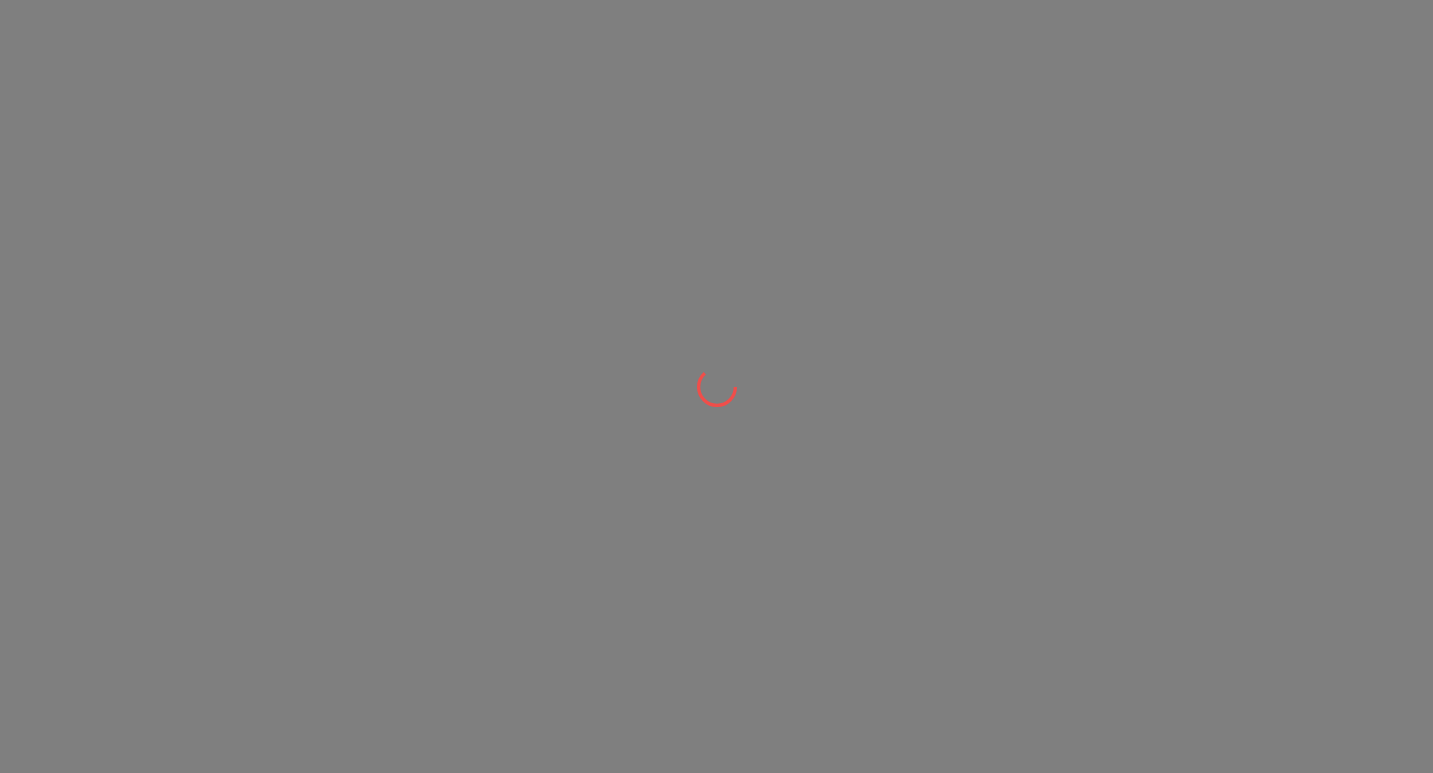 scroll, scrollTop: 0, scrollLeft: 0, axis: both 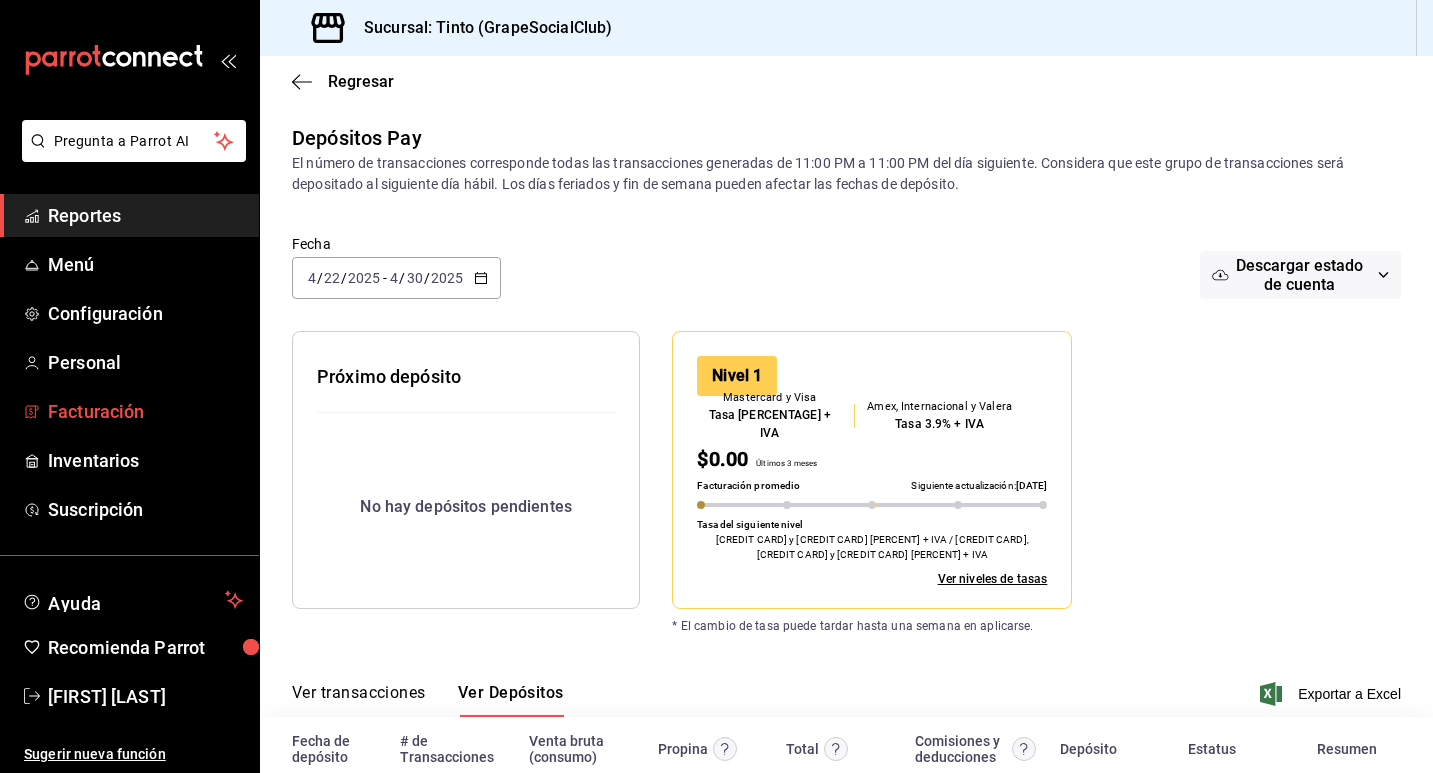 click on "Facturación" at bounding box center [145, 411] 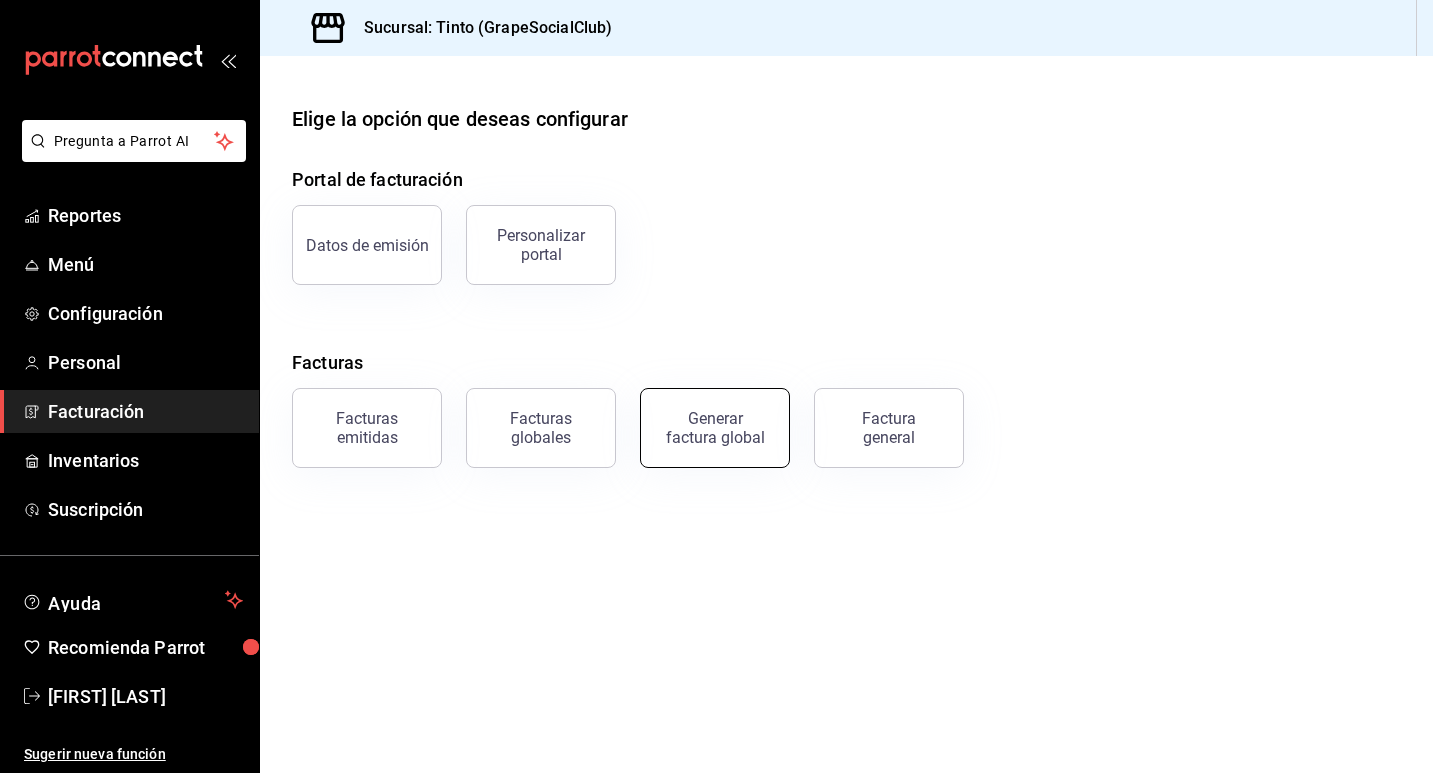 click on "Generar factura global" at bounding box center [715, 428] 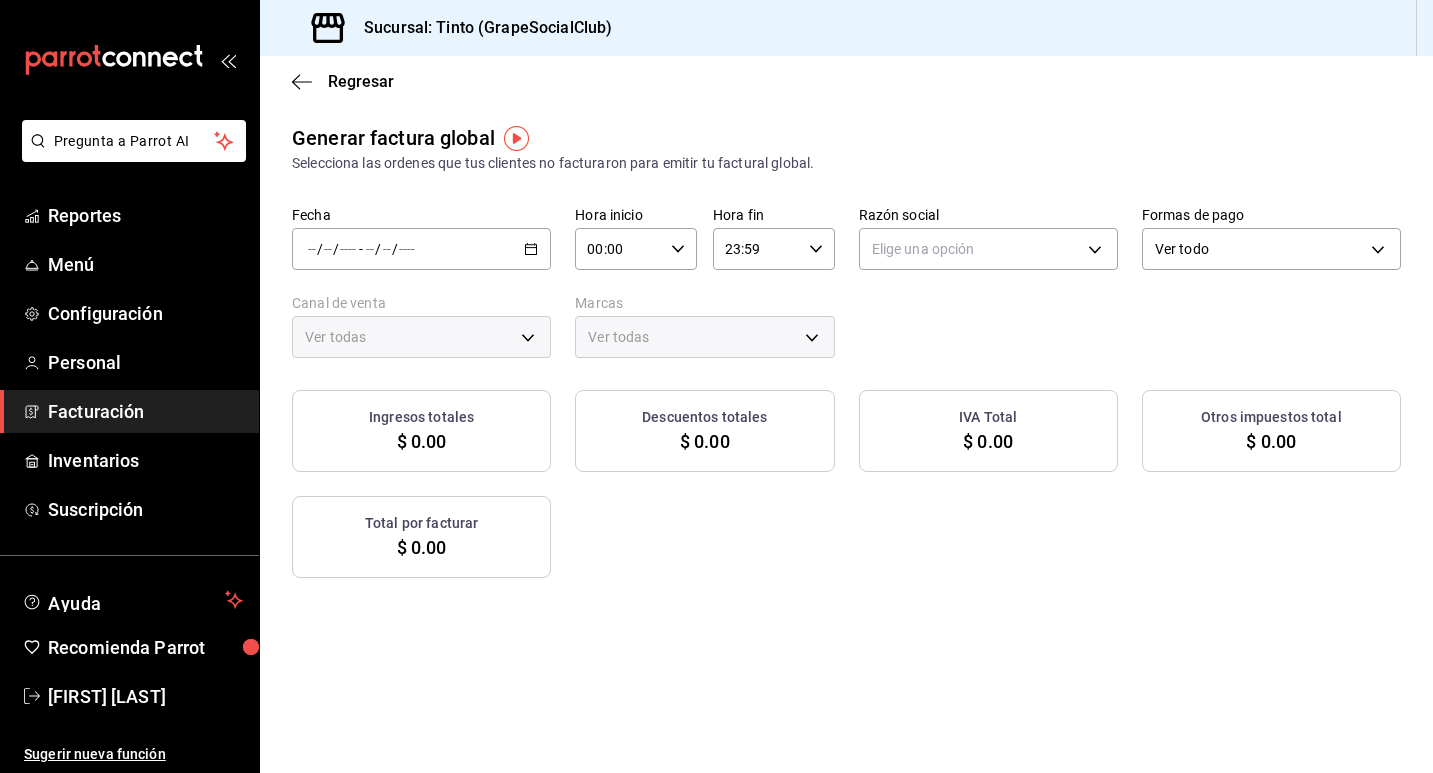 type on "PARROT,UBER_EATS,RAPPI,DIDI_FOOD,ONLINE" 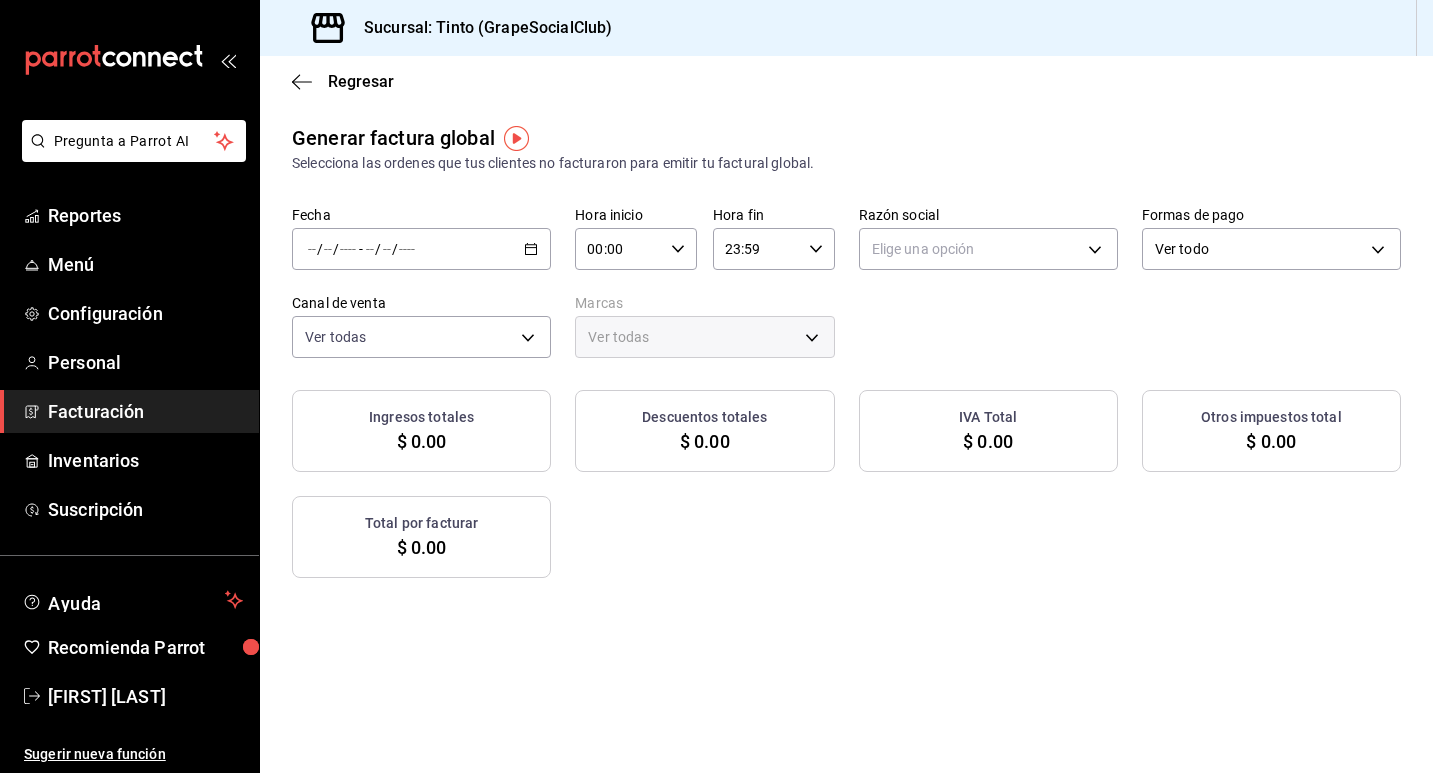 click 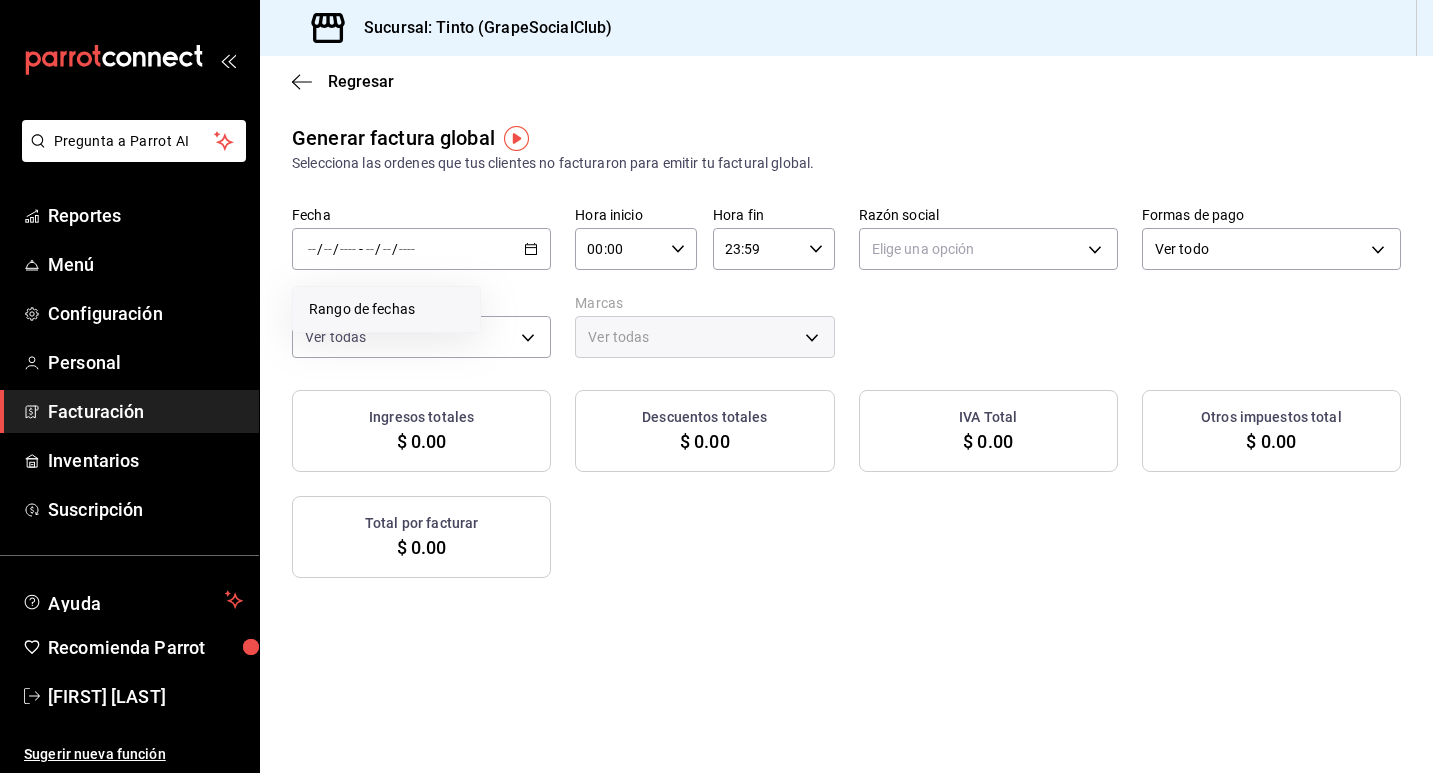 click on "Rango de fechas" at bounding box center [386, 309] 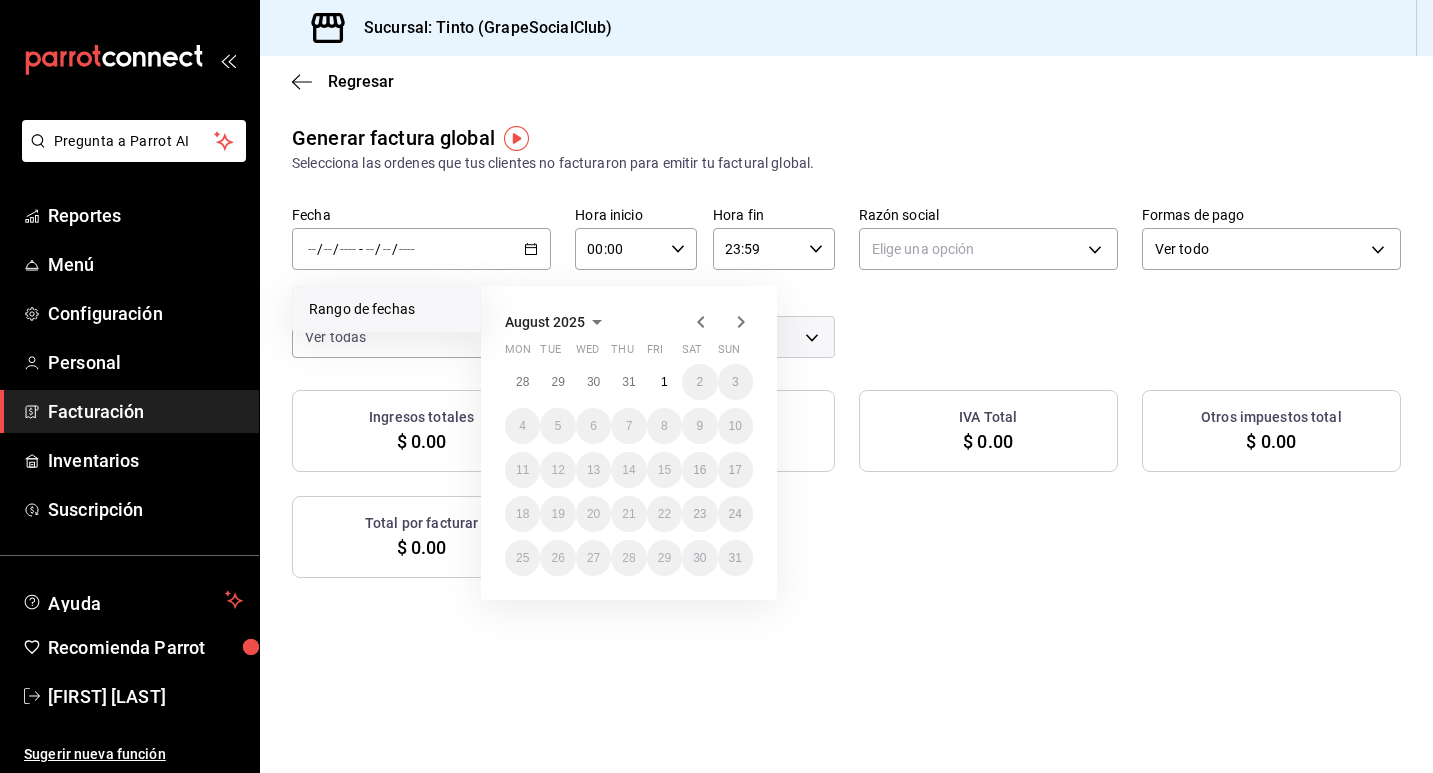 click 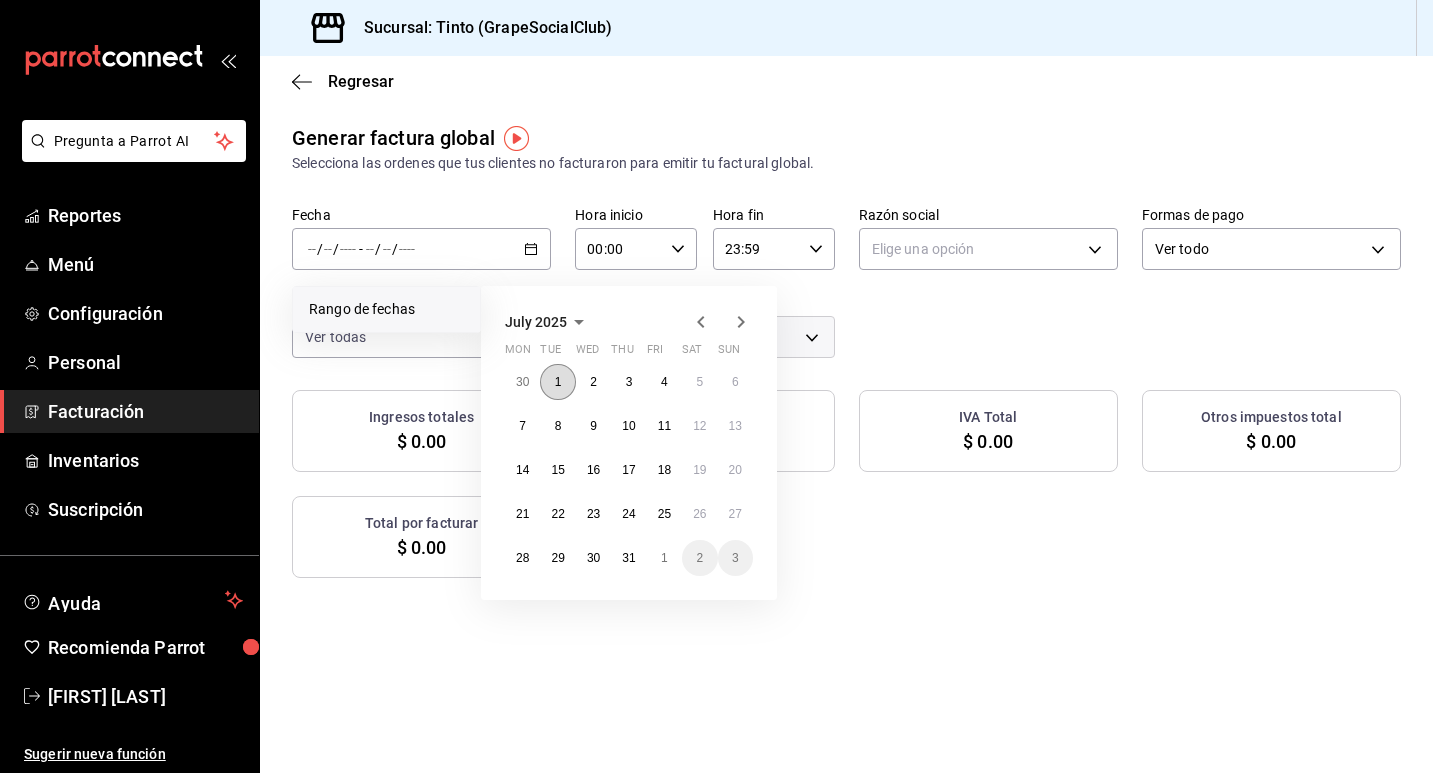 click on "1" at bounding box center (557, 382) 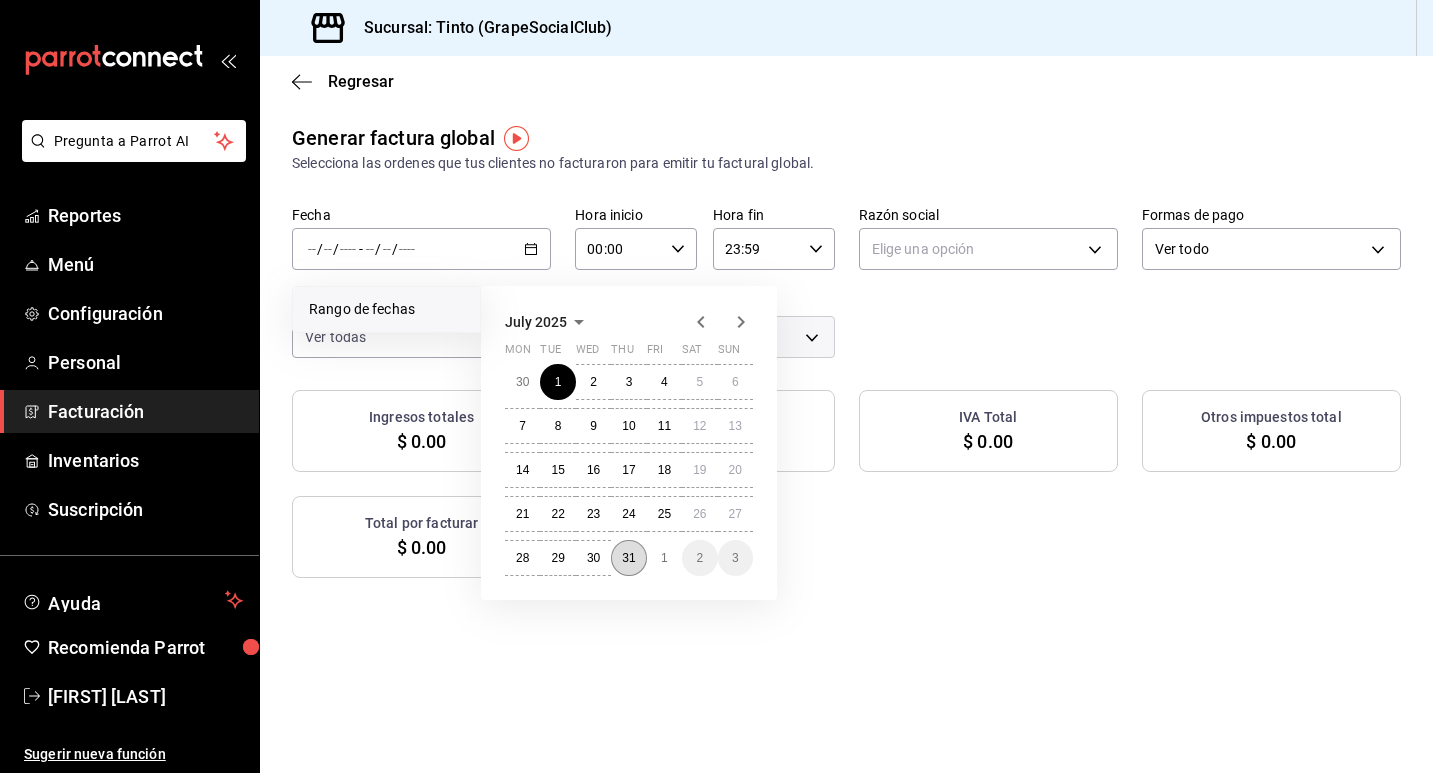 click on "31" at bounding box center (628, 558) 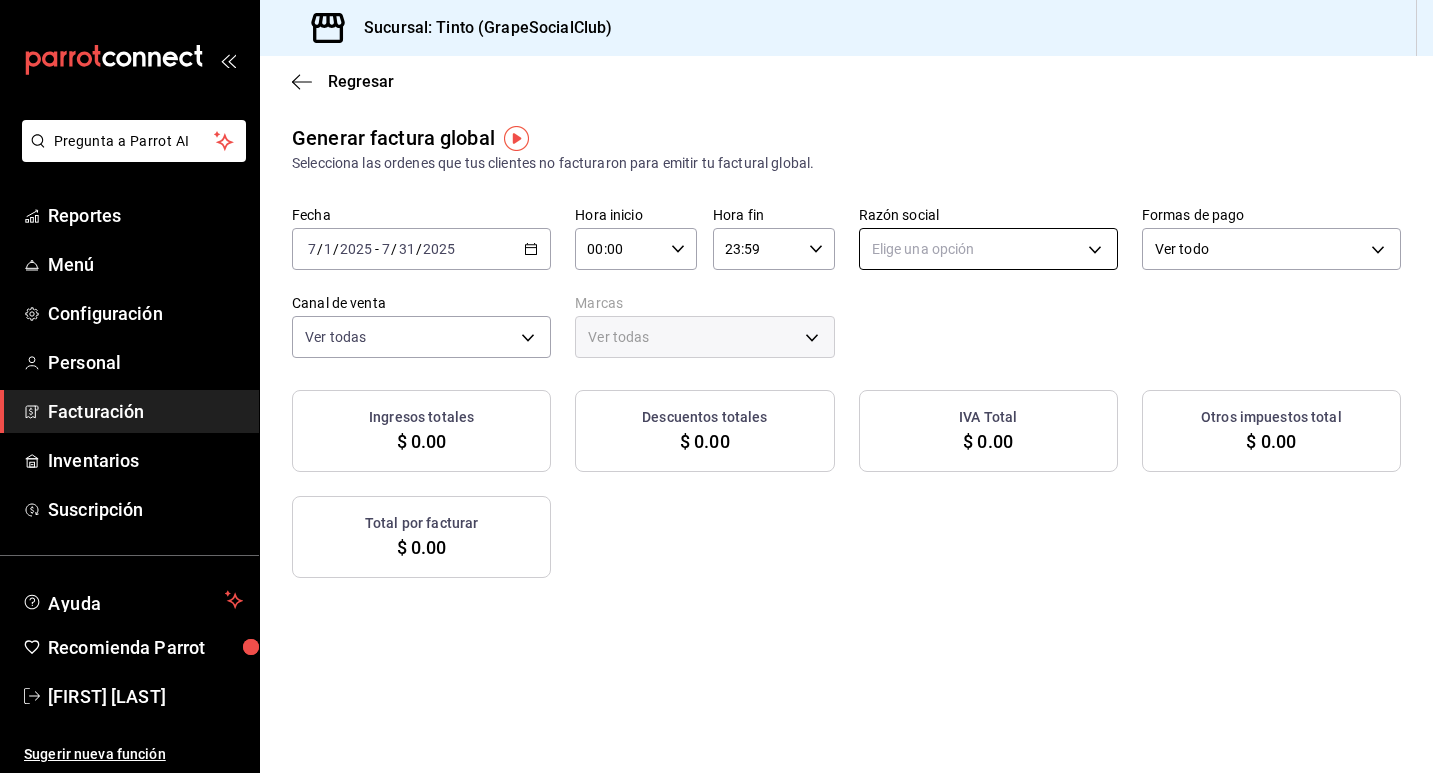click on "Pregunta a Parrot AI Reportes   Menú   Configuración   Personal   Facturación   Inventarios   Suscripción   Ayuda Recomienda Parrot   [FIRST] [LAST]   Sugerir nueva función   Sucursal: Tinto (GrapeSocialClub) Regresar Generar factura global Selecciona las ordenes que tus clientes no facturaron para emitir tu factural global. Fecha 2025-07-01 7 / 1 / 2025 - 2025-07-31 7 / 31 / 2025 Hora inicio 00:00 Hora inicio Hora fin 23:59 Hora fin Razón social Elige una opción Formas de pago Ver todo ALL Canal de venta Ver todas PARROT,UBER_EATS,RAPPI,DIDI_FOOD,ONLINE Marcas Ver todas Ingresos totales $ 0.00 Descuentos totales $ 0.00 IVA Total $ 0.00 Otros impuestos total $ 0.00 Total por facturar $ 0.00 No hay información que mostrar GANA 1 MES GRATIS EN TU SUSCRIPCIÓN AQUÍ Ver video tutorial Ir a video Pregunta a Parrot AI Reportes   Menú   Configuración   Personal   Facturación   Inventarios   Suscripción   Ayuda Recomienda Parrot   [FIRST] [LAST]   Sugerir nueva función   Visitar centro de ayuda" at bounding box center (716, 386) 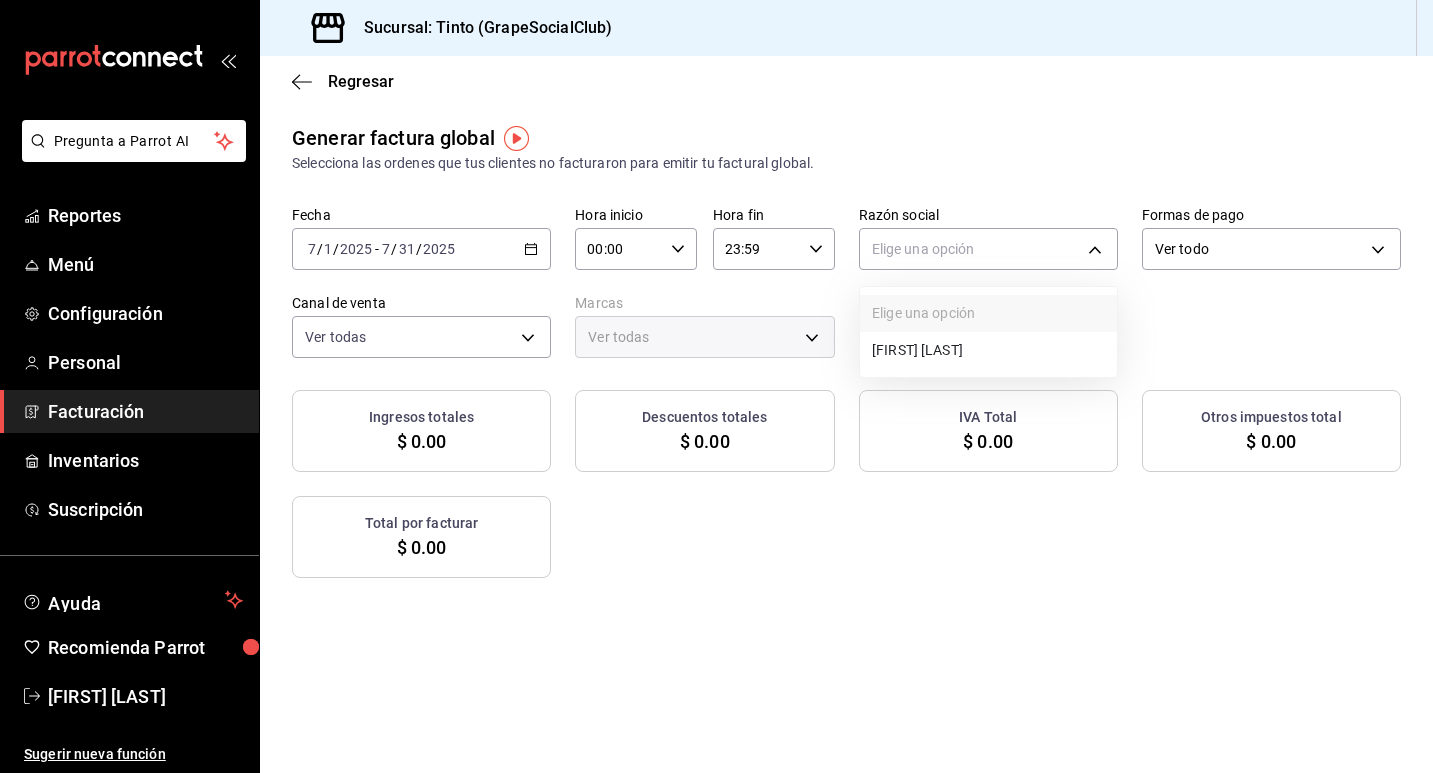 click on "[FIRST] [LAST]" at bounding box center (988, 350) 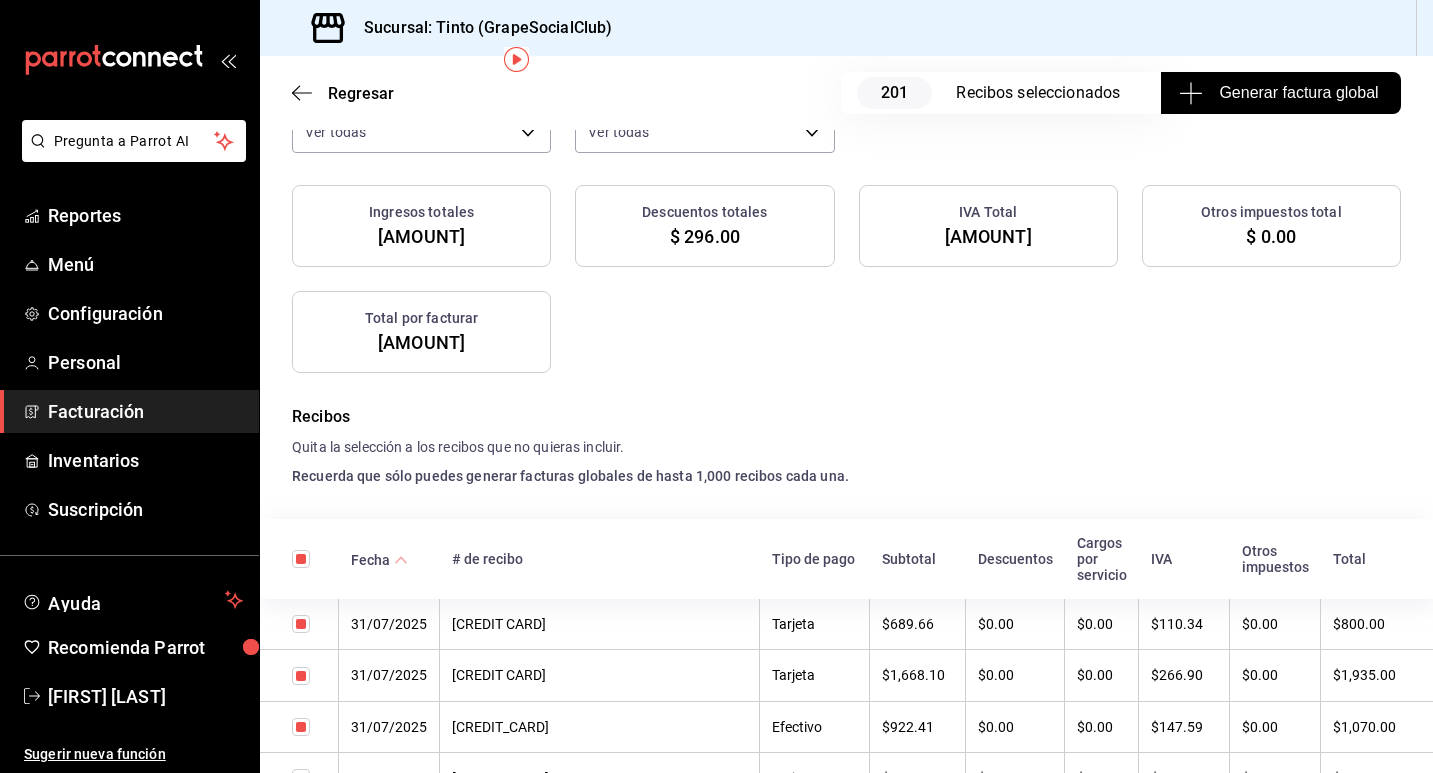 scroll, scrollTop: 0, scrollLeft: 0, axis: both 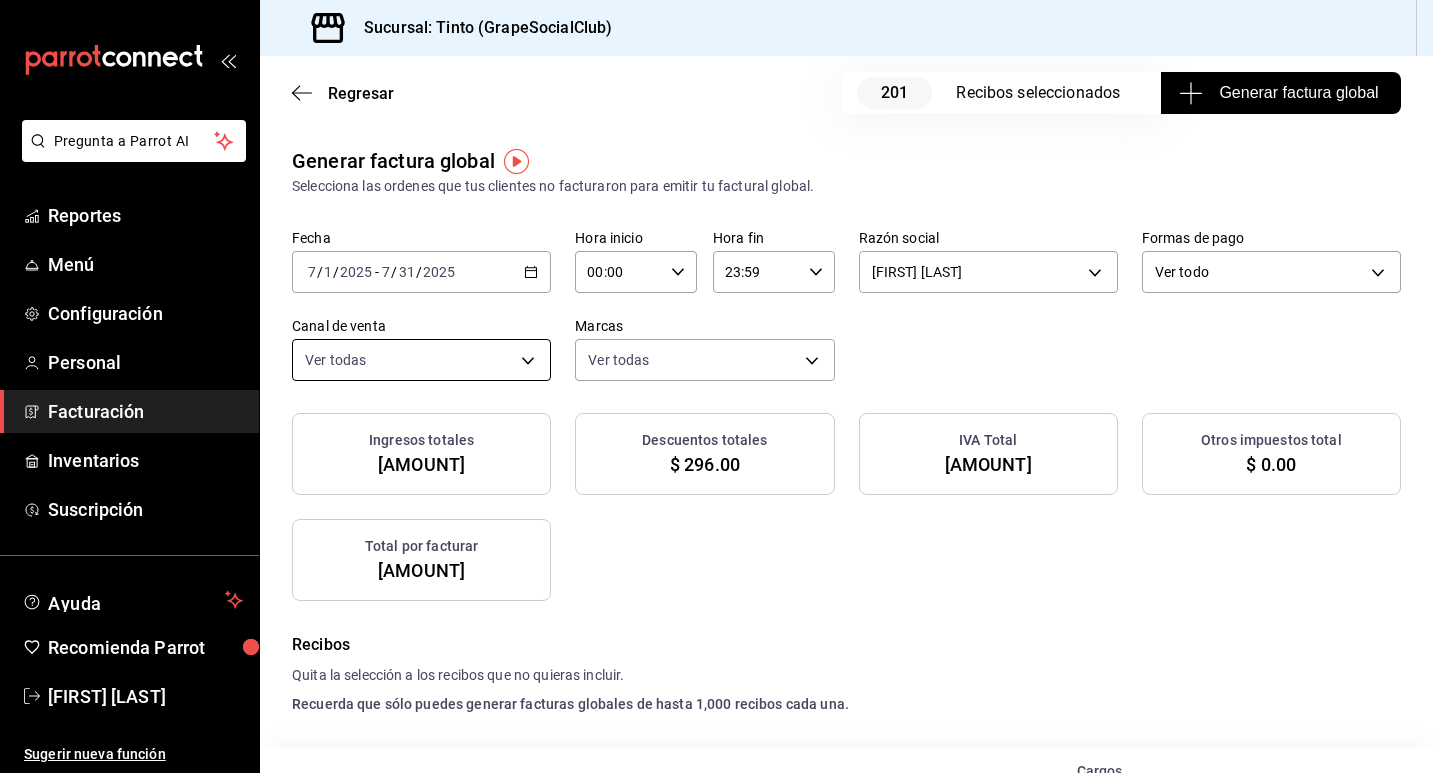 click on "Pregunta a Parrot AI Reportes   Menú   Configuración   Personal   Facturación   Inventarios   Suscripción   Ayuda Recomienda Parrot   [FIRST] [LAST]   Sugerir nueva función   Sucursal: Tinto (GrapeSocialClub) Regresar 201 Recibos seleccionados Generar factura global Generar factura global Selecciona las ordenes que tus clientes no facturaron para emitir tu factural global. Fecha [DATE] [DATE] - [DATE] [DATE] Hora inicio [TIME] Hora inicio Hora fin [TIME] Hora fin Razón social [FIRST] [LAST] [UUID] Formas de pago Ver todo ALL Canal de venta Ver todas PARROT,UBER_EATS,RAPPI,DIDI_FOOD,ONLINE Marcas Ver todas [UUID] Ingresos totales [AMOUNT] Descuentos totales [AMOUNT] IVA Total [AMOUNT] Otros impuestos total [AMOUNT] Total por facturar [AMOUNT] Recibos Quita la selección a los recibos que no quieras incluir. Recuerda que sólo puedes generar facturas globales de hasta 1,000 recibos cada una. Fecha Subtotal" at bounding box center [716, 386] 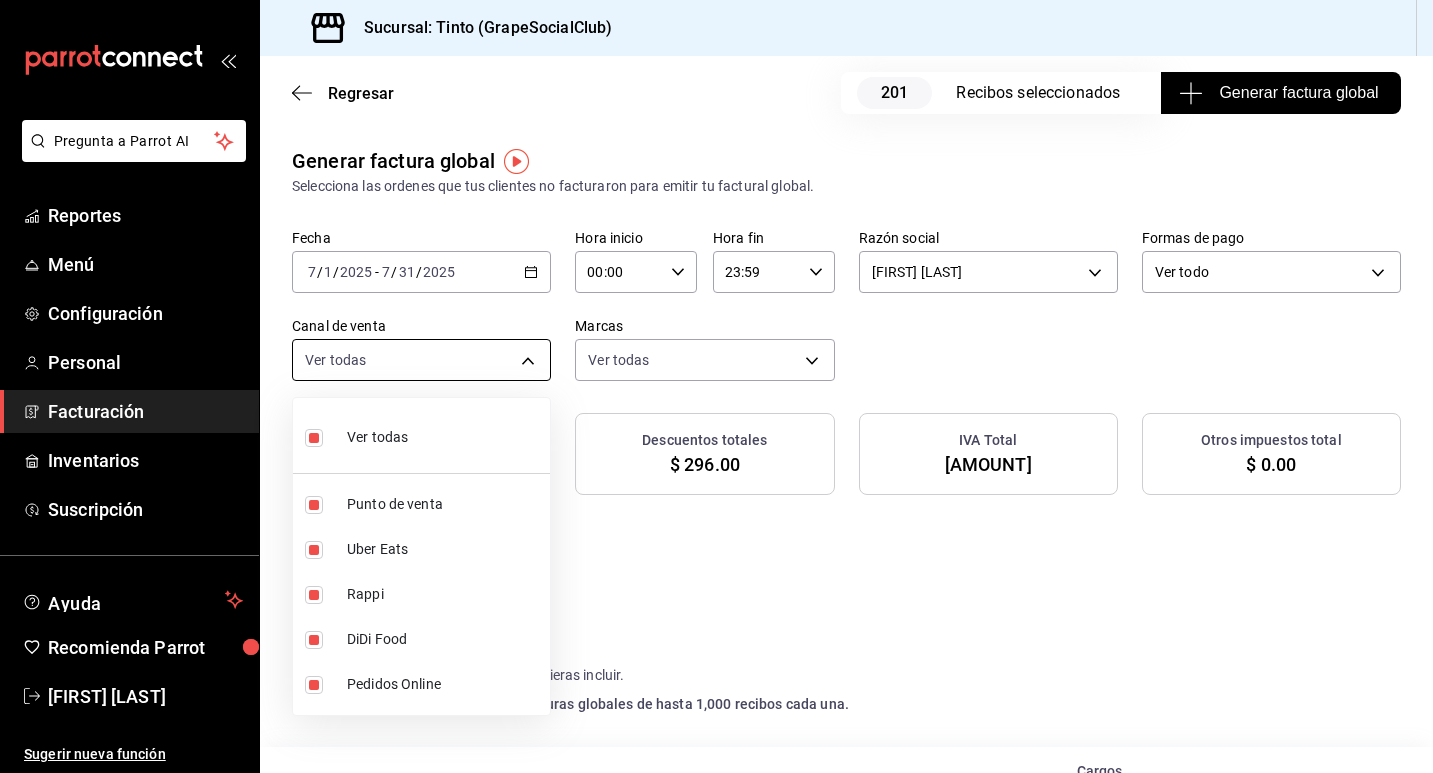 click at bounding box center [716, 386] 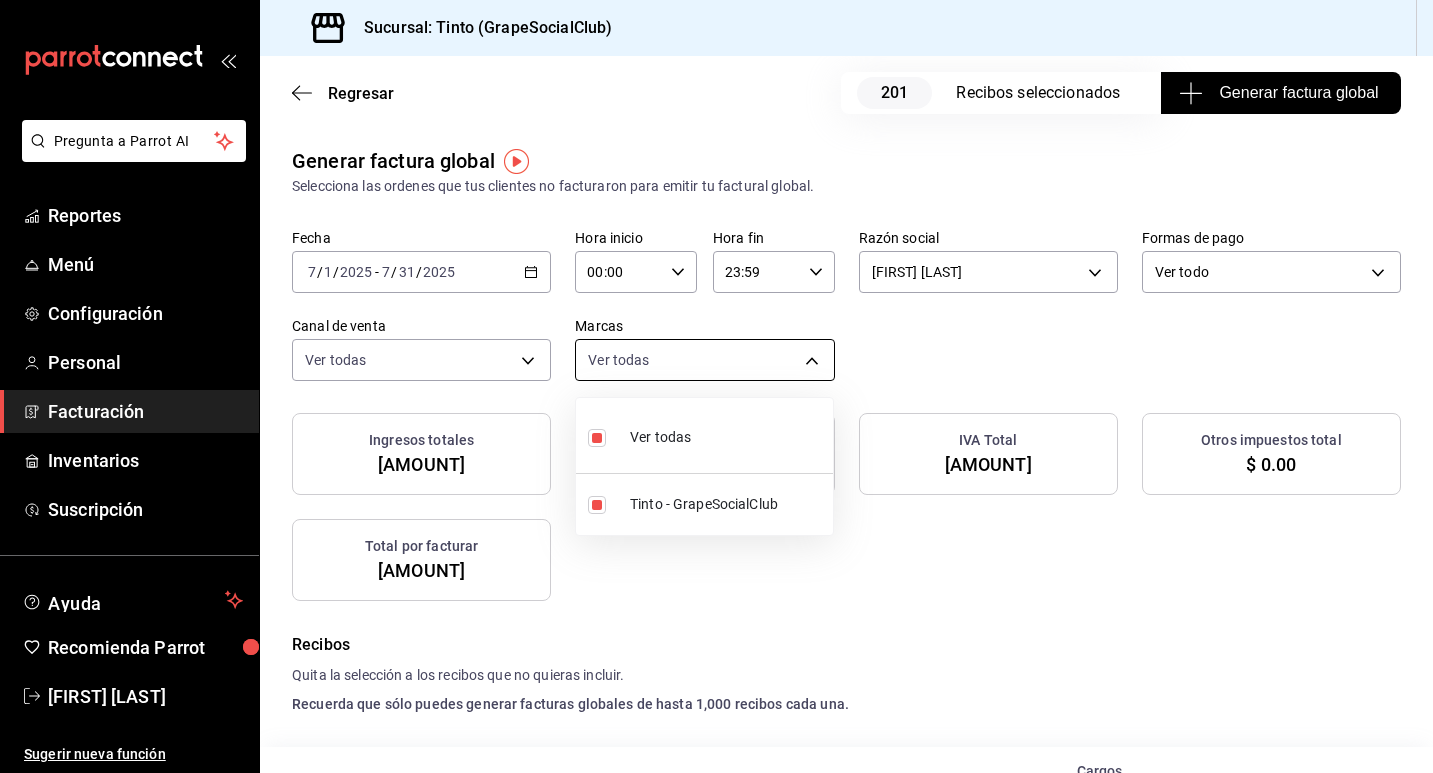 click on "Pregunta a Parrot AI Reportes   Menú   Configuración   Personal   Facturación   Inventarios   Suscripción   Ayuda Recomienda Parrot   [FIRST] [LAST]   Sugerir nueva función   Sucursal: Tinto (GrapeSocialClub) Regresar 201 Recibos seleccionados Generar factura global Generar factura global Selecciona las ordenes que tus clientes no facturaron para emitir tu factural global. Fecha [DATE] [DATE] - [DATE] [DATE] Hora inicio [TIME] Hora inicio Hora fin [TIME] Hora fin Razón social [FIRST] [LAST] [UUID] Formas de pago Ver todo ALL Canal de venta Ver todas PARROT,UBER_EATS,RAPPI,DIDI_FOOD,ONLINE Marcas Ver todas [UUID] Ingresos totales [AMOUNT] Descuentos totales [AMOUNT] IVA Total [AMOUNT] Otros impuestos total [AMOUNT] Total por facturar [AMOUNT] Recibos Quita la selección a los recibos que no quieras incluir. Recuerda que sólo puedes generar facturas globales de hasta 1,000 recibos cada una. Fecha Subtotal" at bounding box center [716, 386] 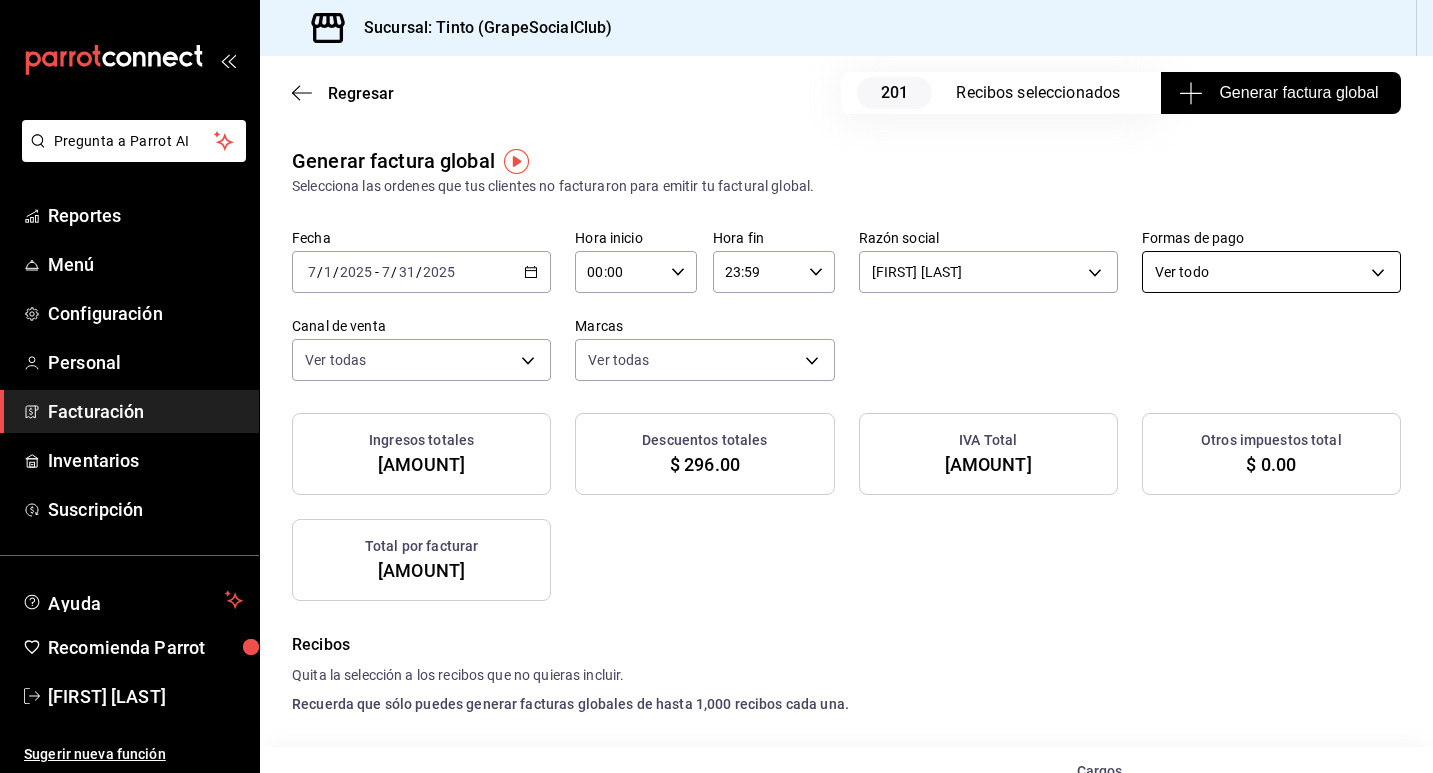 click on "Pregunta a Parrot AI Reportes   Menú   Configuración   Personal   Facturación   Inventarios   Suscripción   Ayuda Recomienda Parrot   [FIRST] [LAST]   Sugerir nueva función   Sucursal: Tinto (GrapeSocialClub) Regresar 201 Recibos seleccionados Generar factura global Generar factura global Selecciona las ordenes que tus clientes no facturaron para emitir tu factural global. Fecha [DATE] [DATE] - [DATE] [DATE] Hora inicio [TIME] Hora inicio Hora fin [TIME] Hora fin Razón social [FIRST] [LAST] [UUID] Formas de pago Ver todo ALL Canal de venta Ver todas PARROT,UBER_EATS,RAPPI,DIDI_FOOD,ONLINE Marcas Ver todas [UUID] Ingresos totales [AMOUNT] Descuentos totales [AMOUNT] IVA Total [AMOUNT] Otros impuestos total [AMOUNT] Total por facturar [AMOUNT] Recibos Quita la selección a los recibos que no quieras incluir. Recuerda que sólo puedes generar facturas globales de hasta 1,000 recibos cada una. Fecha Subtotal" at bounding box center [716, 386] 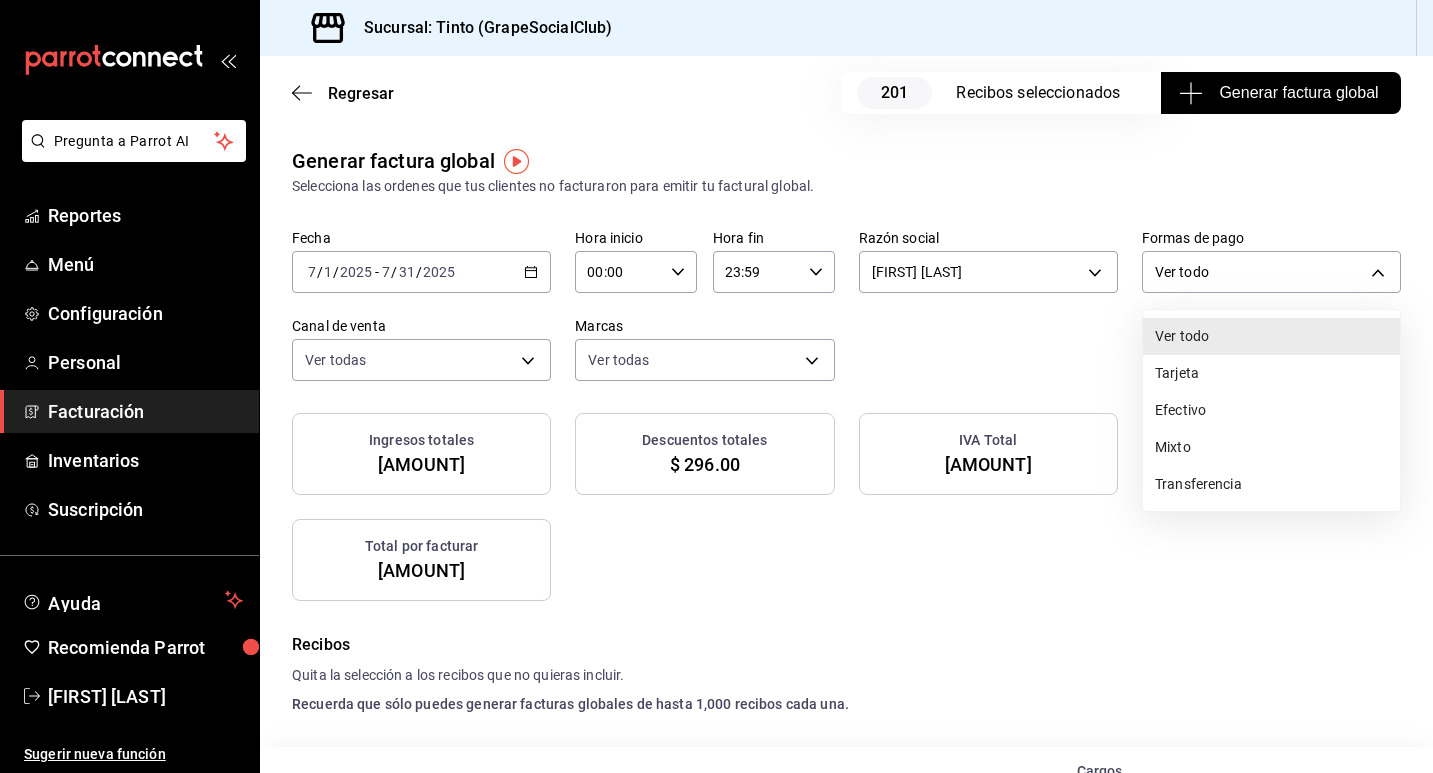 click on "Tarjeta" at bounding box center (1271, 373) 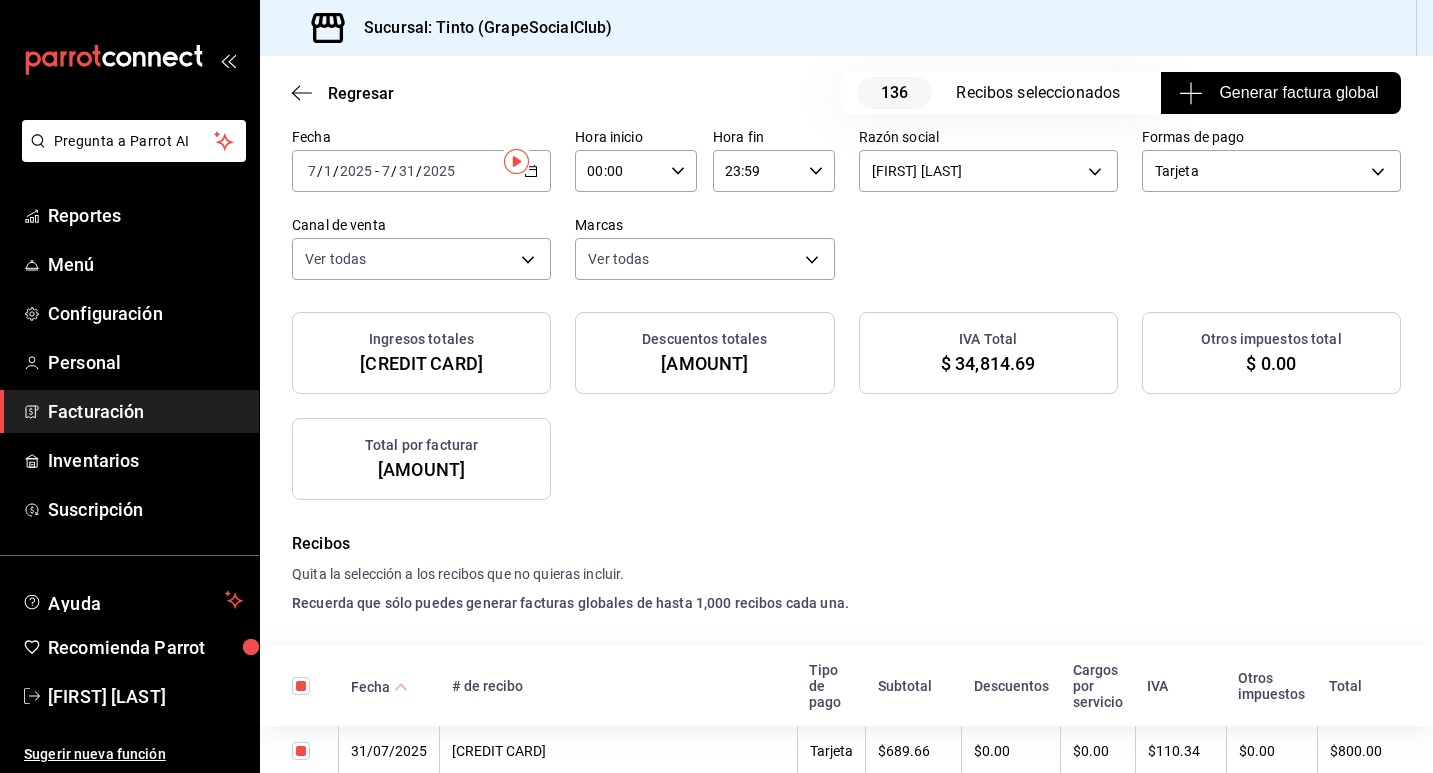 scroll, scrollTop: 0, scrollLeft: 0, axis: both 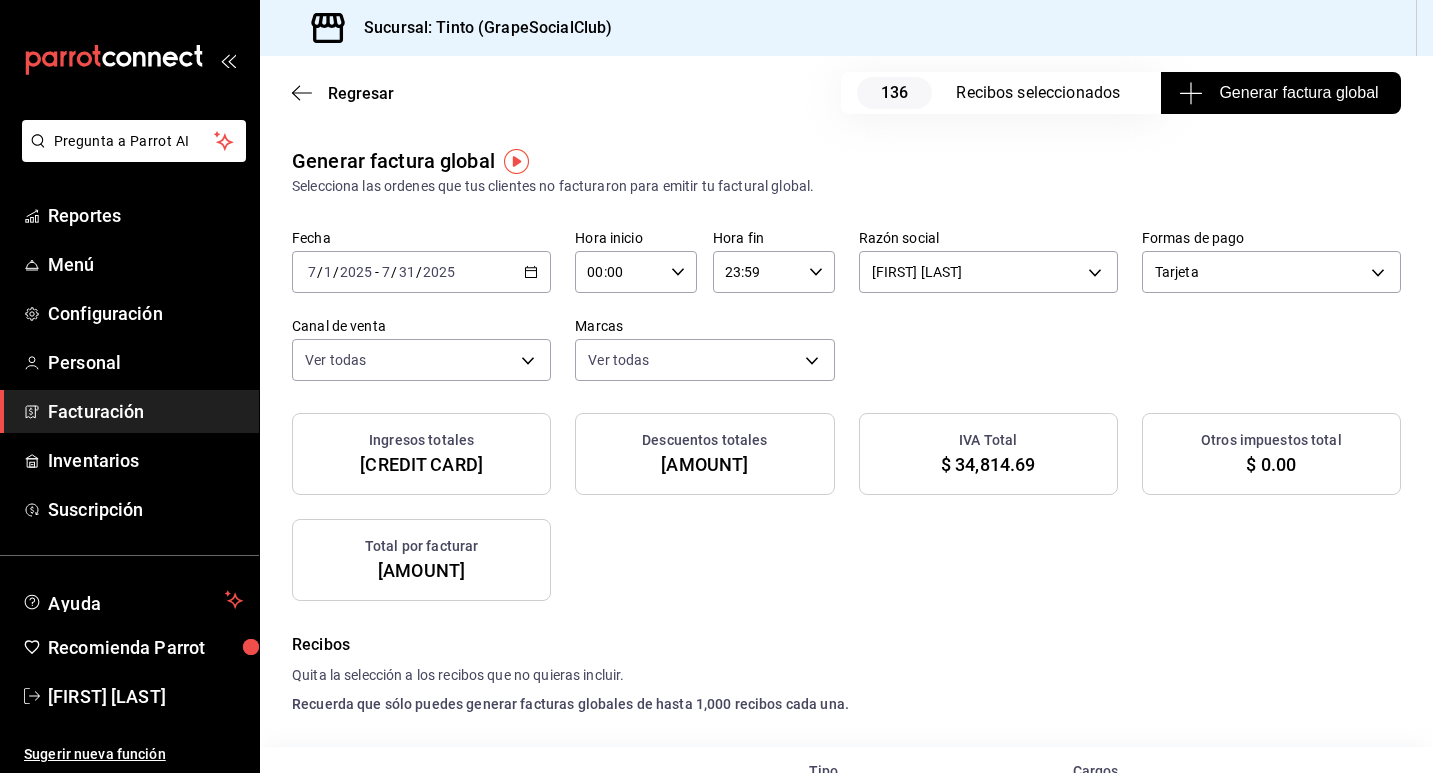 click on "Generar factura global" at bounding box center (1280, 93) 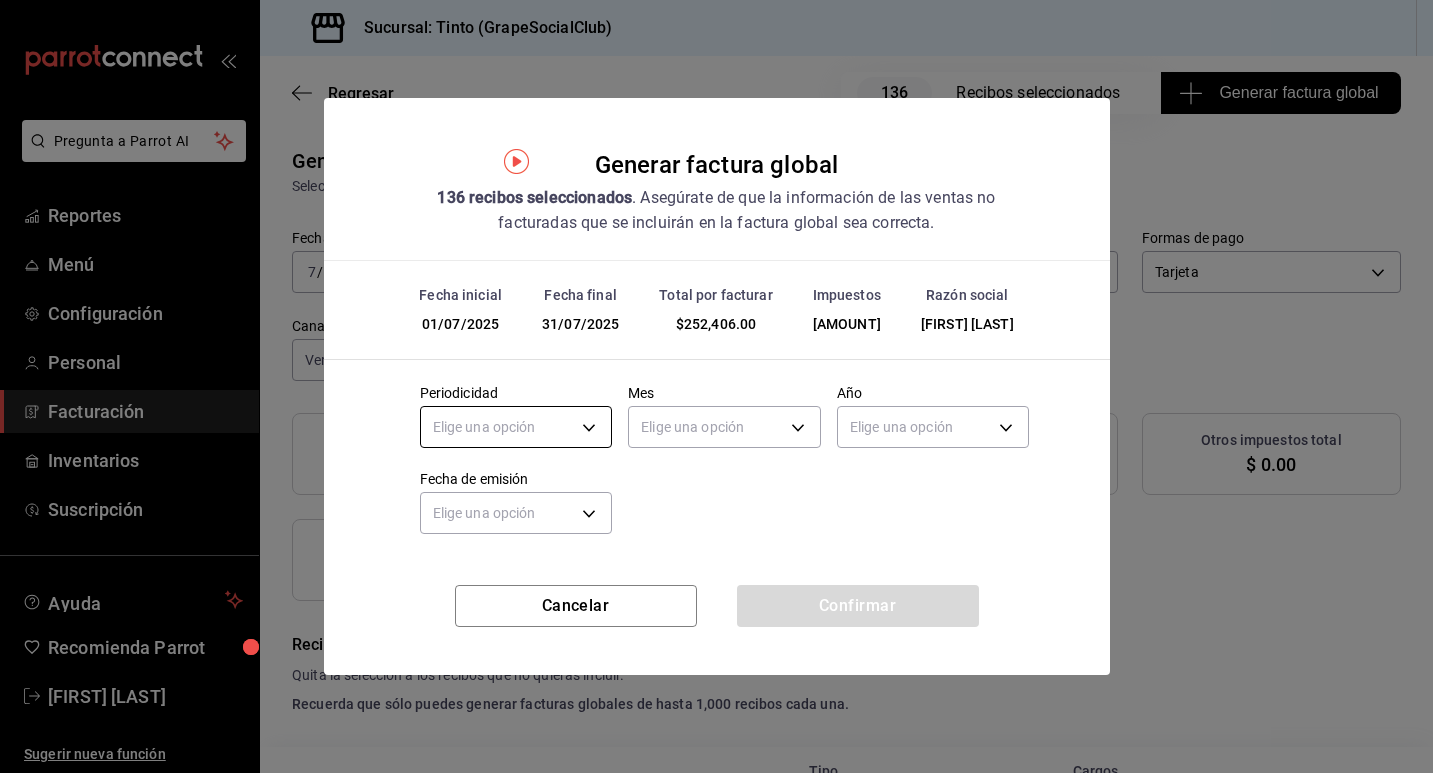 click on "Pregunta a Parrot AI Reportes   Menú   Configuración   Personal   Facturación   Inventarios   Suscripción   Ayuda Recomienda Parrot   [FIRST] [LAST]   Sugerir nueva función   Sucursal: Tinto (GrapeSocialClub) Regresar 136 Recibos seleccionados Generar factura global Generar factura global Selecciona las ordenes que tus clientes no facturaron para emitir tu factural global. Fecha 2025-07-01 7 / 1 / 2025 - 2025-07-31 7 / 31 / 2025 Hora inicio 00:00 Hora inicio Hora fin 23:59 Hora fin Razón social [FIRST] [LAST] [CREDIT CARD] Formas de pago Tarjeta CARD Canal de venta Ver todas PARROT,UBER_EATS,RAPPI,DIDI_FOOD,ONLINE Marcas Ver todas [CREDIT CARD] Ingresos totales $ 217,591.31 Descuentos totales $ 64.00 IVA Total $ 34,814.69 Otros impuestos total $ 0.00 Total por facturar $ 252,406.00 Recibos Quita la selección a los recibos que no quieras incluir. Recuerda que sólo puedes generar facturas globales de hasta 1,000 recibos cada una. Fecha Subtotal" at bounding box center (716, 386) 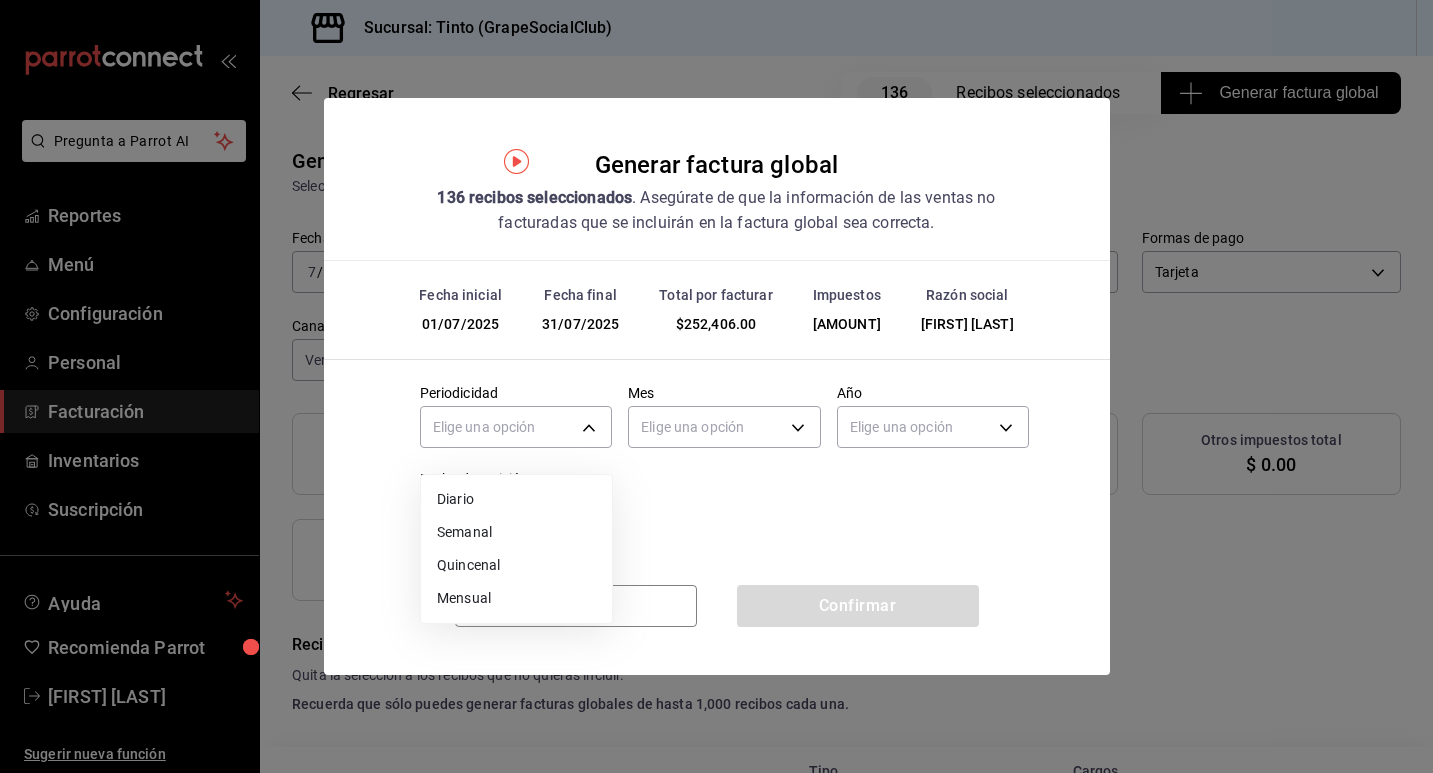 click on "Mensual" at bounding box center (516, 598) 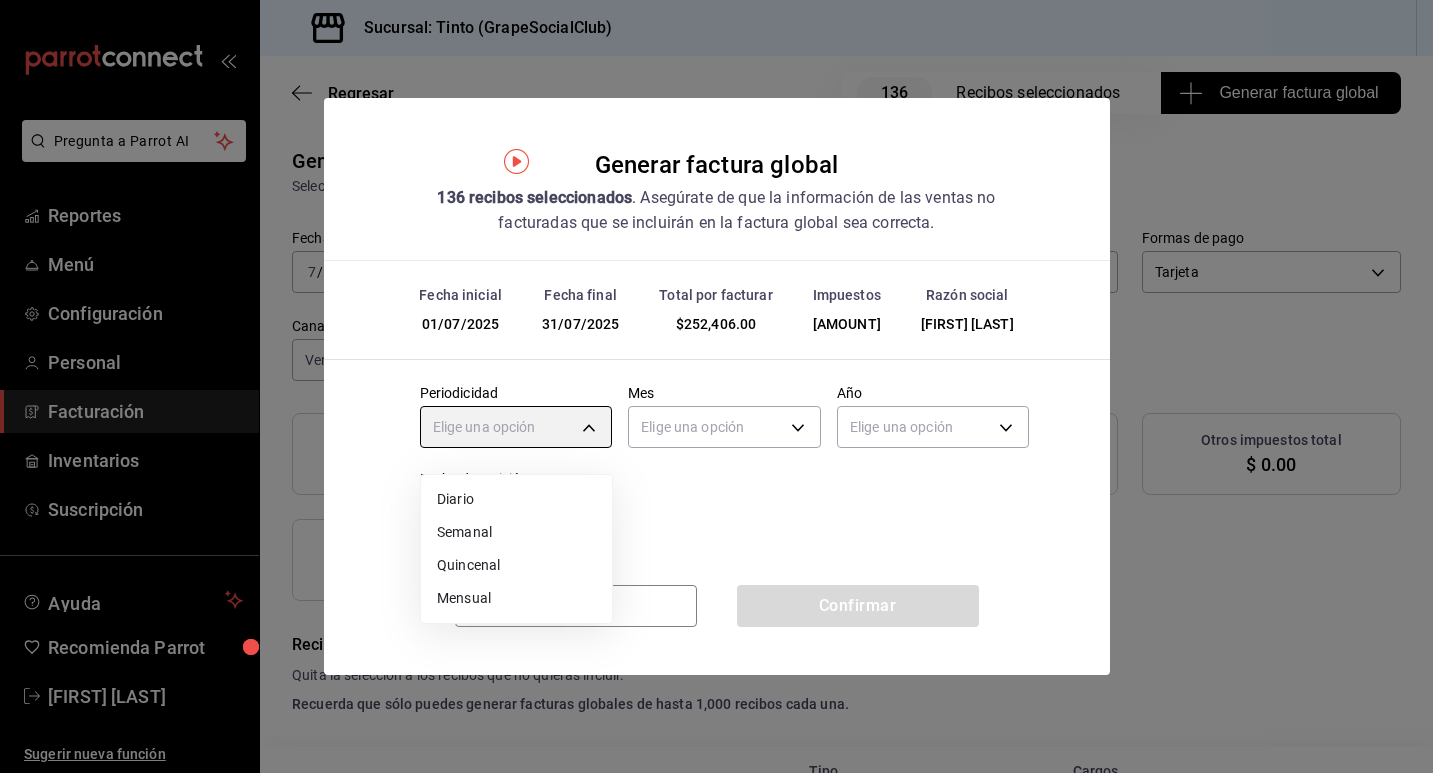 type on "MONTHLY" 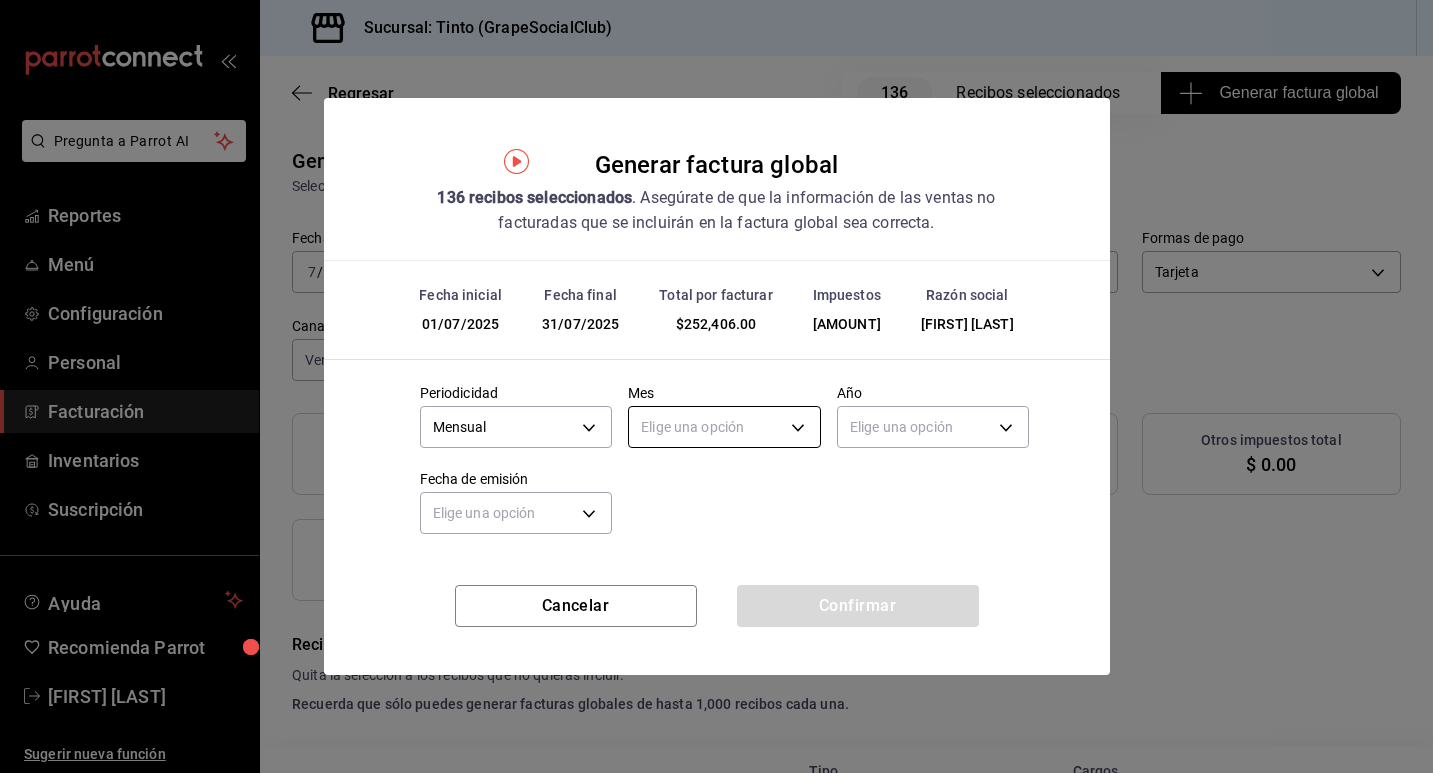 click on "Pregunta a Parrot AI Reportes   Menú   Configuración   Personal   Facturación   Inventarios   Suscripción   Ayuda Recomienda Parrot   [FIRST] [LAST]   Sugerir nueva función   Sucursal: Tinto (GrapeSocialClub) Regresar 136 Recibos seleccionados Generar factura global Generar factura global Selecciona las ordenes que tus clientes no facturaron para emitir tu factural global. Fecha 2025-07-01 7 / 1 / 2025 - 2025-07-31 7 / 31 / 2025 Hora inicio 00:00 Hora inicio Hora fin 23:59 Hora fin Razón social [FIRST] [LAST] [CREDIT CARD] Formas de pago Tarjeta CARD Canal de venta Ver todas PARROT,UBER_EATS,RAPPI,DIDI_FOOD,ONLINE Marcas Ver todas [CREDIT CARD] Ingresos totales $ 217,591.31 Descuentos totales $ 64.00 IVA Total $ 34,814.69 Otros impuestos total $ 0.00 Total por facturar $ 252,406.00 Recibos Quita la selección a los recibos que no quieras incluir. Recuerda que sólo puedes generar facturas globales de hasta 1,000 recibos cada una. Fecha Subtotal" at bounding box center (716, 386) 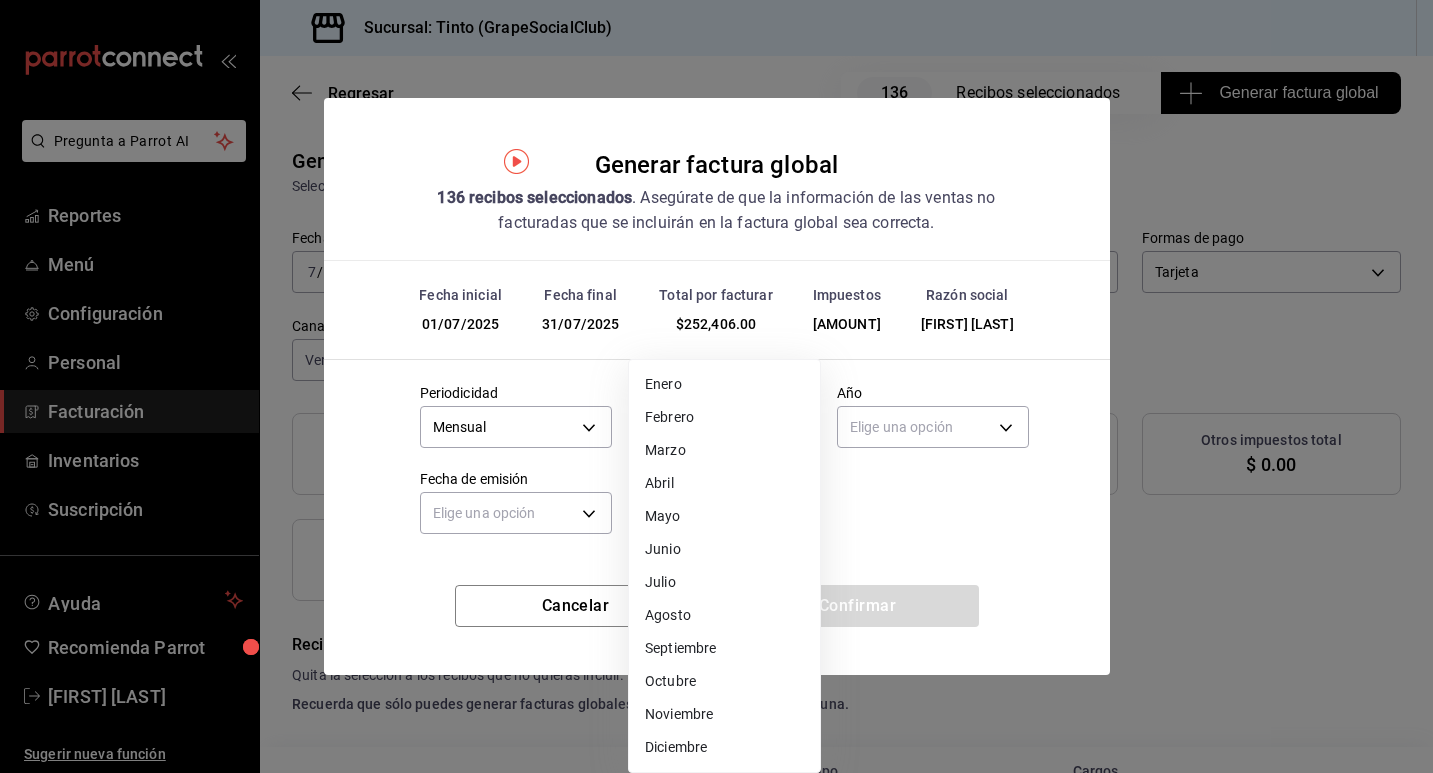 click on "Julio" at bounding box center (724, 582) 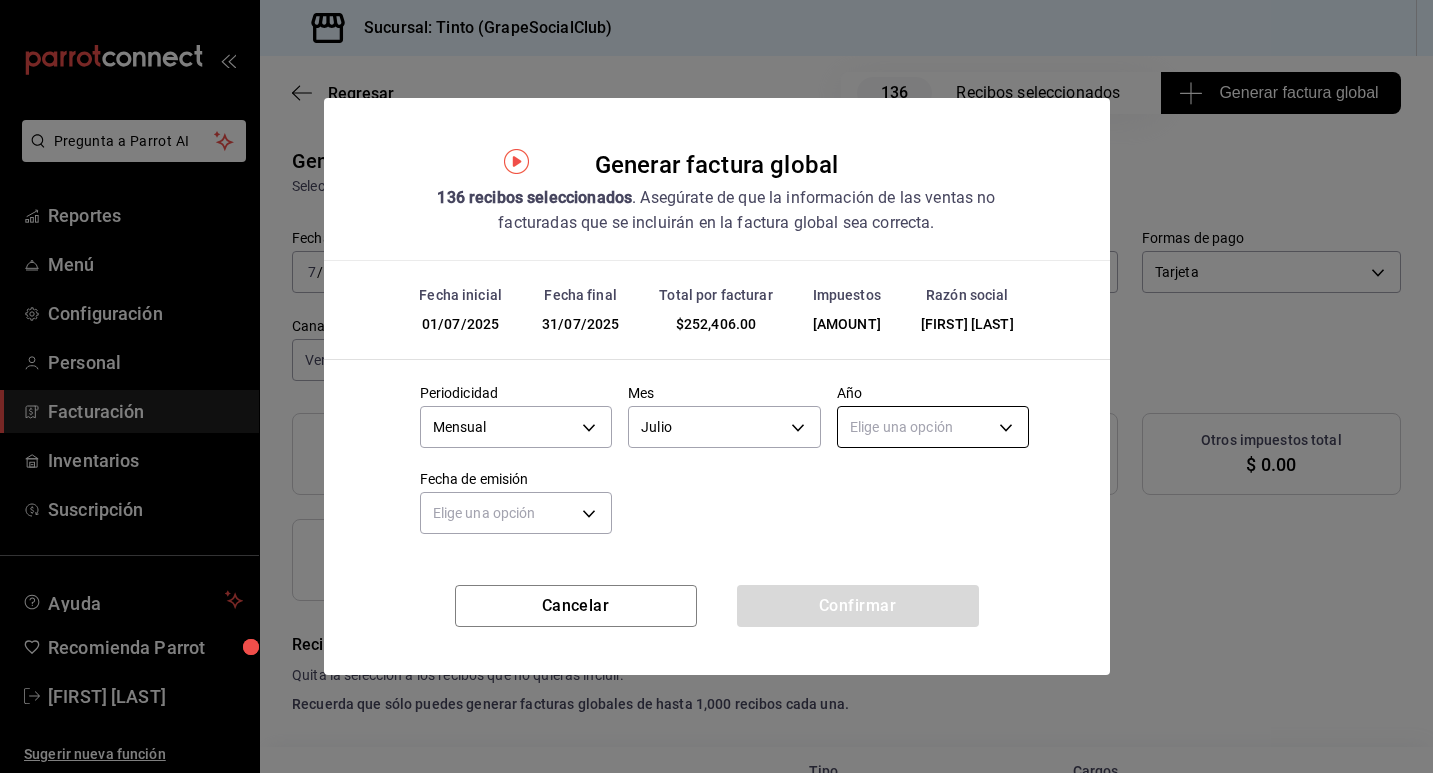click on "Pregunta a Parrot AI Reportes   Menú   Configuración   Personal   Facturación   Inventarios   Suscripción   Ayuda Recomienda Parrot   [FIRST] [LAST]   Sugerir nueva función   Sucursal: Tinto (GrapeSocialClub) Regresar 136 Recibos seleccionados Generar factura global Generar factura global Selecciona las ordenes que tus clientes no facturaron para emitir tu factural global. Fecha 2025-07-01 7 / 1 / 2025 - 2025-07-31 7 / 31 / 2025 Hora inicio 00:00 Hora inicio Hora fin 23:59 Hora fin Razón social [FIRST] [LAST] [CREDIT CARD] Formas de pago Tarjeta CARD Canal de venta Ver todas PARROT,UBER_EATS,RAPPI,DIDI_FOOD,ONLINE Marcas Ver todas [CREDIT CARD] Ingresos totales $ 217,591.31 Descuentos totales $ 64.00 IVA Total $ 34,814.69 Otros impuestos total $ 0.00 Total por facturar $ 252,406.00 Recibos Quita la selección a los recibos que no quieras incluir. Recuerda que sólo puedes generar facturas globales de hasta 1,000 recibos cada una. Fecha Subtotal" at bounding box center [716, 386] 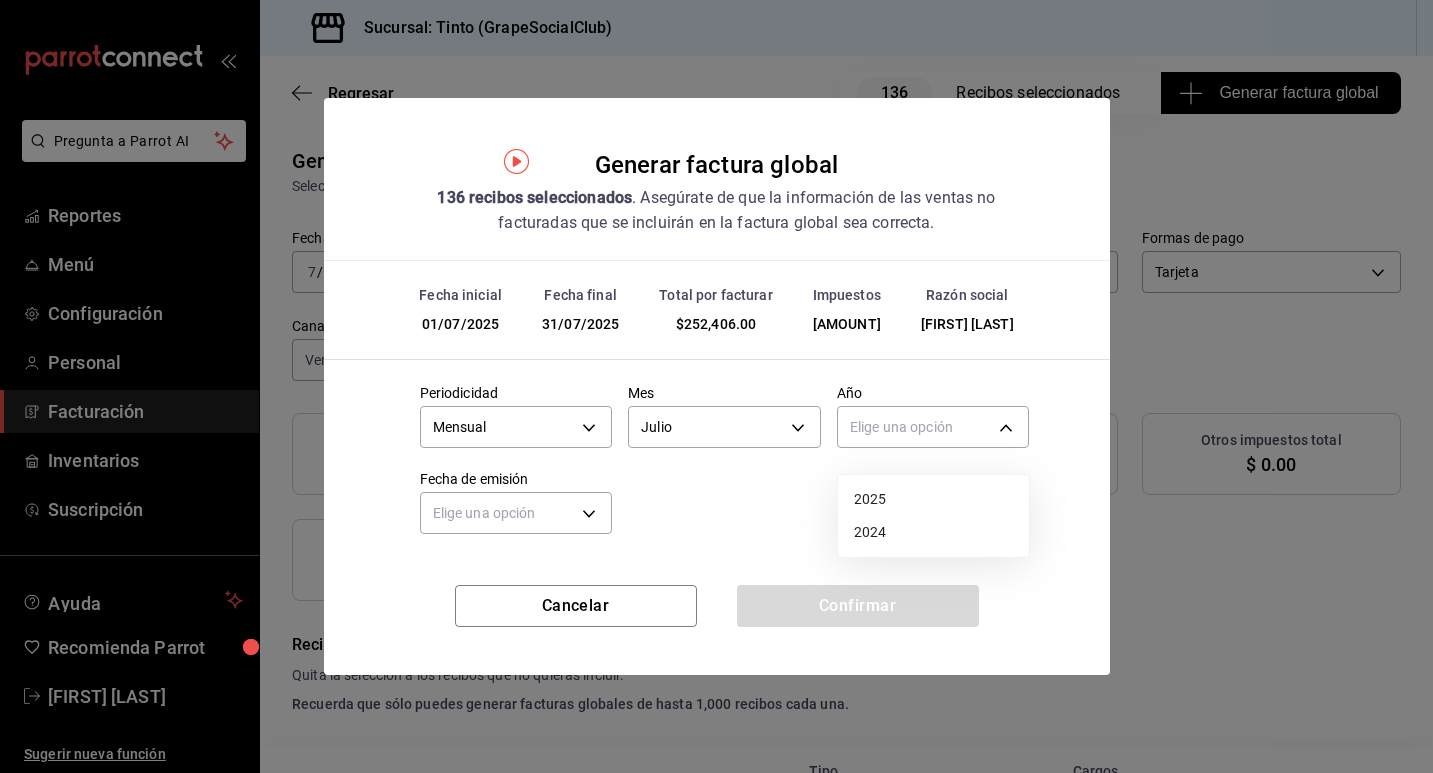 click on "2025" at bounding box center [933, 499] 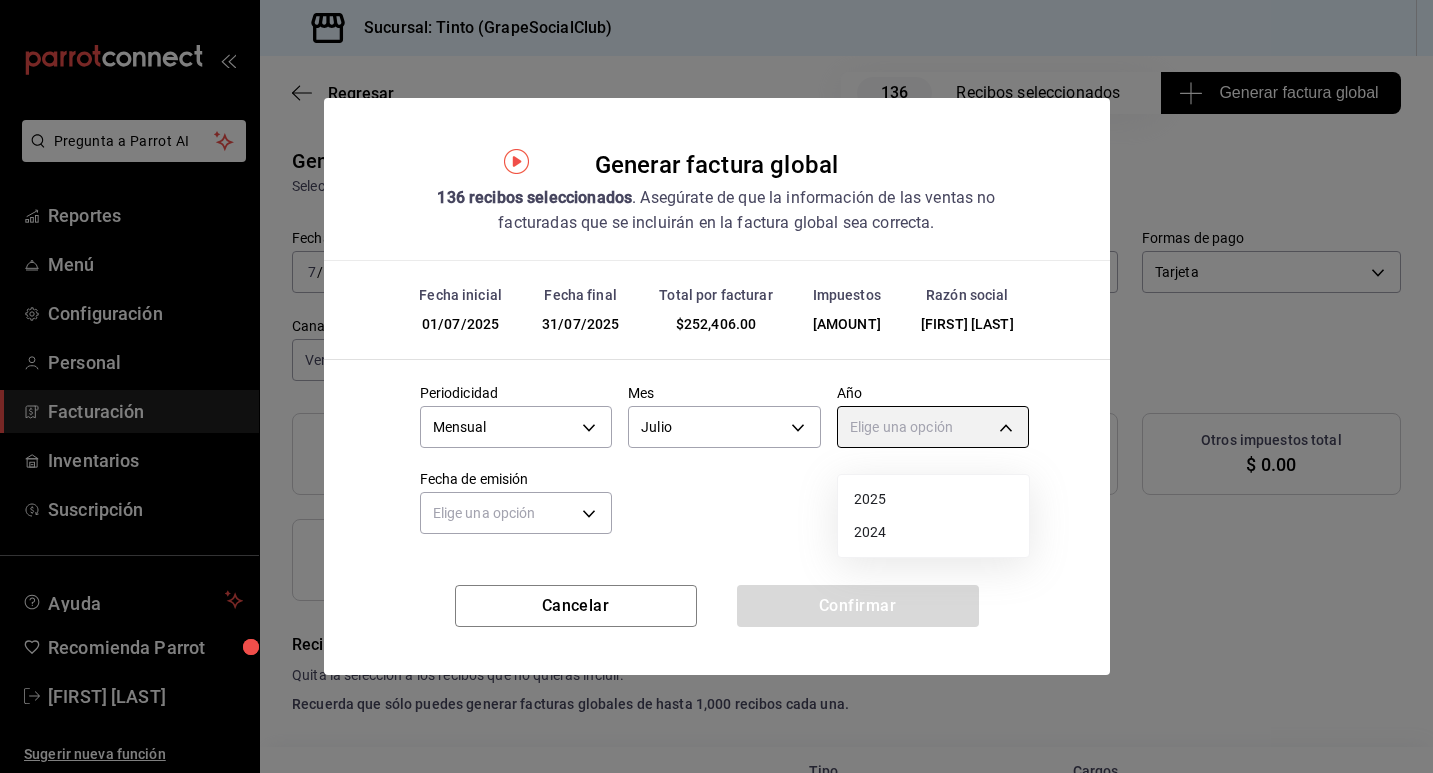 type on "2025" 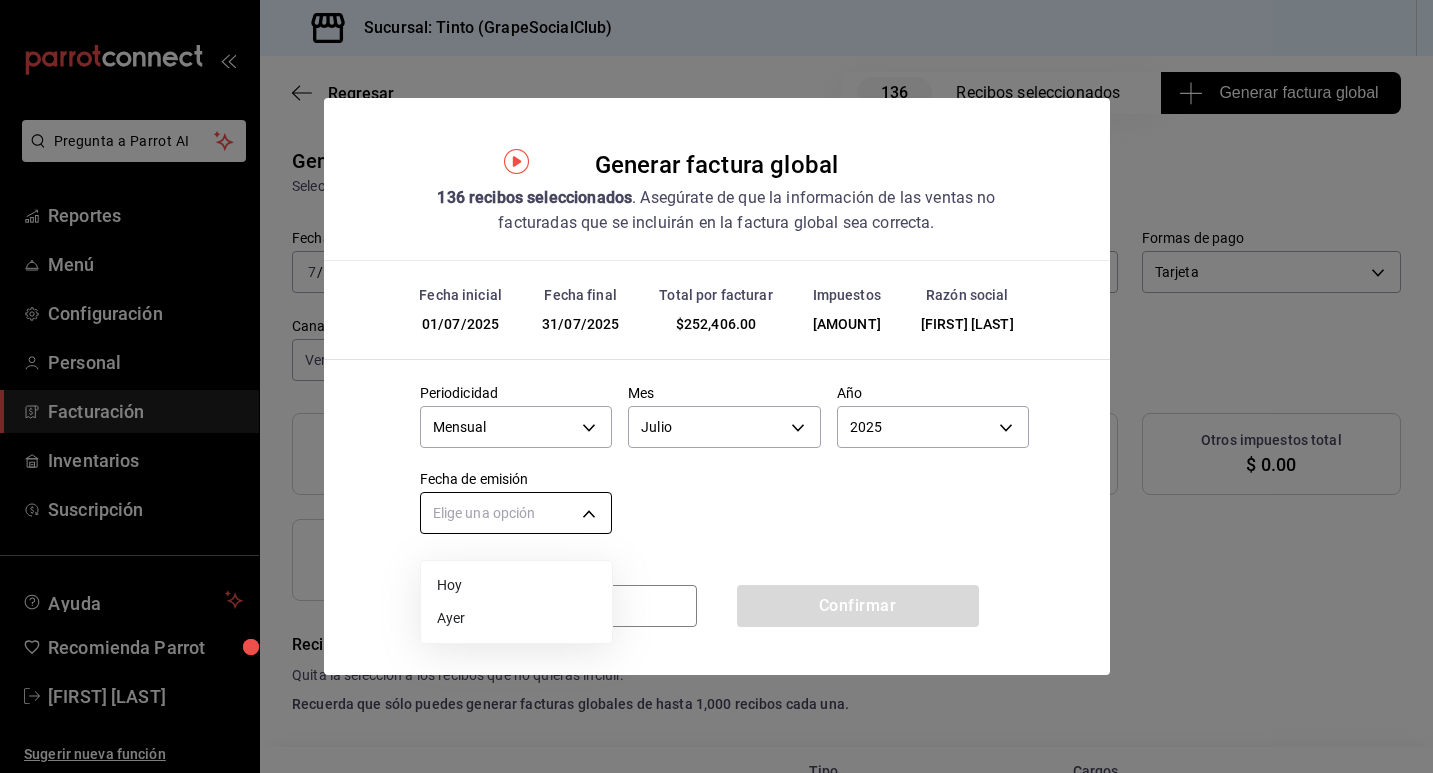click on "Pregunta a Parrot AI Reportes   Menú   Configuración   Personal   Facturación   Inventarios   Suscripción   Ayuda Recomienda Parrot   [FIRST] [LAST]   Sugerir nueva función   Sucursal: Tinto (GrapeSocialClub) Regresar 136 Recibos seleccionados Generar factura global Generar factura global Selecciona las ordenes que tus clientes no facturaron para emitir tu factural global. Fecha 2025-07-01 7 / 1 / 2025 - 2025-07-31 7 / 31 / 2025 Hora inicio 00:00 Hora inicio Hora fin 23:59 Hora fin Razón social [FIRST] [LAST] [CREDIT CARD] Formas de pago Tarjeta CARD Canal de venta Ver todas PARROT,UBER_EATS,RAPPI,DIDI_FOOD,ONLINE Marcas Ver todas [CREDIT CARD] Ingresos totales $ 217,591.31 Descuentos totales $ 64.00 IVA Total $ 34,814.69 Otros impuestos total $ 0.00 Total por facturar $ 252,406.00 Recibos Quita la selección a los recibos que no quieras incluir. Recuerda que sólo puedes generar facturas globales de hasta 1,000 recibos cada una. Fecha Subtotal" at bounding box center (716, 386) 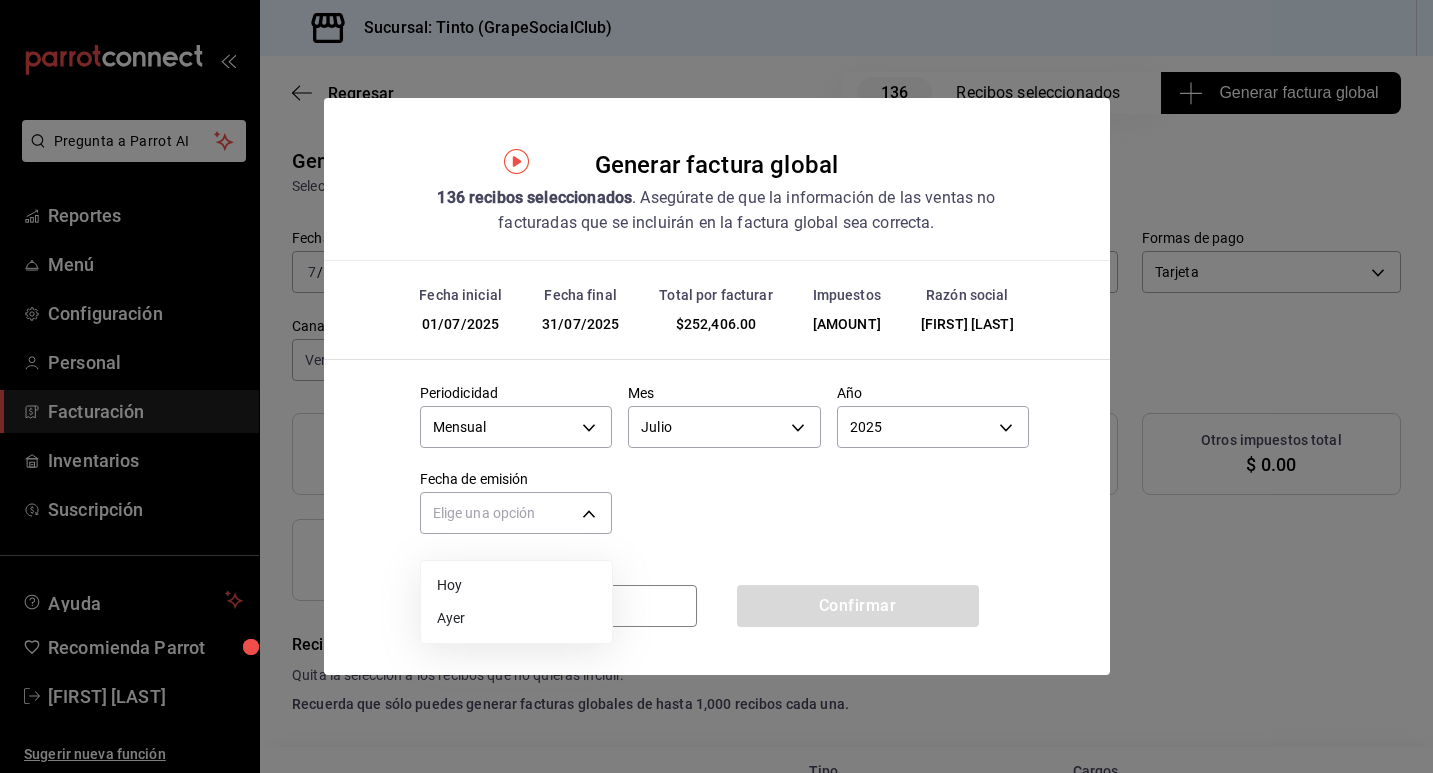 click on "Ayer" at bounding box center (516, 618) 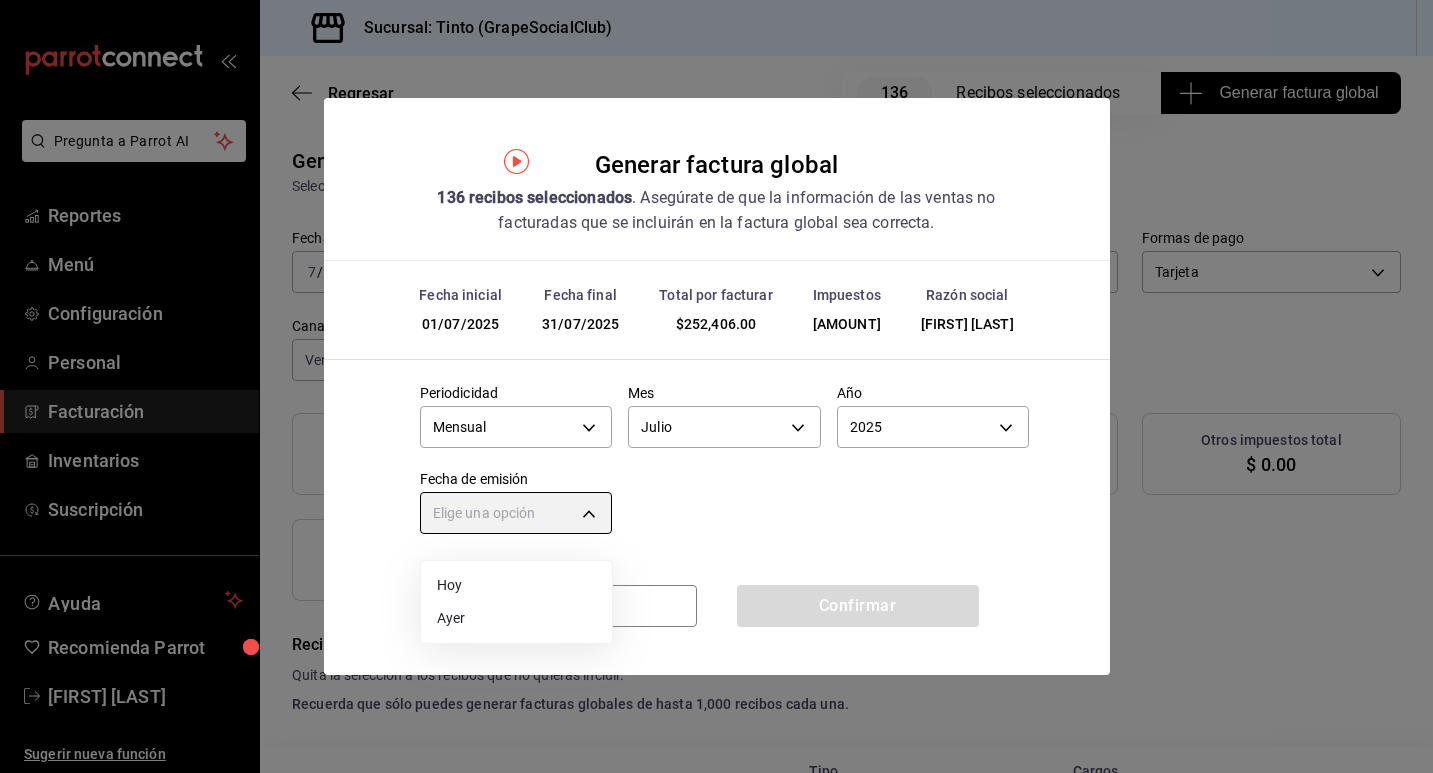 type on "YESTERDAY" 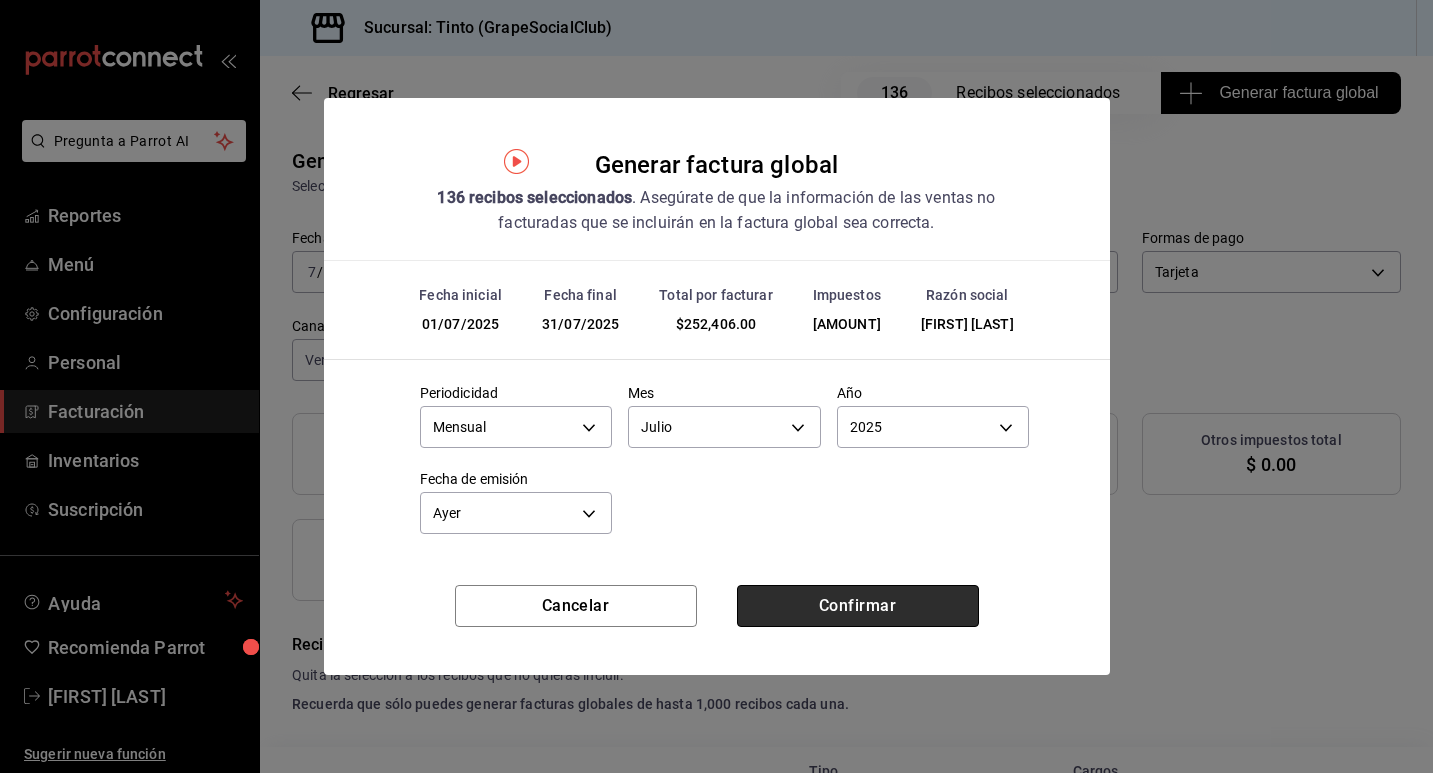 click on "Confirmar" at bounding box center [858, 606] 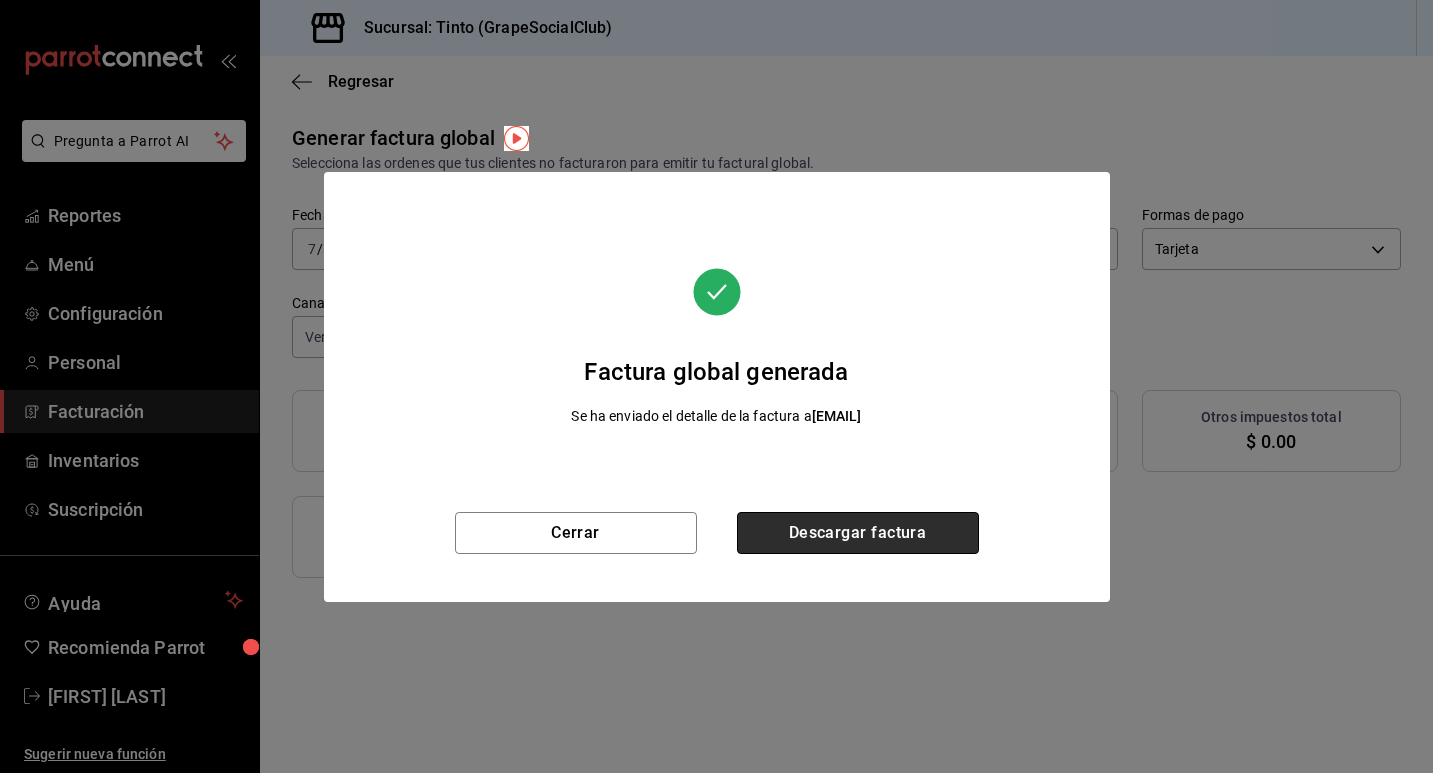 click on "Descargar factura" at bounding box center (858, 533) 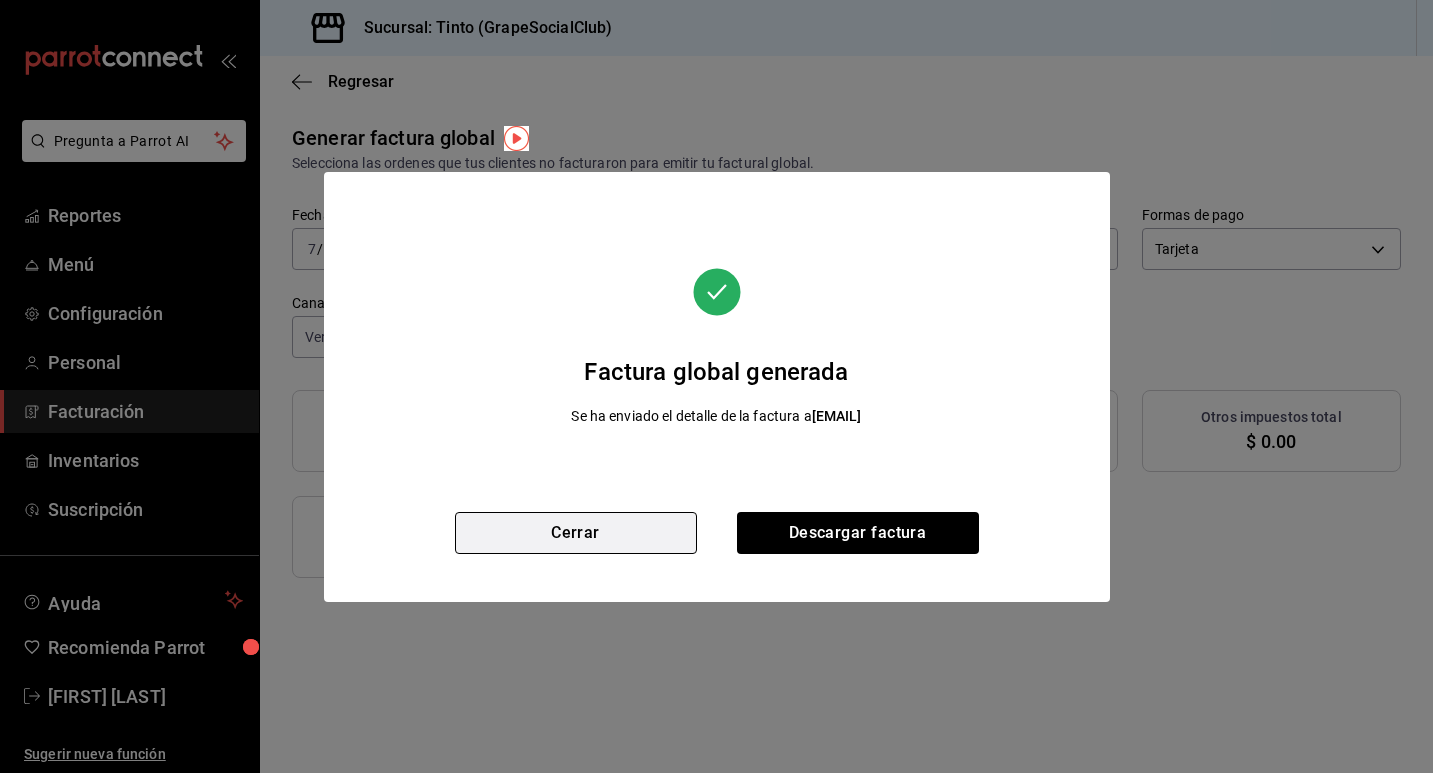 click on "Cerrar" at bounding box center (576, 533) 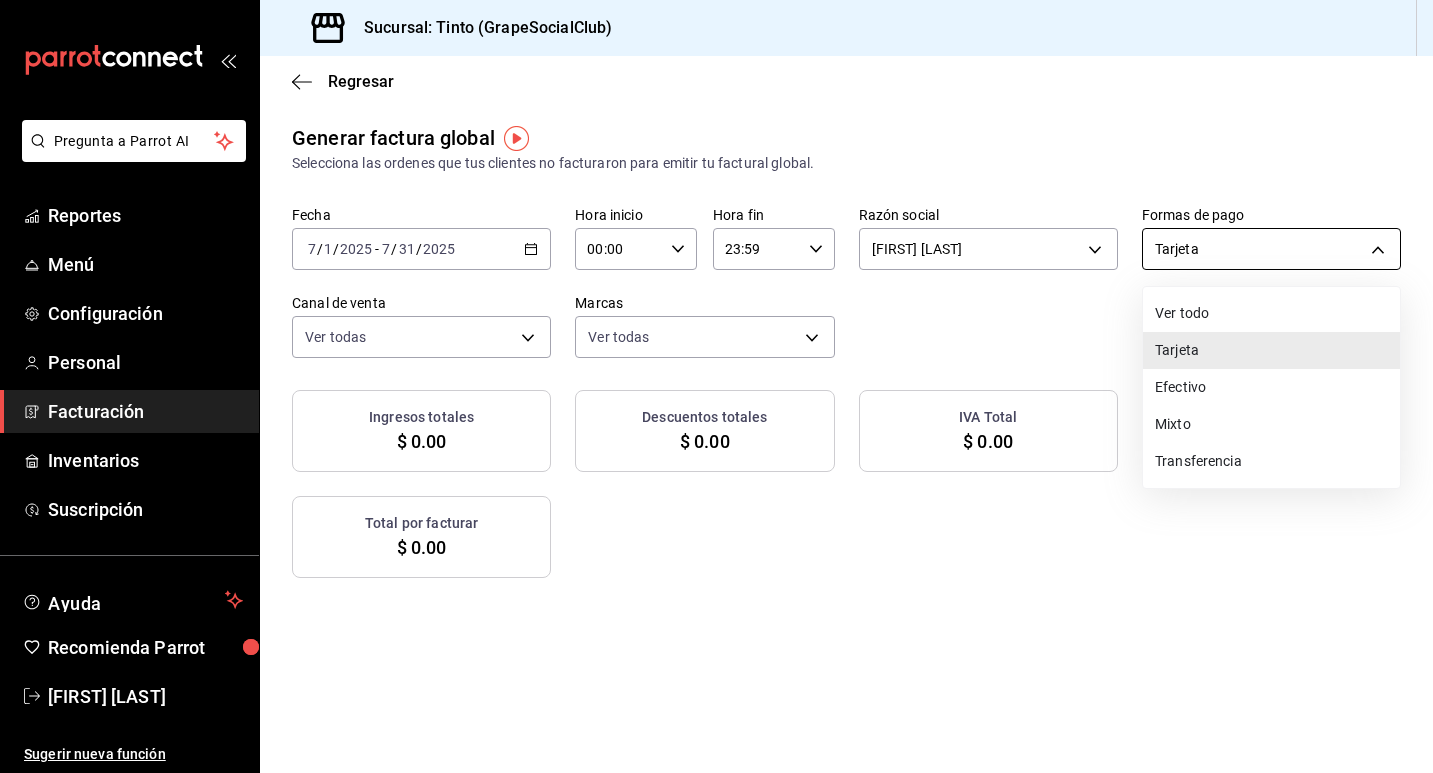 click on "Pregunta a Parrot AI Reportes   Menú   Configuración   Personal   Facturación   Inventarios   Suscripción   Ayuda Recomienda Parrot   [FIRST] [LAST]   Sugerir nueva función   Sucursal: Tinto (GrapeSocialClub) Regresar Generar factura global Selecciona las ordenes que tus clientes no facturaron para emitir tu factural global. Fecha [DATE] [DATE] - [DATE] [DATE] Hora inicio [TIME] Hora inicio Hora fin [TIME] Hora fin Razón social [FIRST] [LAST] [UUID] Formas de pago Tarjeta CARD Canal de venta Ver todas PARROT,UBER_EATS,RAPPI,DIDI_FOOD,ONLINE Marcas Ver todas [UUID] Ingresos totales [AMOUNT] Descuentos totales [AMOUNT] IVA Total [AMOUNT] Otros impuestos total [AMOUNT] Total por facturar [AMOUNT] No hay información que mostrar GANA 1 MES GRATIS EN TU SUSCRIPCIÓN AQUÍ Ver video tutorial Ir a video Pregunta a Parrot AI Reportes   Menú   Configuración   Personal   Facturación   Inventarios   Suscripción   Ayuda       Mixto" at bounding box center (716, 386) 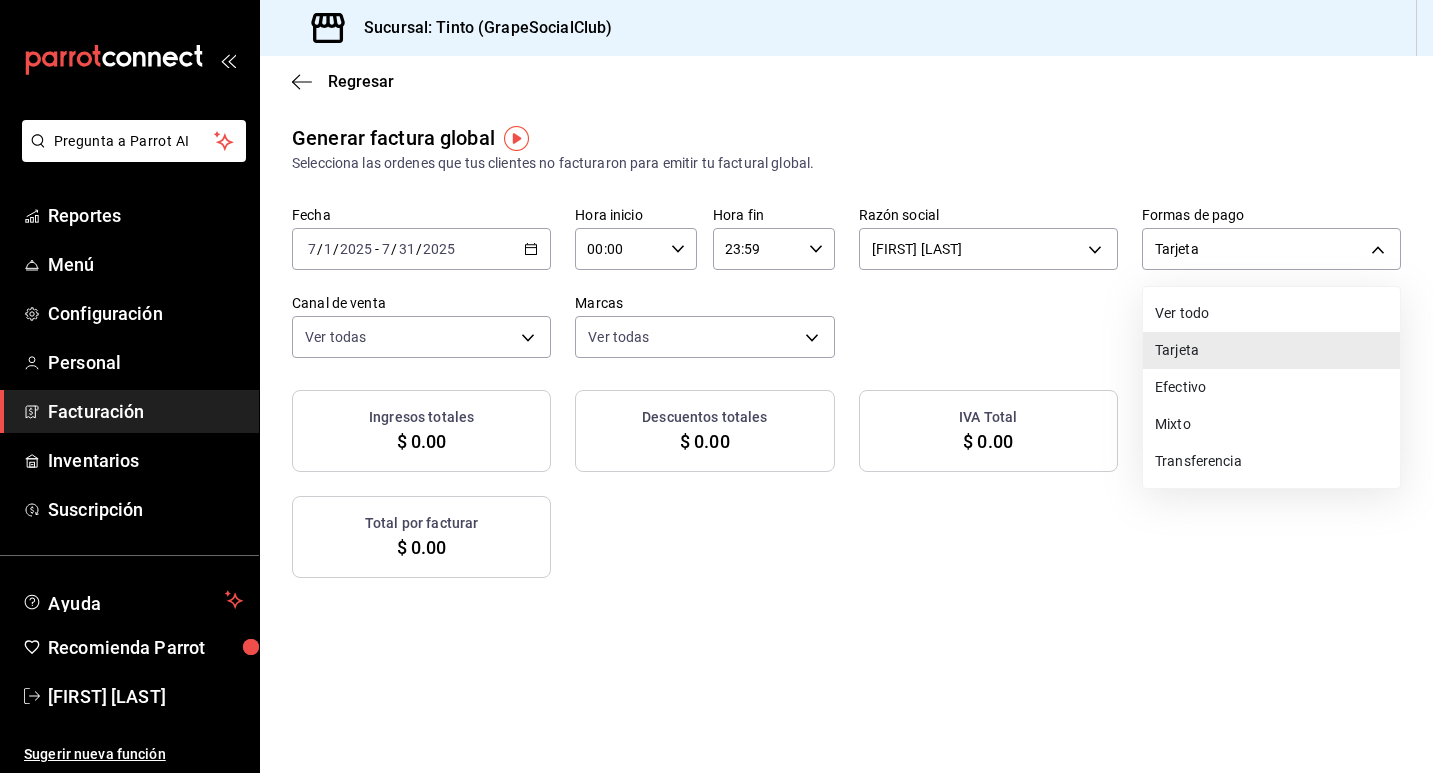click on "Efectivo" at bounding box center (1271, 387) 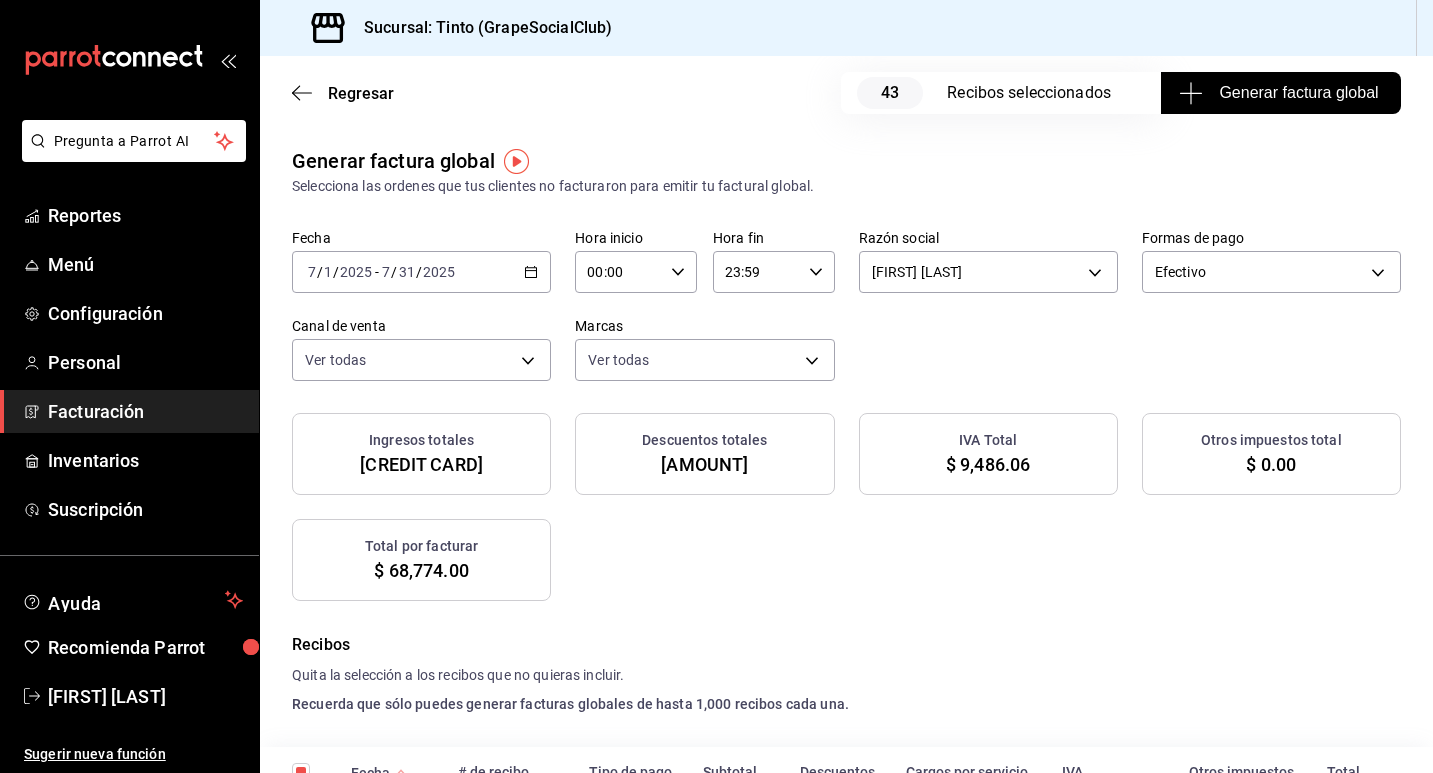 click on "Generar factura global" at bounding box center [1280, 93] 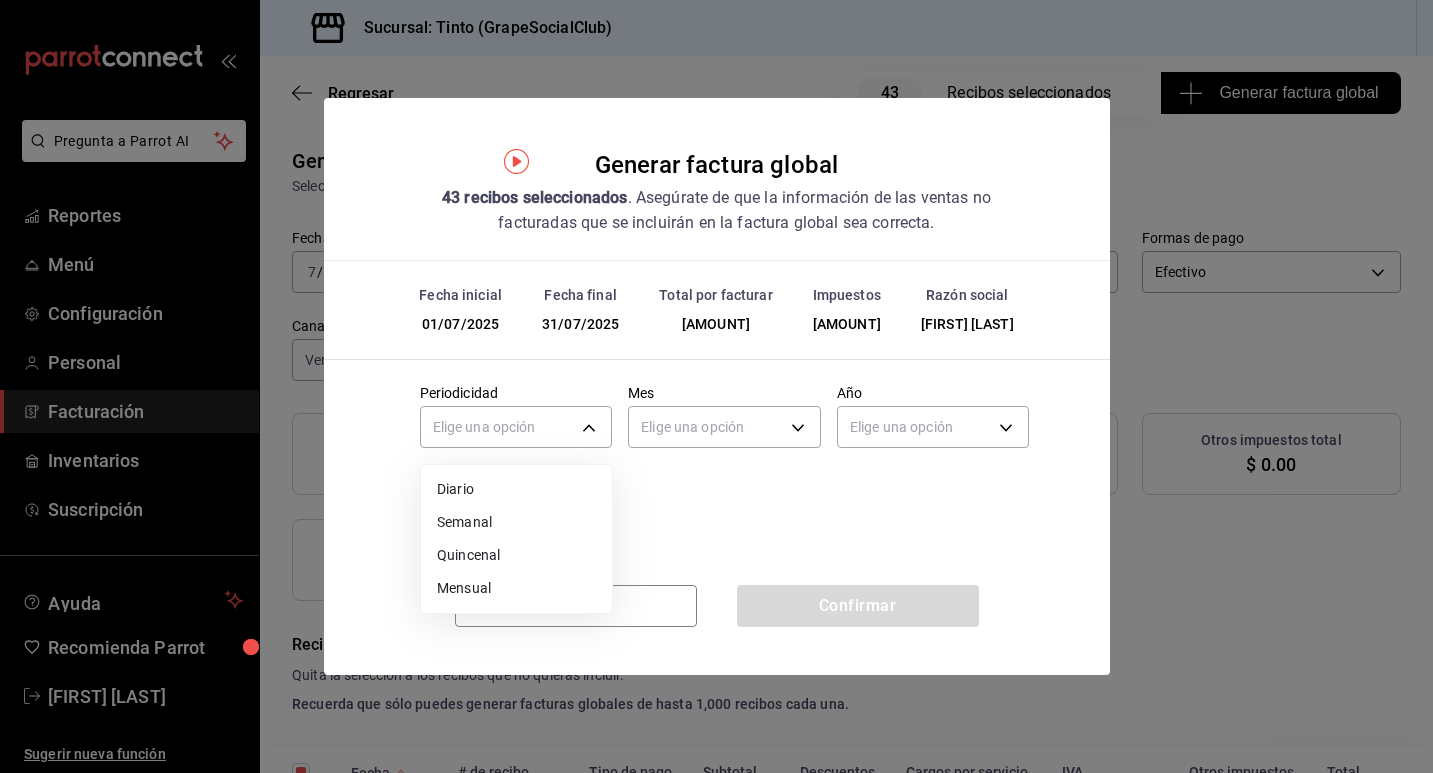 click on "Pregunta a Parrot AI Reportes   Menú   Configuración   Personal   Facturación   Inventarios   Suscripción   Ayuda Recomienda Parrot   [FIRST] [LAST]   Sugerir nueva función   Sucursal: Tinto (GrapeSocialClub) Regresar 43 Recibos seleccionados Generar factura global Generar factura global Selecciona las ordenes que tus clientes no facturaron para emitir tu factural global. Fecha 2025-07-01 7 / 1 / 2025 - 2025-07-31 7 / 31 / 2025 Hora inicio 00:00 Hora inicio Hora fin 23:59 Hora fin Razón social [FIRST] [LAST] [CREDIT CARD] Formas de pago Efectivo CASH Canal de venta Ver todas PARROT,UBER_EATS,RAPPI,DIDI_FOOD,ONLINE Marcas Ver todas [CREDIT CARD] Ingresos totales $ 59,287.94 Descuentos totales $ 56.00 IVA Total $ 9,486.06 Otros impuestos total $ 0.00 Total por facturar $ 68,774.00 Recibos Quita la selección a los recibos que no quieras incluir. Recuerda que sólo puedes generar facturas globales de hasta 1,000 recibos cada una. Fecha # de recibo" at bounding box center (716, 386) 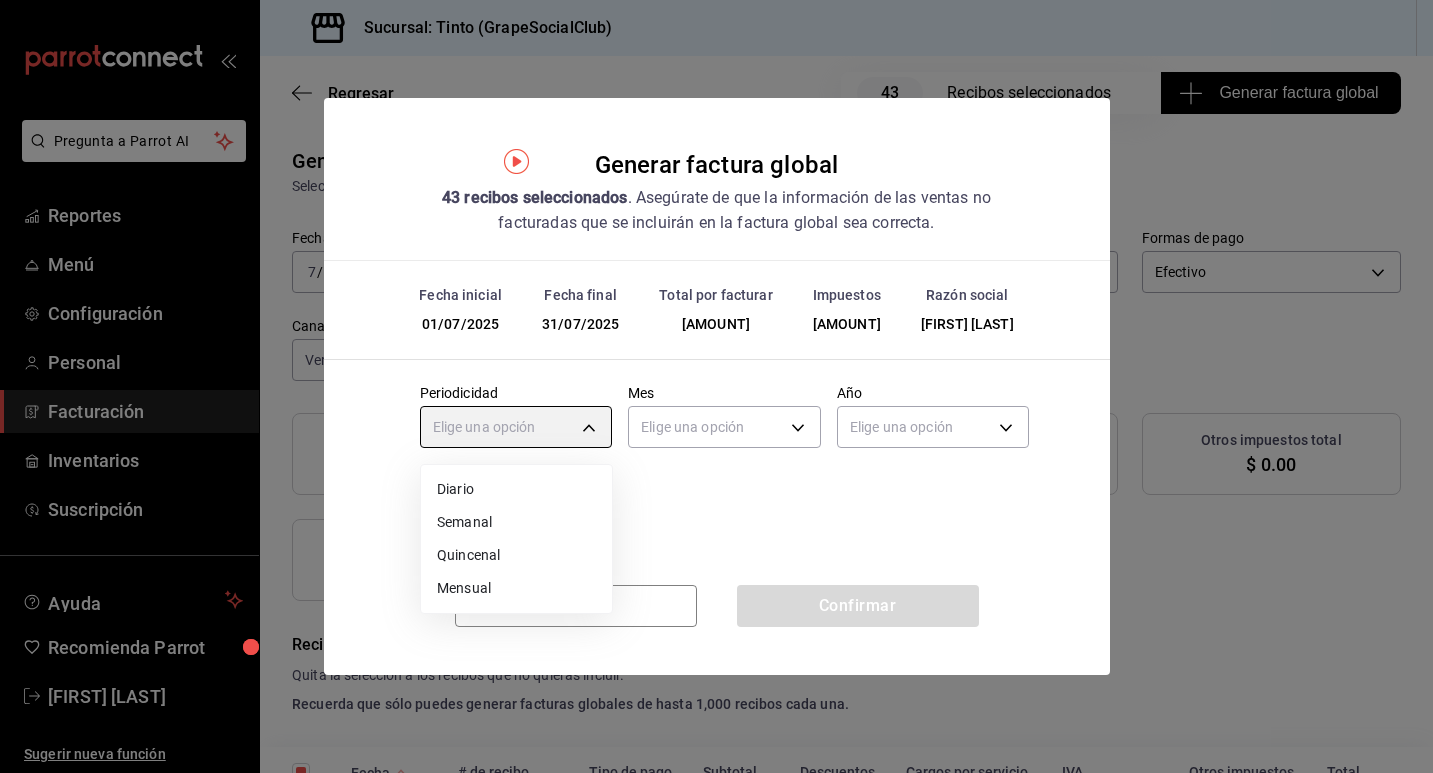type on "MONTHLY" 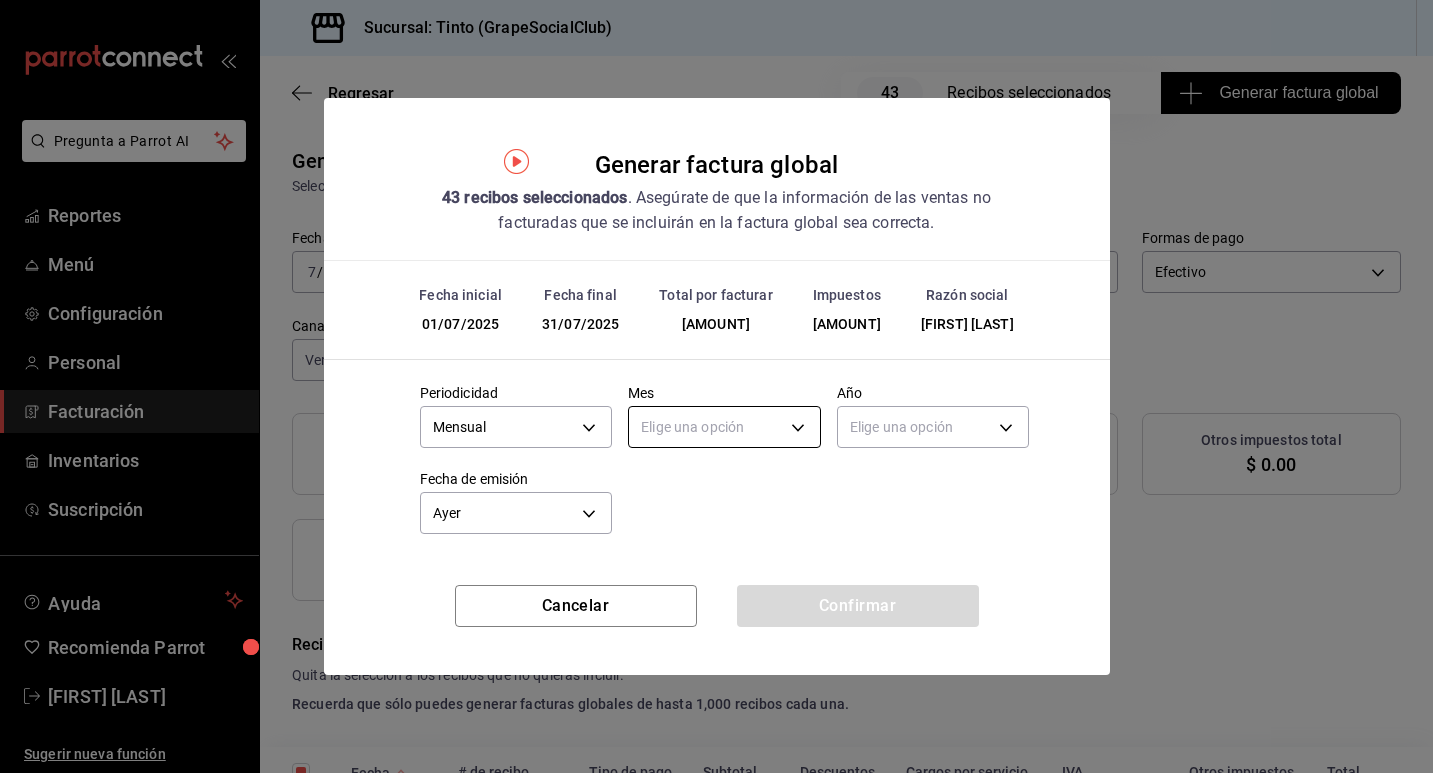 click on "Pregunta a Parrot AI Reportes   Menú   Configuración   Personal   Facturación   Inventarios   Suscripción   Ayuda Recomienda Parrot   [FIRST] [LAST]   Sugerir nueva función   Sucursal: Tinto (GrapeSocialClub) Regresar 43 Recibos seleccionados Generar factura global Generar factura global Selecciona las ordenes que tus clientes no facturaron para emitir tu factural global. Fecha 2025-07-01 7 / 1 / 2025 - 2025-07-31 7 / 31 / 2025 Hora inicio 00:00 Hora inicio Hora fin 23:59 Hora fin Razón social [FIRST] [LAST] [CREDIT CARD] Formas de pago Efectivo CASH Canal de venta Ver todas PARROT,UBER_EATS,RAPPI,DIDI_FOOD,ONLINE Marcas Ver todas [CREDIT CARD] Ingresos totales $ 59,287.94 Descuentos totales $ 56.00 IVA Total $ 9,486.06 Otros impuestos total $ 0.00 Total por facturar $ 68,774.00 Recibos Quita la selección a los recibos que no quieras incluir. Recuerda que sólo puedes generar facturas globales de hasta 1,000 recibos cada una. Fecha # de recibo" at bounding box center [716, 386] 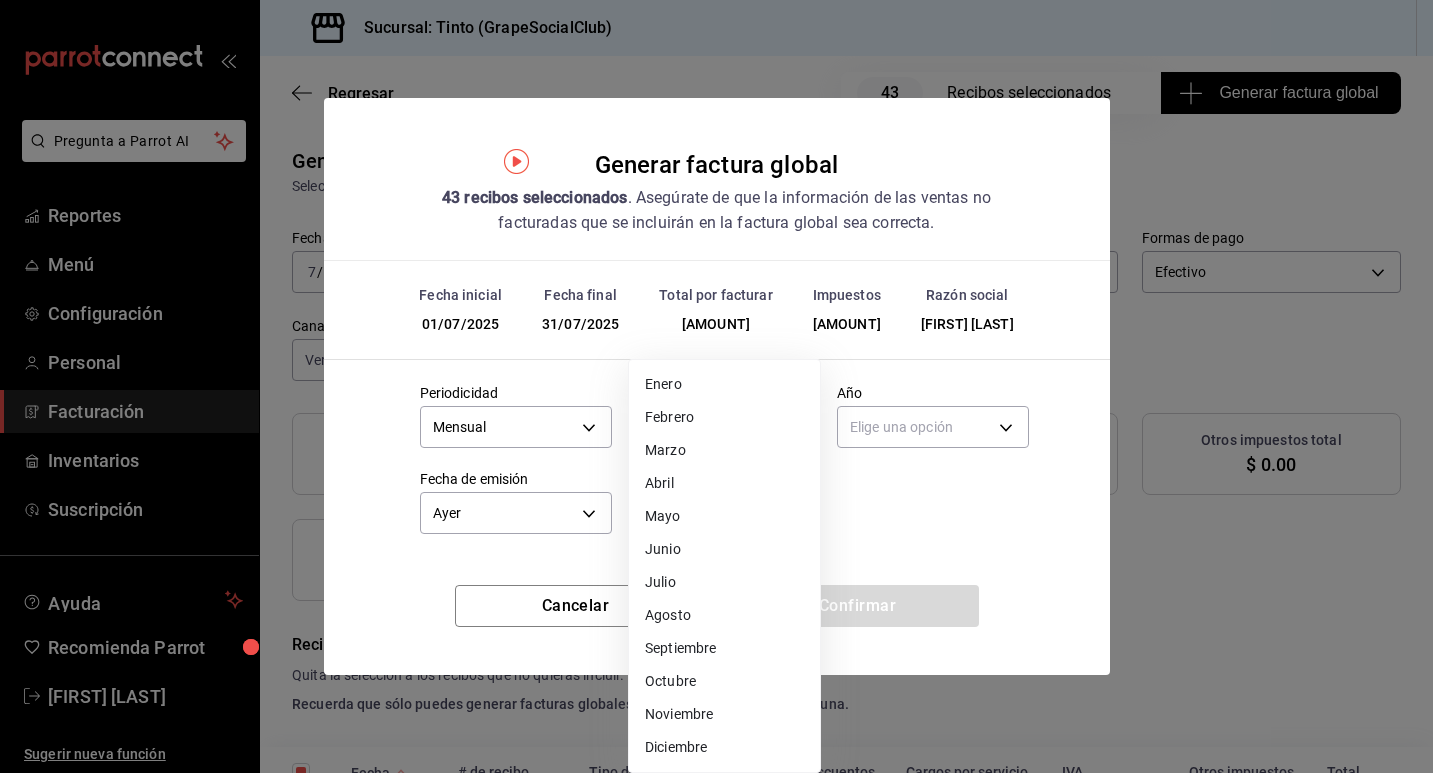 click on "Julio" at bounding box center [724, 582] 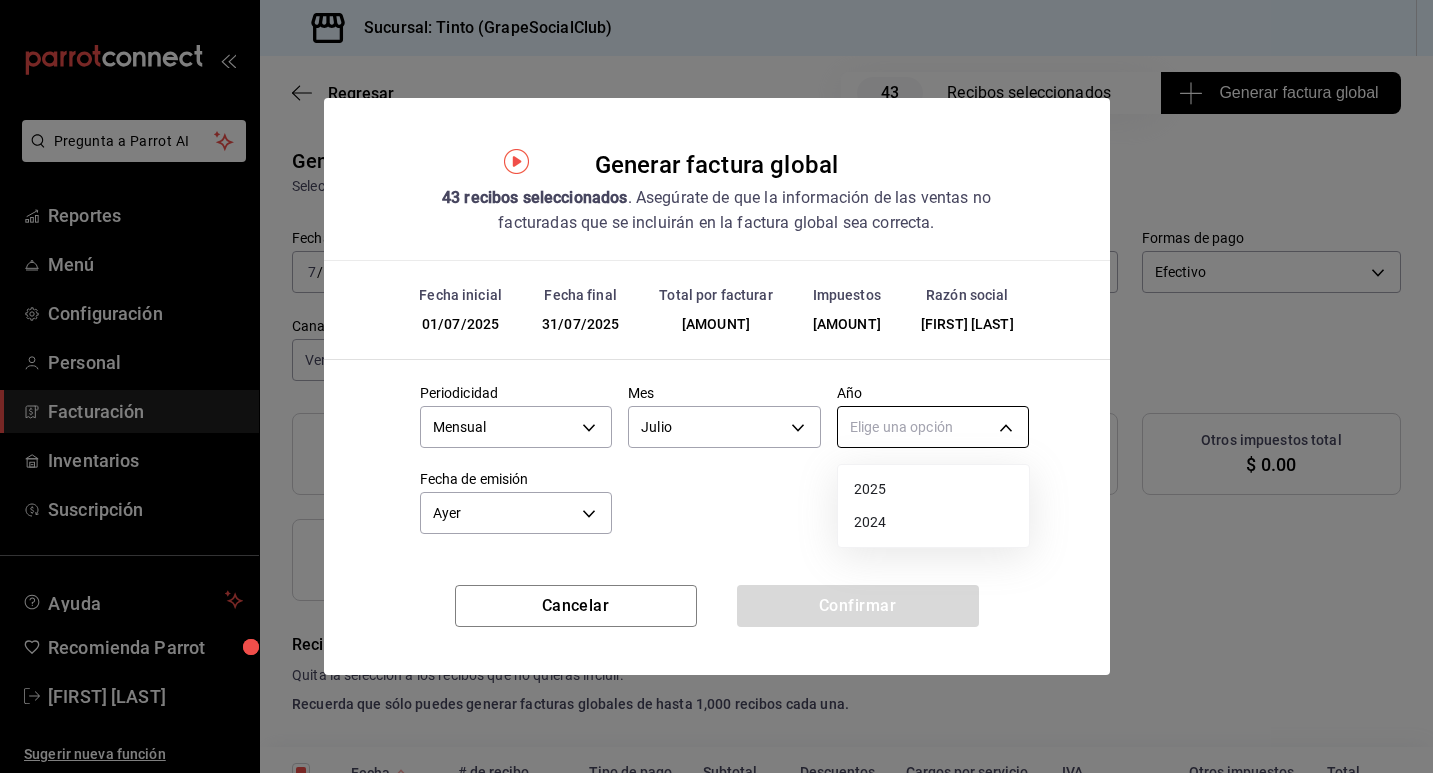click on "Pregunta a Parrot AI Reportes   Menú   Configuración   Personal   Facturación   Inventarios   Suscripción   Ayuda Recomienda Parrot   [FIRST] [LAST]   Sugerir nueva función   Sucursal: Tinto (GrapeSocialClub) Regresar 43 Recibos seleccionados Generar factura global Generar factura global Selecciona las ordenes que tus clientes no facturaron para emitir tu factural global. Fecha 2025-07-01 7 / 1 / 2025 - 2025-07-31 7 / 31 / 2025 Hora inicio 00:00 Hora inicio Hora fin 23:59 Hora fin Razón social [FIRST] [LAST] [CREDIT CARD] Formas de pago Efectivo CASH Canal de venta Ver todas PARROT,UBER_EATS,RAPPI,DIDI_FOOD,ONLINE Marcas Ver todas [CREDIT CARD] Ingresos totales $ 59,287.94 Descuentos totales $ 56.00 IVA Total $ 9,486.06 Otros impuestos total $ 0.00 Total por facturar $ 68,774.00 Recibos Quita la selección a los recibos que no quieras incluir. Recuerda que sólo puedes generar facturas globales de hasta 1,000 recibos cada una. Fecha # de recibo" at bounding box center (716, 386) 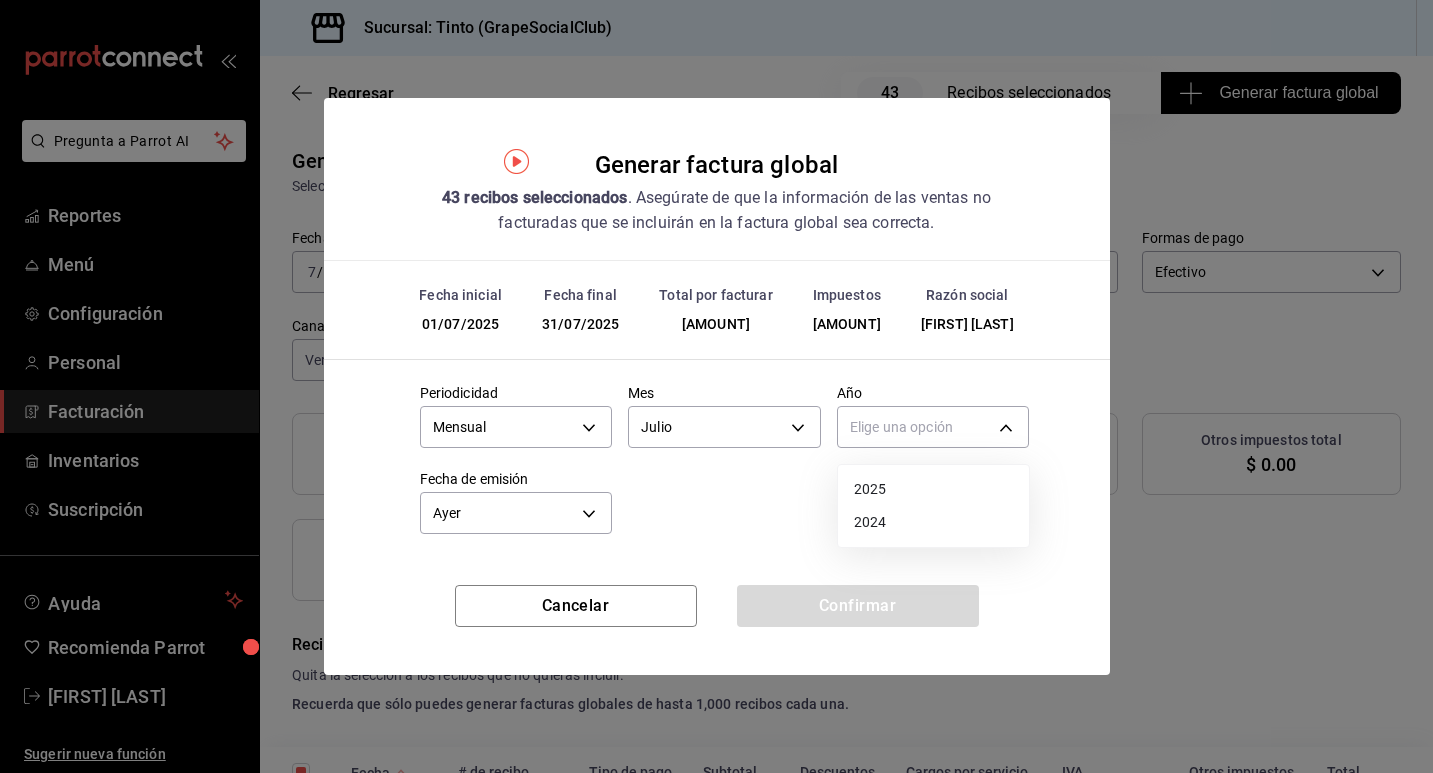 click on "2025" at bounding box center (933, 489) 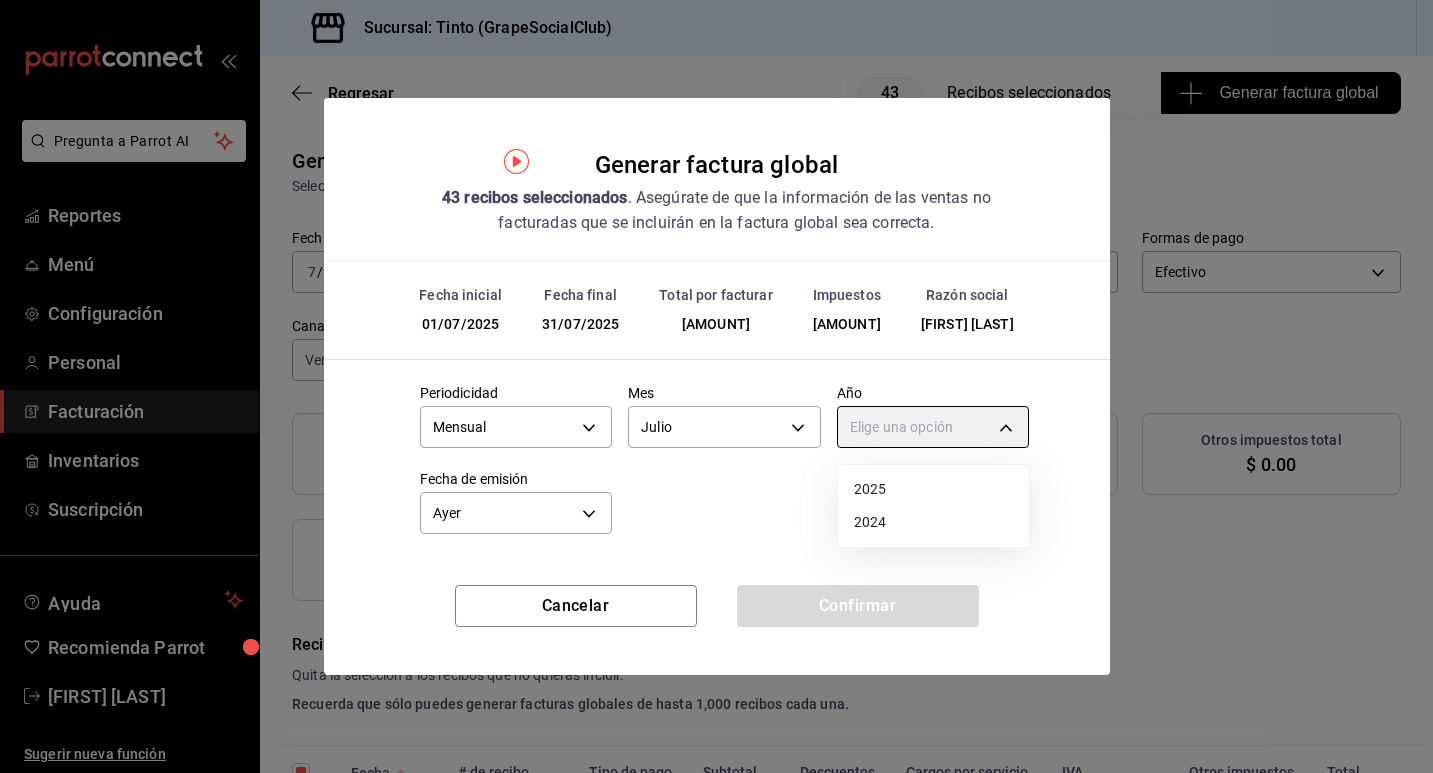 type on "2025" 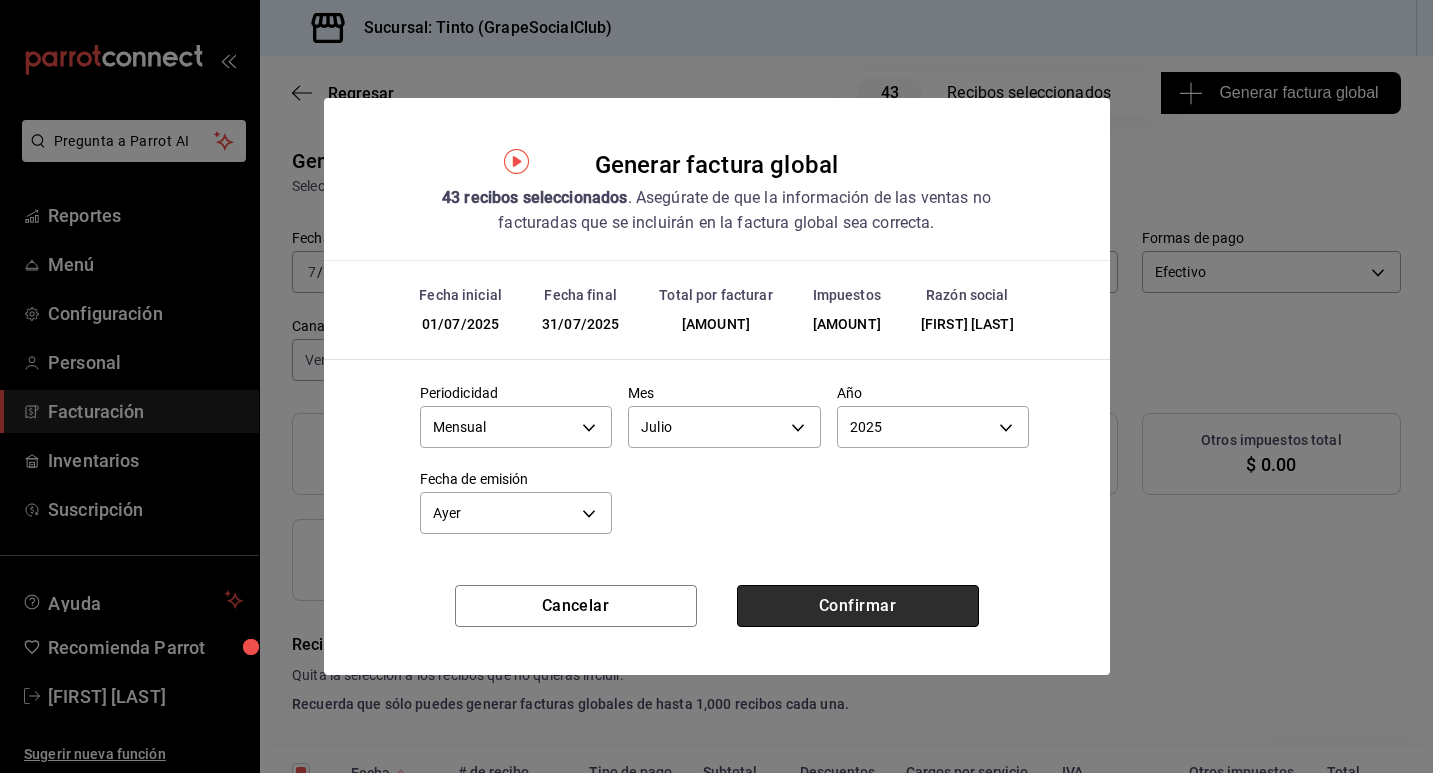 click on "Confirmar" at bounding box center [858, 606] 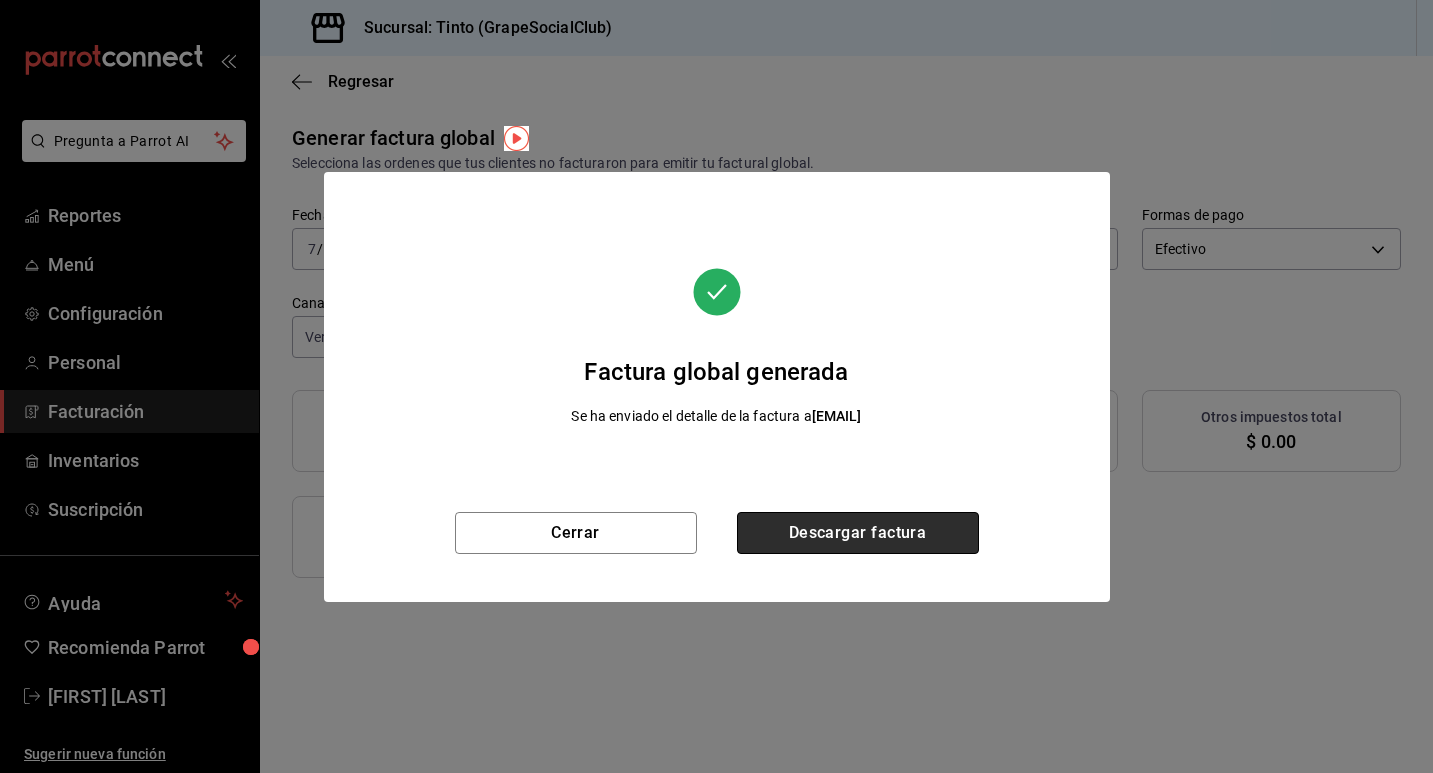 click on "Descargar factura" at bounding box center (858, 533) 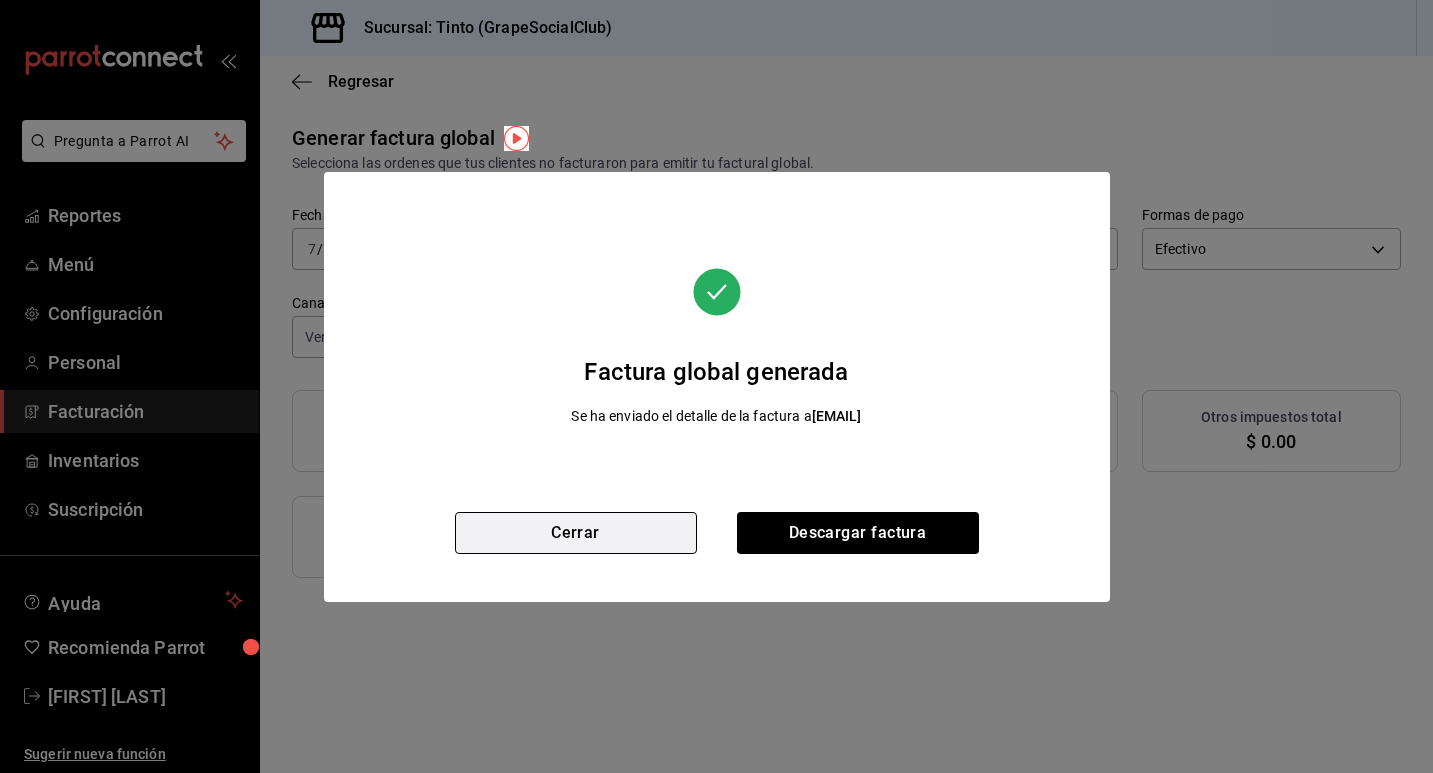 click on "Cerrar" at bounding box center [576, 533] 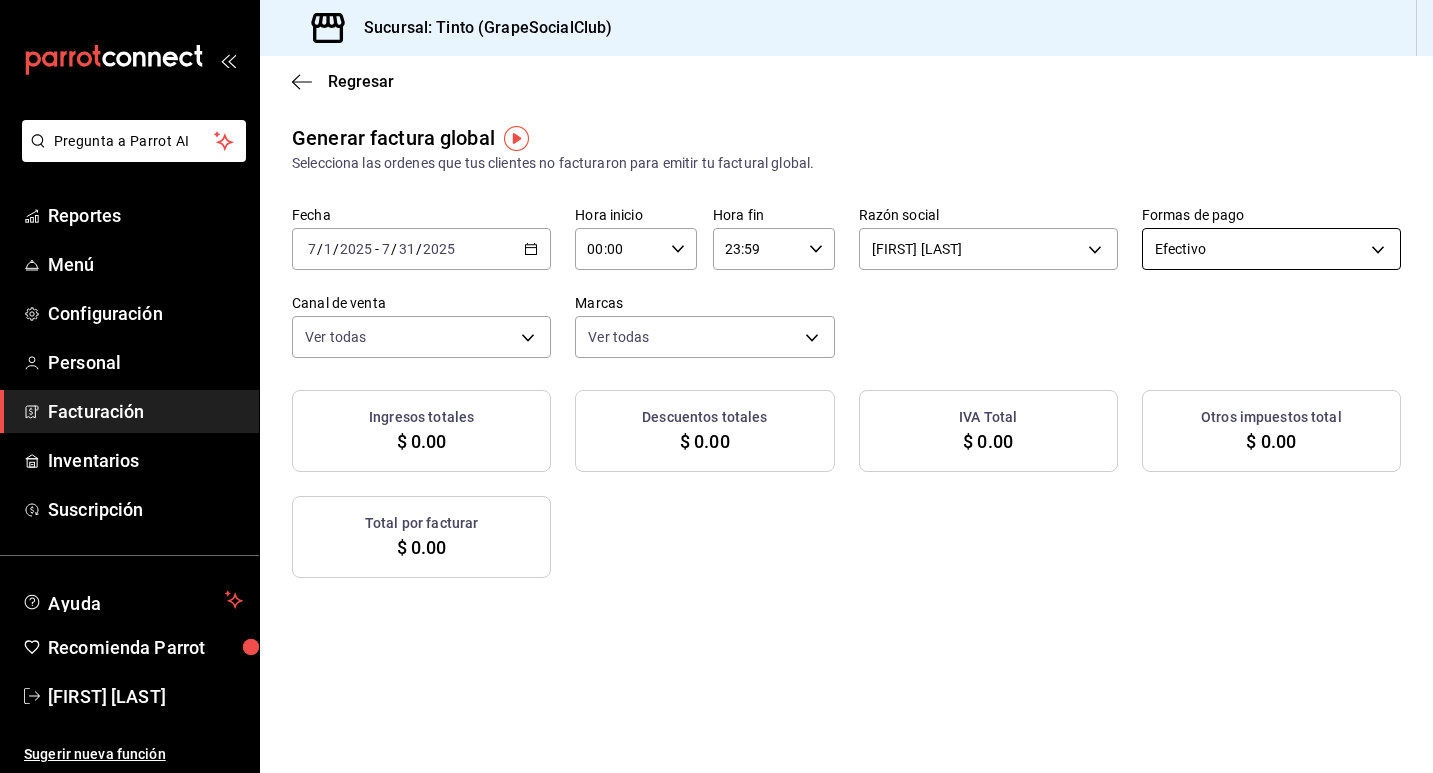 click on "Pregunta a Parrot AI Reportes   Menú   Configuración   Personal   Facturación   Inventarios   Suscripción   Ayuda Recomienda Parrot   [FIRST] [LAST]   Sugerir nueva función   Sucursal: Tinto (GrapeSocialClub) Regresar Generar factura global Selecciona las ordenes que tus clientes no facturaron para emitir tu factural global. Fecha 2025-07-01 7 / 1 / 2025 - 2025-07-31 7 / 31 / 2025 Hora inicio 00:00 Hora inicio Hora fin 23:59 Hora fin Razón social [FIRST] [LAST] [CREDIT CARD] Formas de pago Efectivo CASH Canal de venta Ver todas PARROT,UBER_EATS,RAPPI,DIDI_FOOD,ONLINE Marcas Ver todas [CREDIT CARD] Ingresos totales $ 0.00 Descuentos totales $ 0.00 IVA Total $ 0.00 Otros impuestos total $ 0.00 Total por facturar $ 0.00 No hay información que mostrar GANA 1 MES GRATIS EN TU SUSCRIPCIÓN AQUÍ Ver video tutorial Ir a video Pregunta a Parrot AI Reportes   Menú   Configuración   Personal   Facturación   Inventarios   Suscripción   Ayuda" at bounding box center [716, 386] 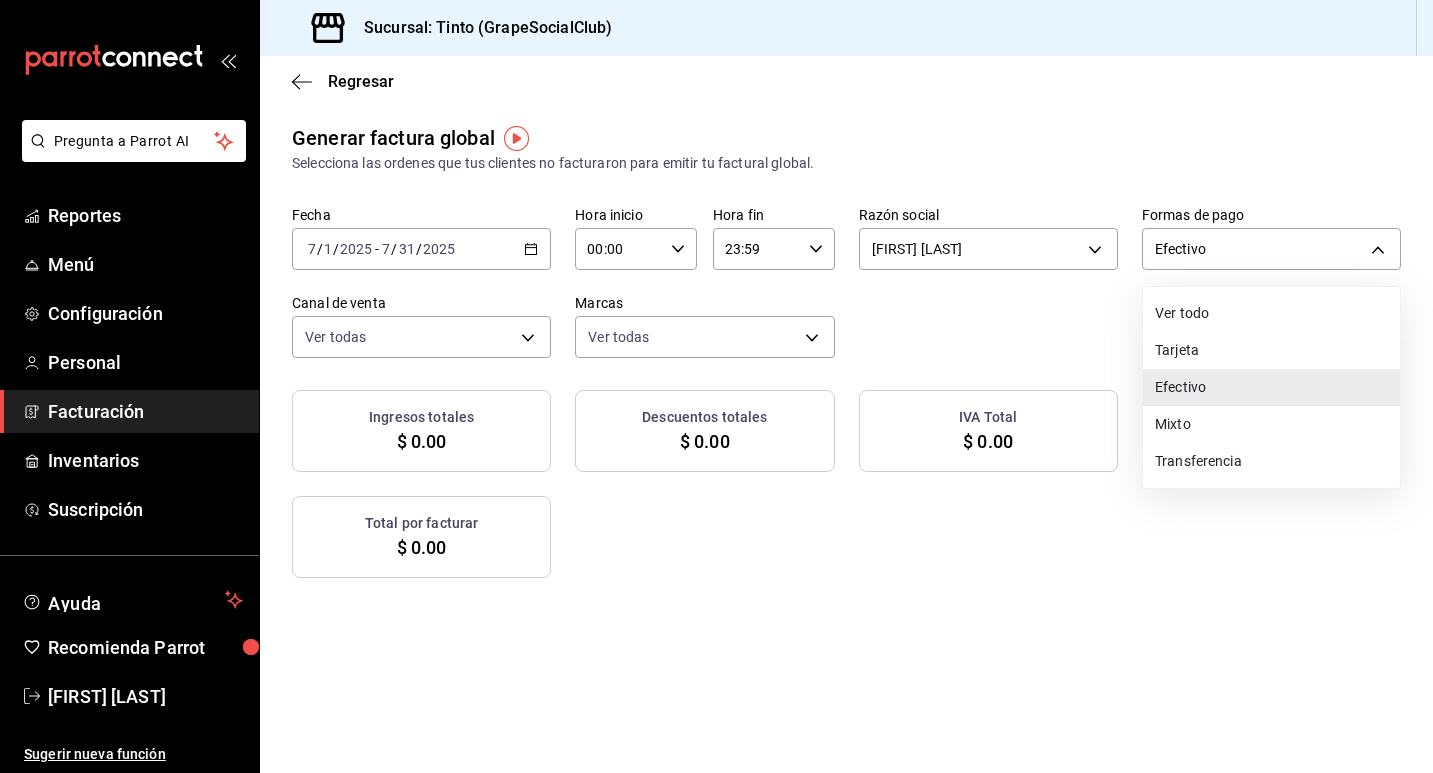 click on "Mixto" at bounding box center [1271, 424] 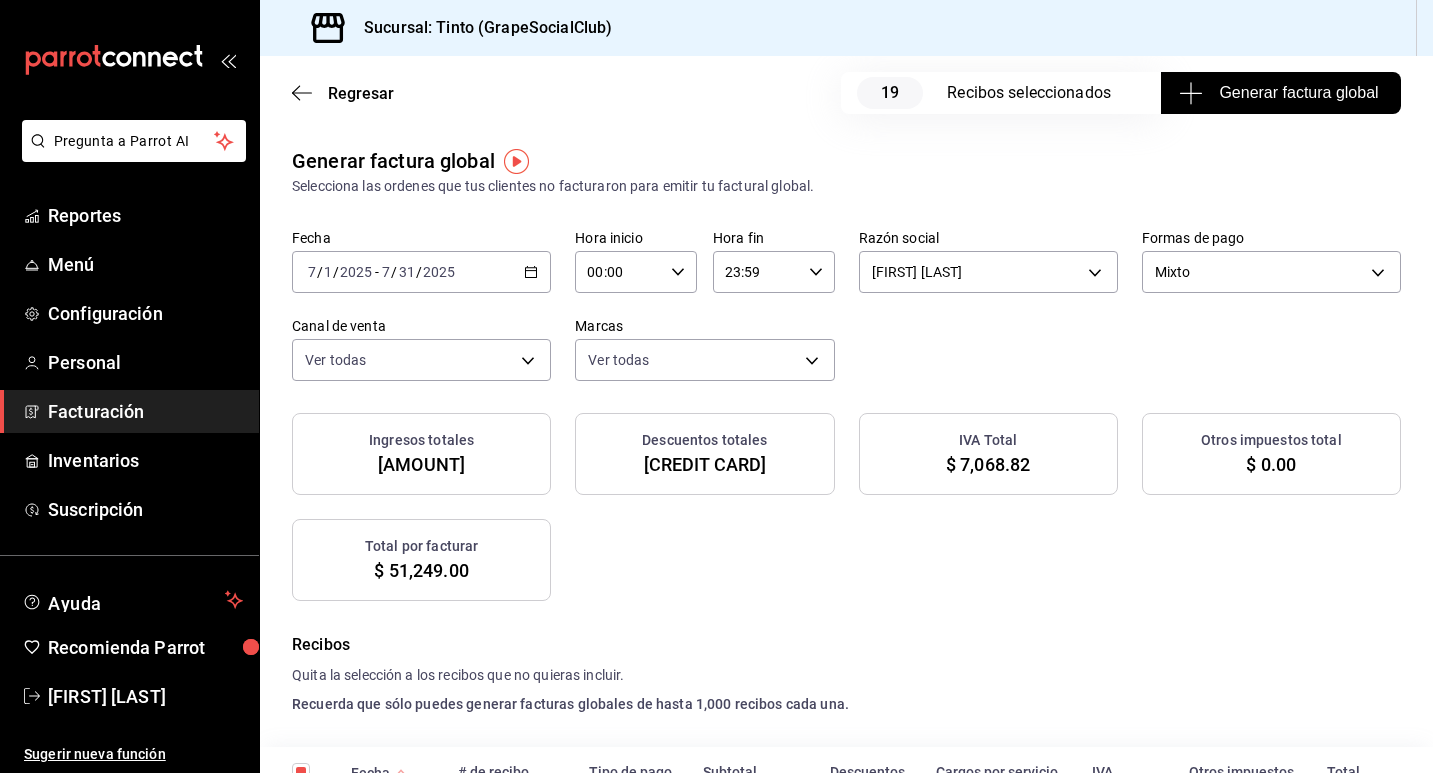 click on "Generar factura global" at bounding box center (1280, 93) 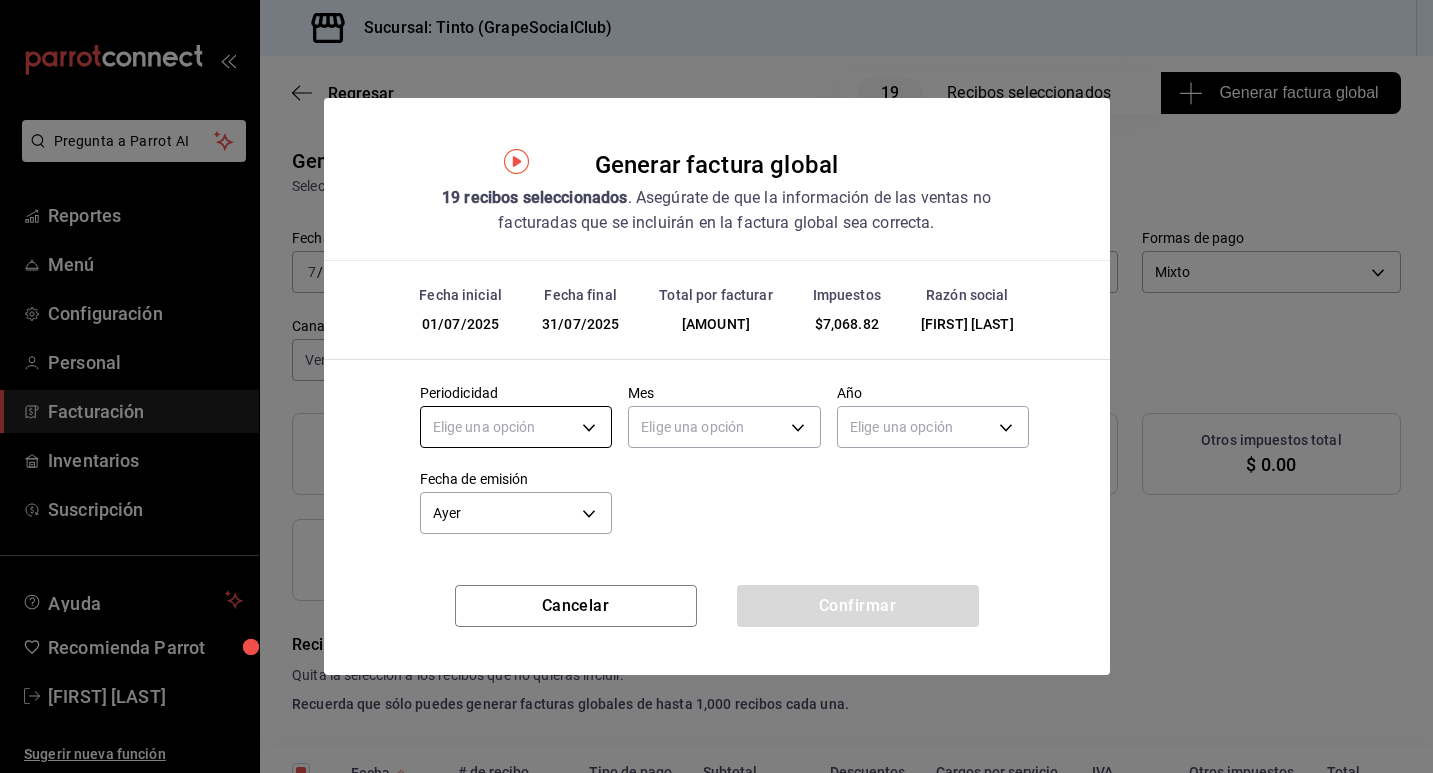 click on "Pregunta a Parrot AI Reportes   Menú   Configuración   Personal   Facturación   Inventarios   Suscripción   Ayuda Recomienda Parrot   [FIRST] [LAST]   Sugerir nueva función   Sucursal: Tinto (GrapeSocialClub) Regresar 19 Recibos seleccionados Generar factura global Generar factura global Selecciona las ordenes que tus clientes no facturaron para emitir tu factural global. Fecha [DATE] [DATE] - [DATE] [DATE] Hora inicio [TIME] Hora inicio Hora fin [TIME] Hora fin Razón social [FIRST] [LAST] [UUID] Formas de pago Mixto MIXED Canal de venta Ver todas PARROT,UBER_EATS,RAPPI,DIDI_FOOD,ONLINE Marcas Ver todas [UUID] Ingresos totales [AMOUNT] Descuentos totales [AMOUNT] IVA Total [AMOUNT] Otros impuestos total [AMOUNT] Total por facturar [AMOUNT] Recibos Quita la selección a los recibos que no quieras incluir. Recuerda que sólo puedes generar facturas globales de hasta 1,000 recibos cada una. Fecha # de recibo" at bounding box center (716, 386) 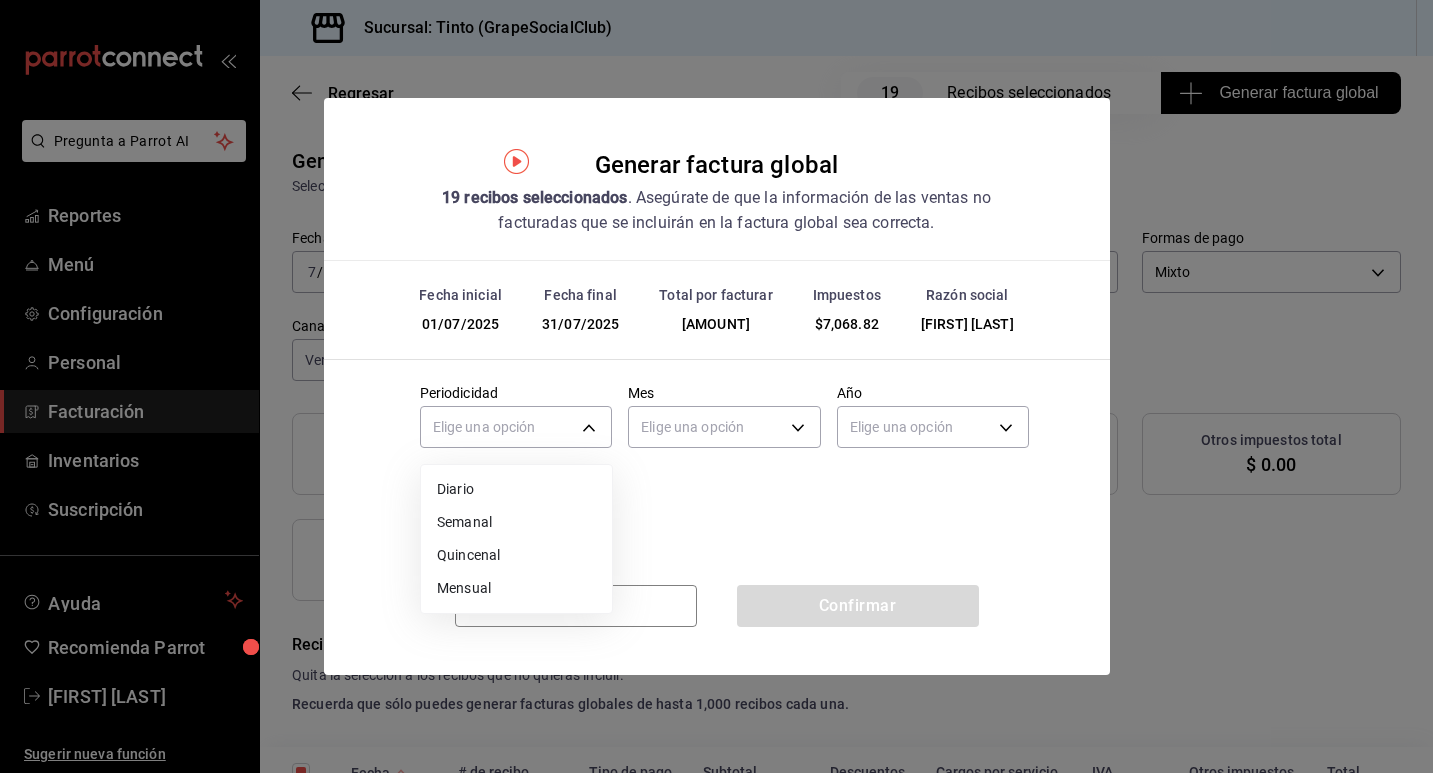 click on "Mensual" at bounding box center [516, 588] 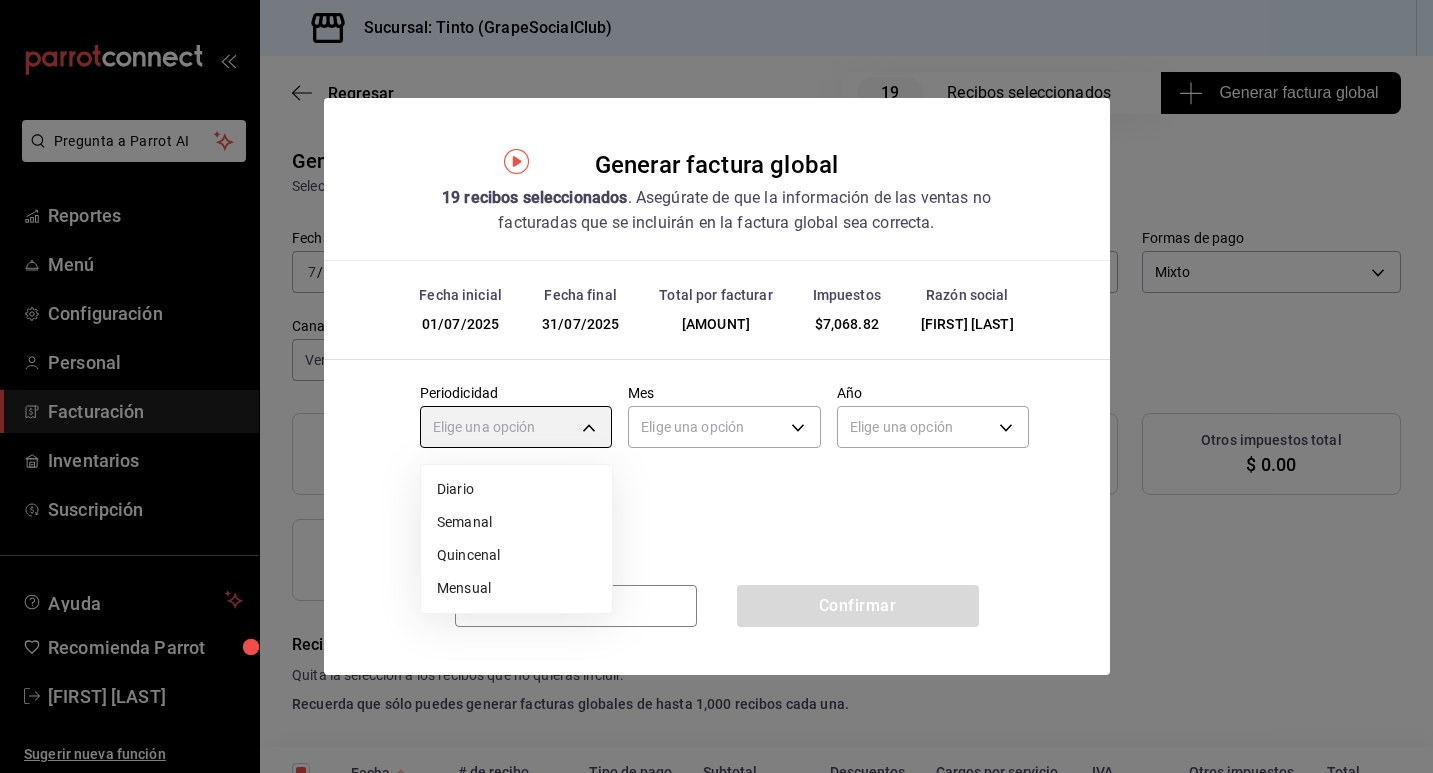 type on "MONTHLY" 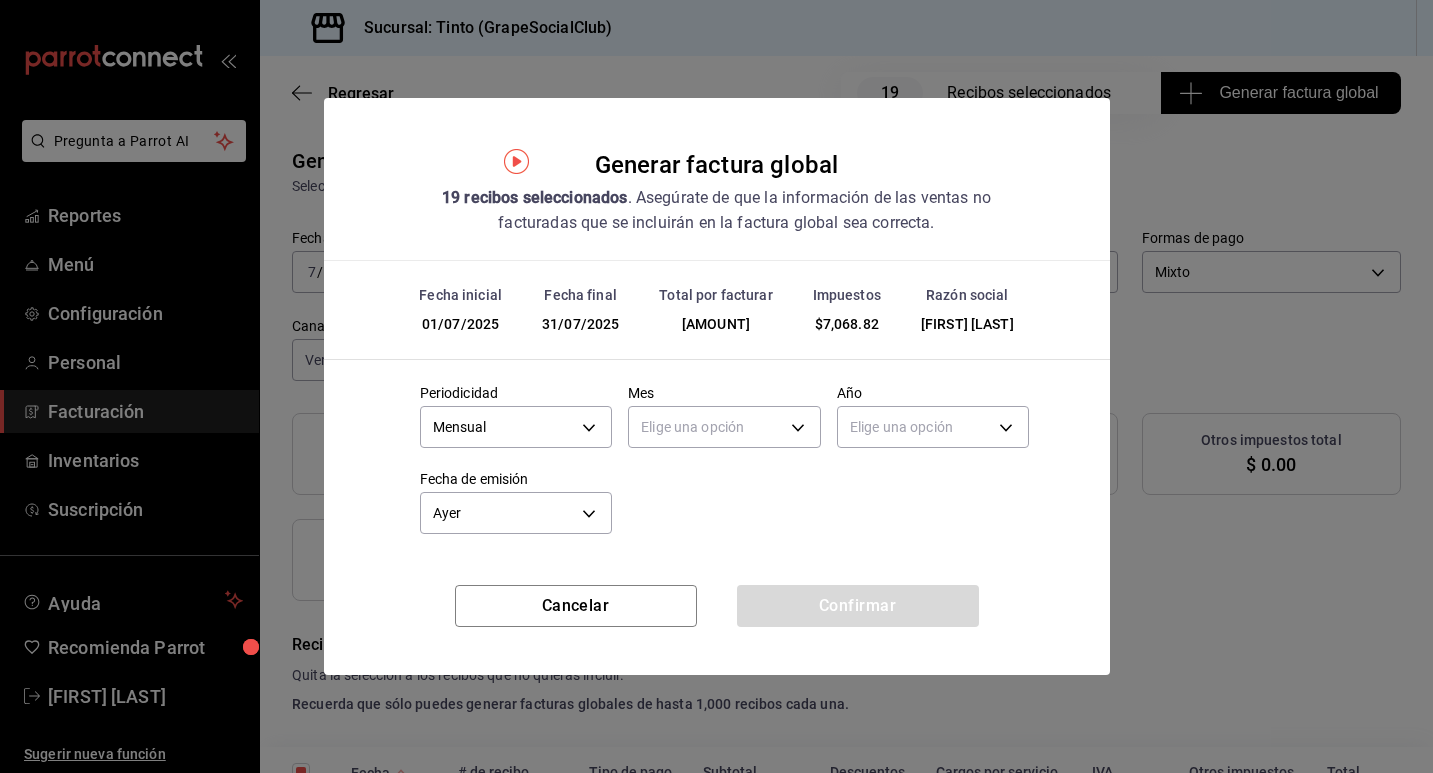click on "Periodicidad Mensual MONTHLY Mes Elige una opción Año Elige una opción Fecha de emisión Ayer YESTERDAY" at bounding box center [717, 454] 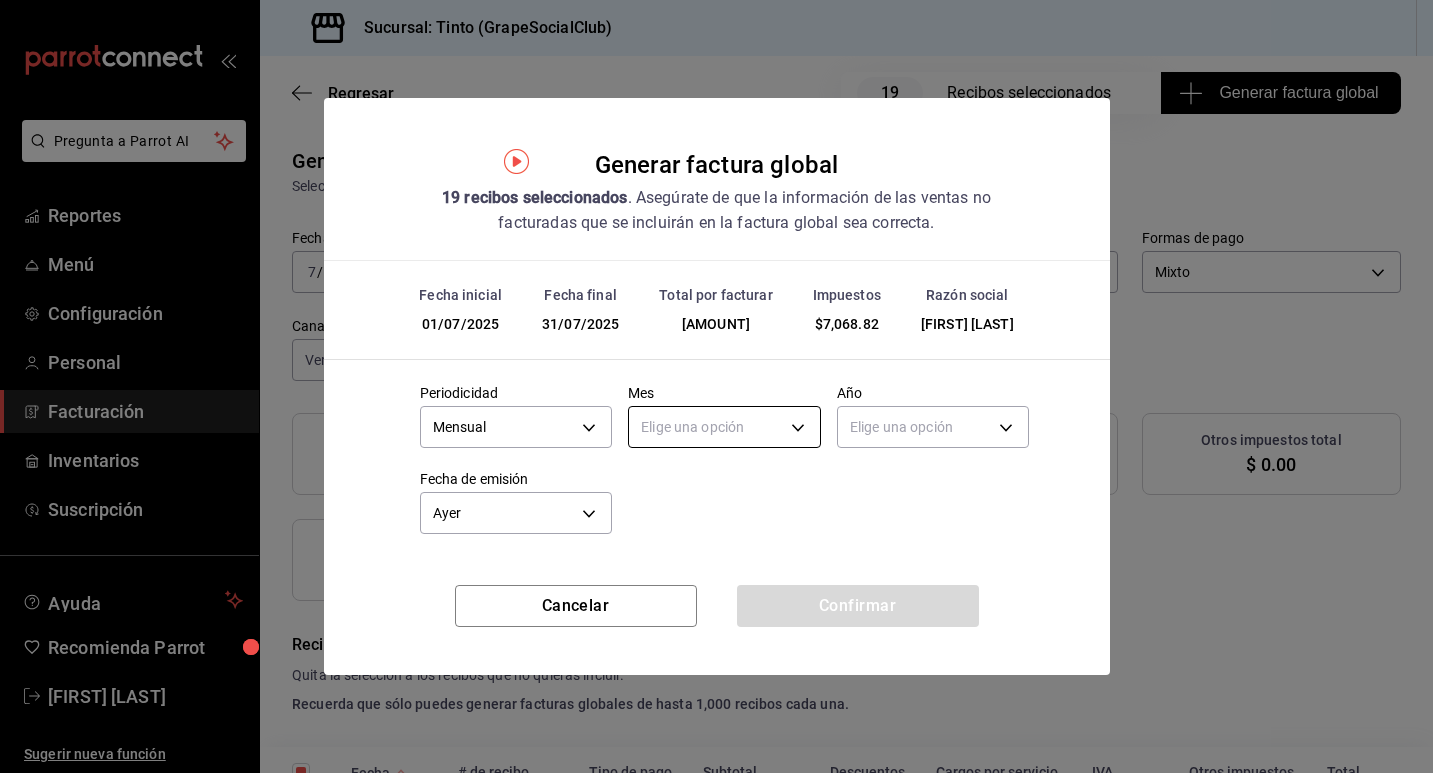 click on "Pregunta a Parrot AI Reportes   Menú   Configuración   Personal   Facturación   Inventarios   Suscripción   Ayuda Recomienda Parrot   [FIRST] [LAST]   Sugerir nueva función   Sucursal: Tinto (GrapeSocialClub) Regresar 19 Recibos seleccionados Generar factura global Generar factura global Selecciona las ordenes que tus clientes no facturaron para emitir tu factural global. Fecha [DATE] [DATE] - [DATE] [DATE] Hora inicio [TIME] Hora inicio Hora fin [TIME] Hora fin Razón social [FIRST] [LAST] [UUID] Formas de pago Mixto MIXED Canal de venta Ver todas PARROT,UBER_EATS,RAPPI,DIDI_FOOD,ONLINE Marcas Ver todas [UUID] Ingresos totales [AMOUNT] Descuentos totales [AMOUNT] IVA Total [AMOUNT] Otros impuestos total [AMOUNT] Total por facturar [AMOUNT] Recibos Quita la selección a los recibos que no quieras incluir. Recuerda que sólo puedes generar facturas globales de hasta 1,000 recibos cada una. Fecha # de recibo" at bounding box center (716, 386) 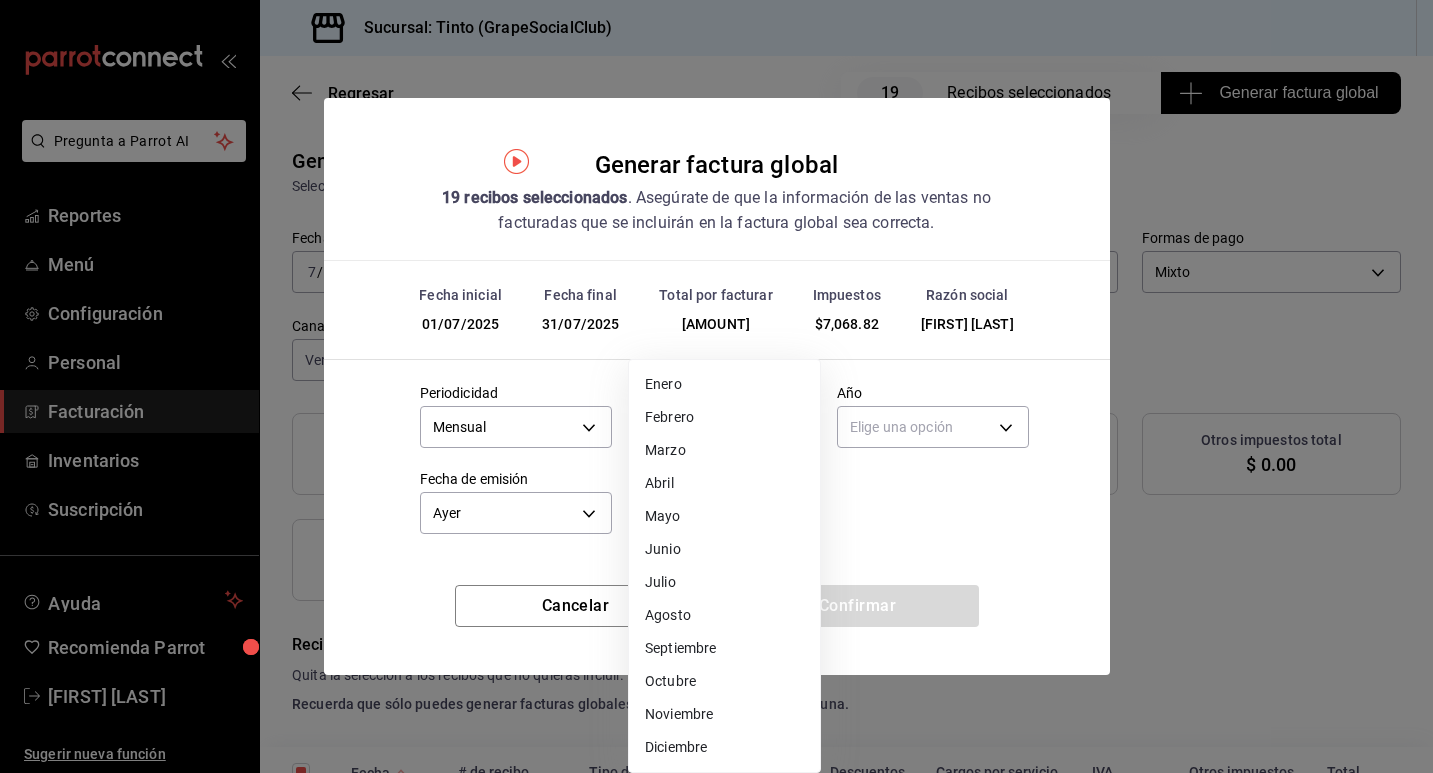 click on "Julio" at bounding box center [724, 582] 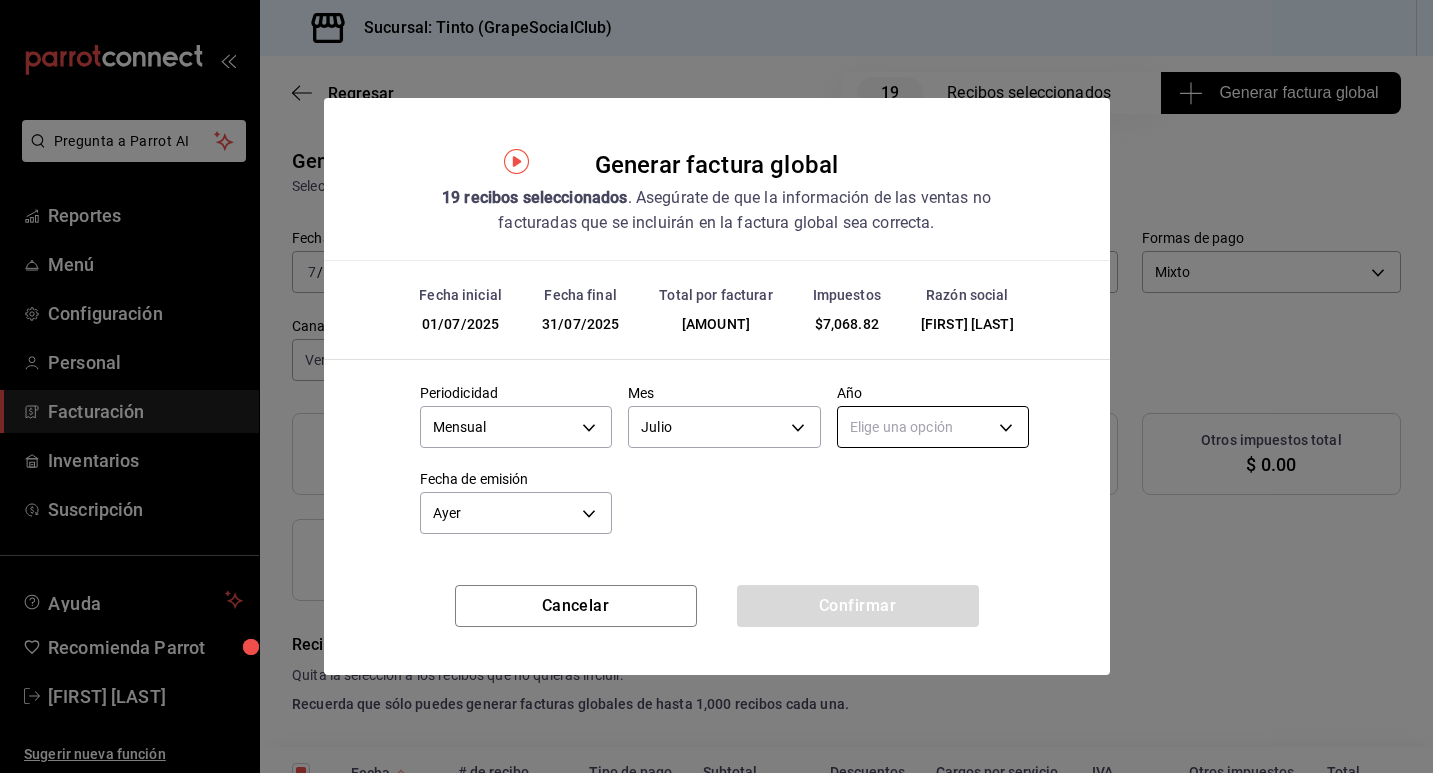 click on "Pregunta a Parrot AI Reportes   Menú   Configuración   Personal   Facturación   Inventarios   Suscripción   Ayuda Recomienda Parrot   [FIRST] [LAST]   Sugerir nueva función   Sucursal: Tinto (GrapeSocialClub) Regresar 19 Recibos seleccionados Generar factura global Generar factura global Selecciona las ordenes que tus clientes no facturaron para emitir tu factural global. Fecha [DATE] [DATE] - [DATE] [DATE] Hora inicio [TIME] Hora inicio Hora fin [TIME] Hora fin Razón social [FIRST] [LAST] [UUID] Formas de pago Mixto MIXED Canal de venta Ver todas PARROT,UBER_EATS,RAPPI,DIDI_FOOD,ONLINE Marcas Ver todas [UUID] Ingresos totales [AMOUNT] Descuentos totales [AMOUNT] IVA Total [AMOUNT] Otros impuestos total [AMOUNT] Total por facturar [AMOUNT] Recibos Quita la selección a los recibos que no quieras incluir. Recuerda que sólo puedes generar facturas globales de hasta 1,000 recibos cada una. Fecha # de recibo" at bounding box center (716, 386) 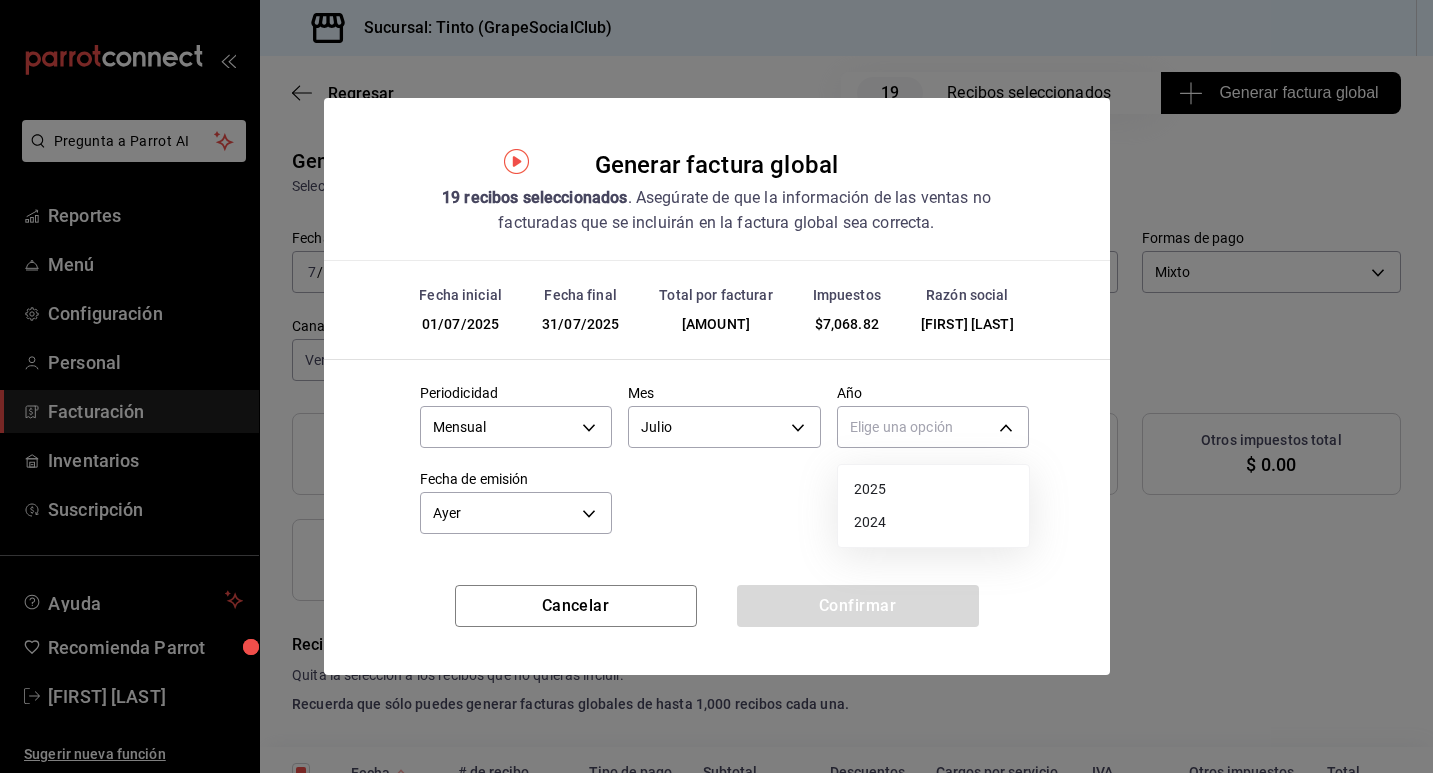 click on "2025" at bounding box center (933, 489) 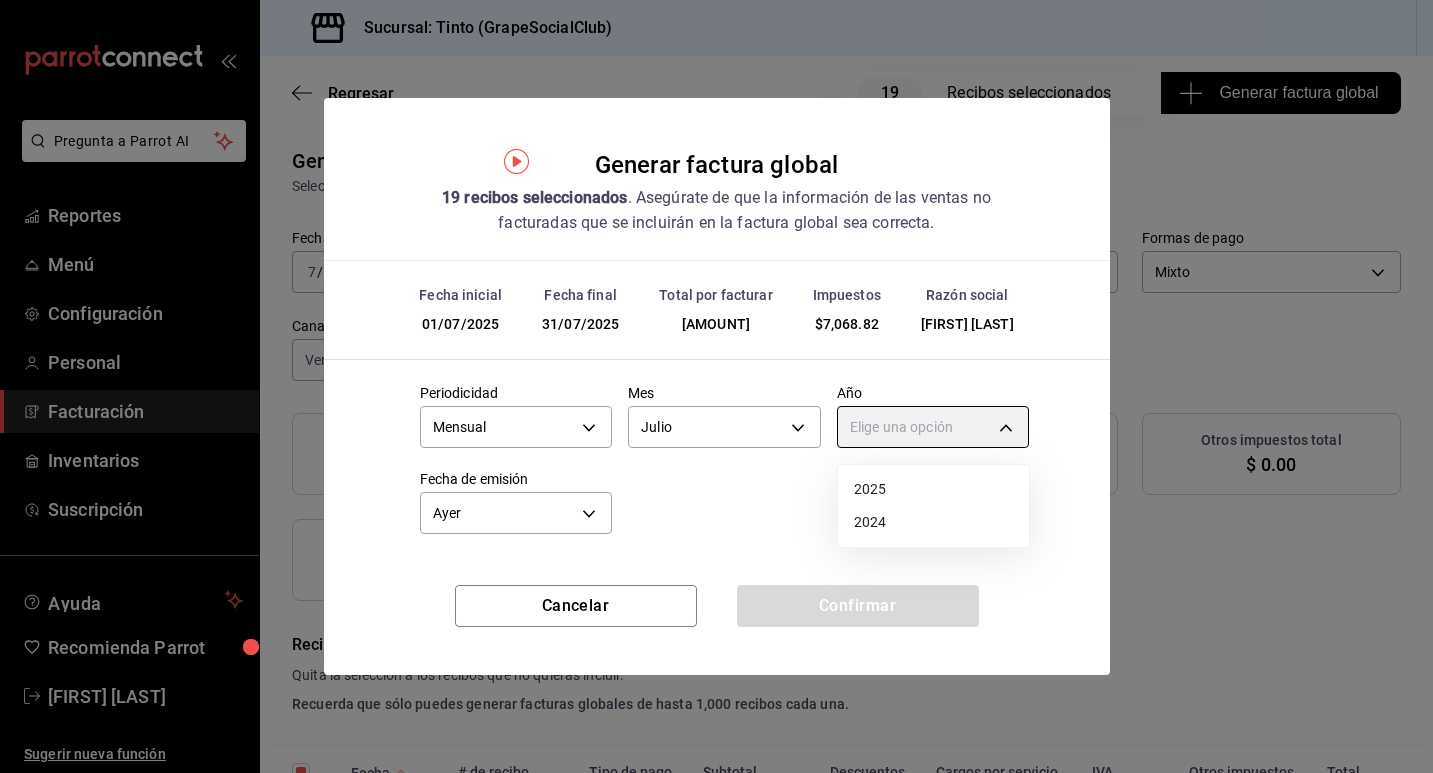 type on "2025" 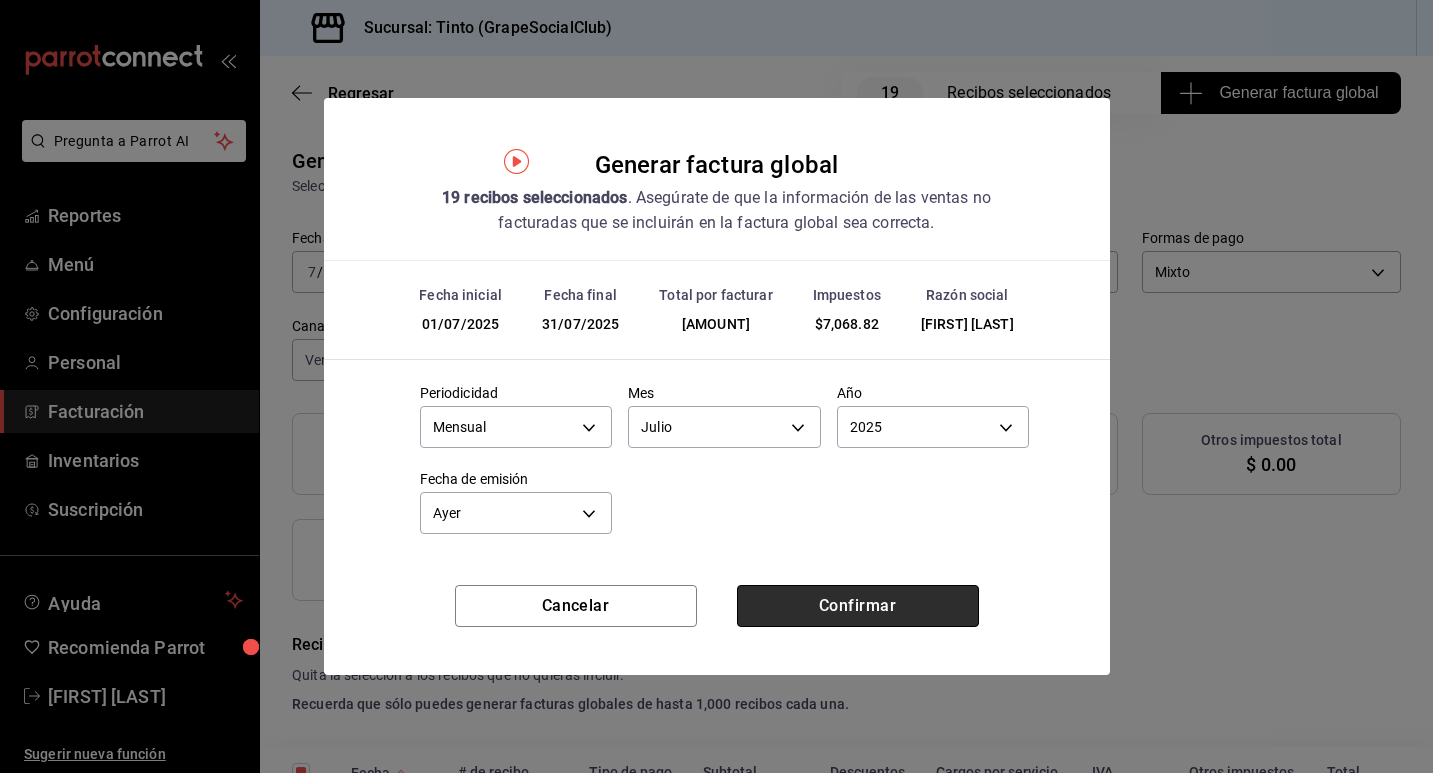 click on "Confirmar" at bounding box center [858, 606] 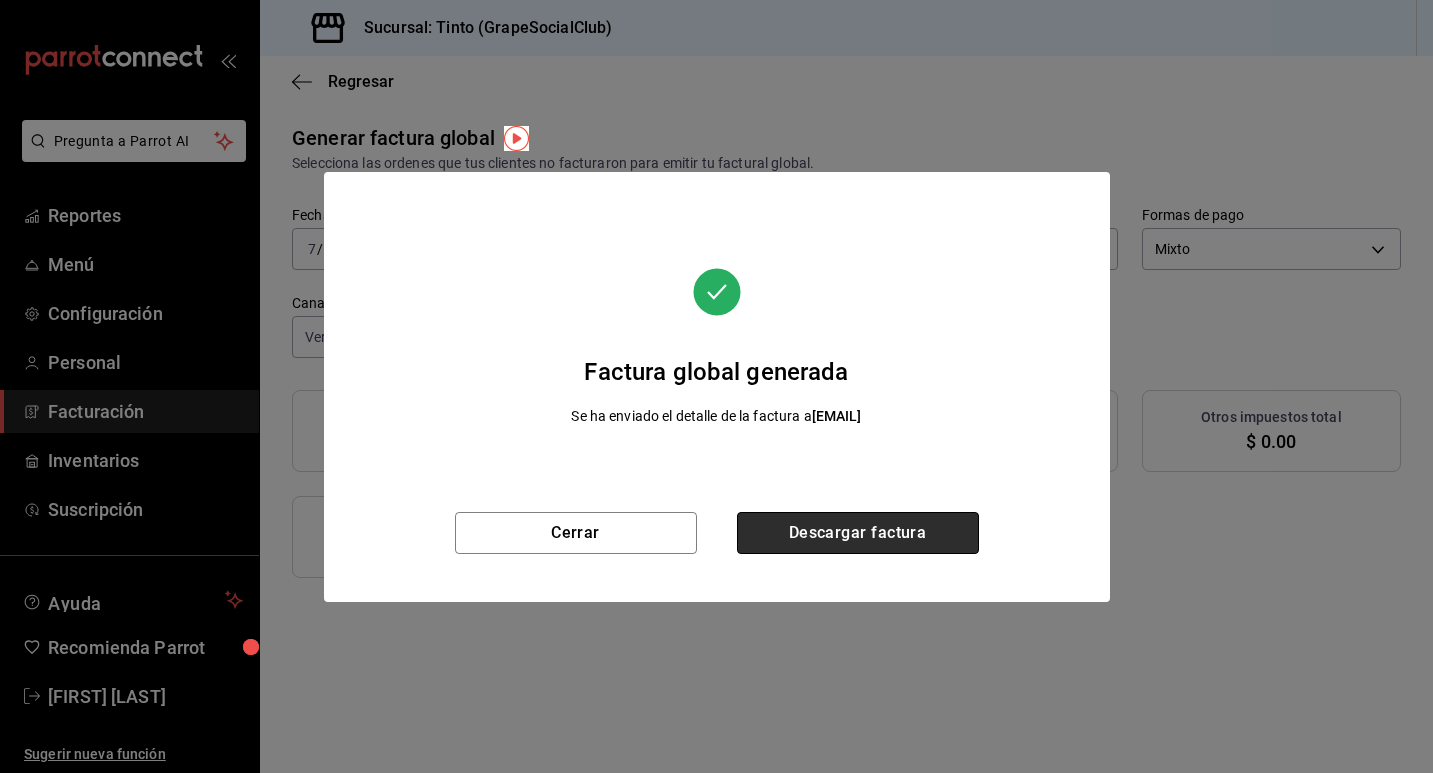 click on "Descargar factura" at bounding box center [858, 533] 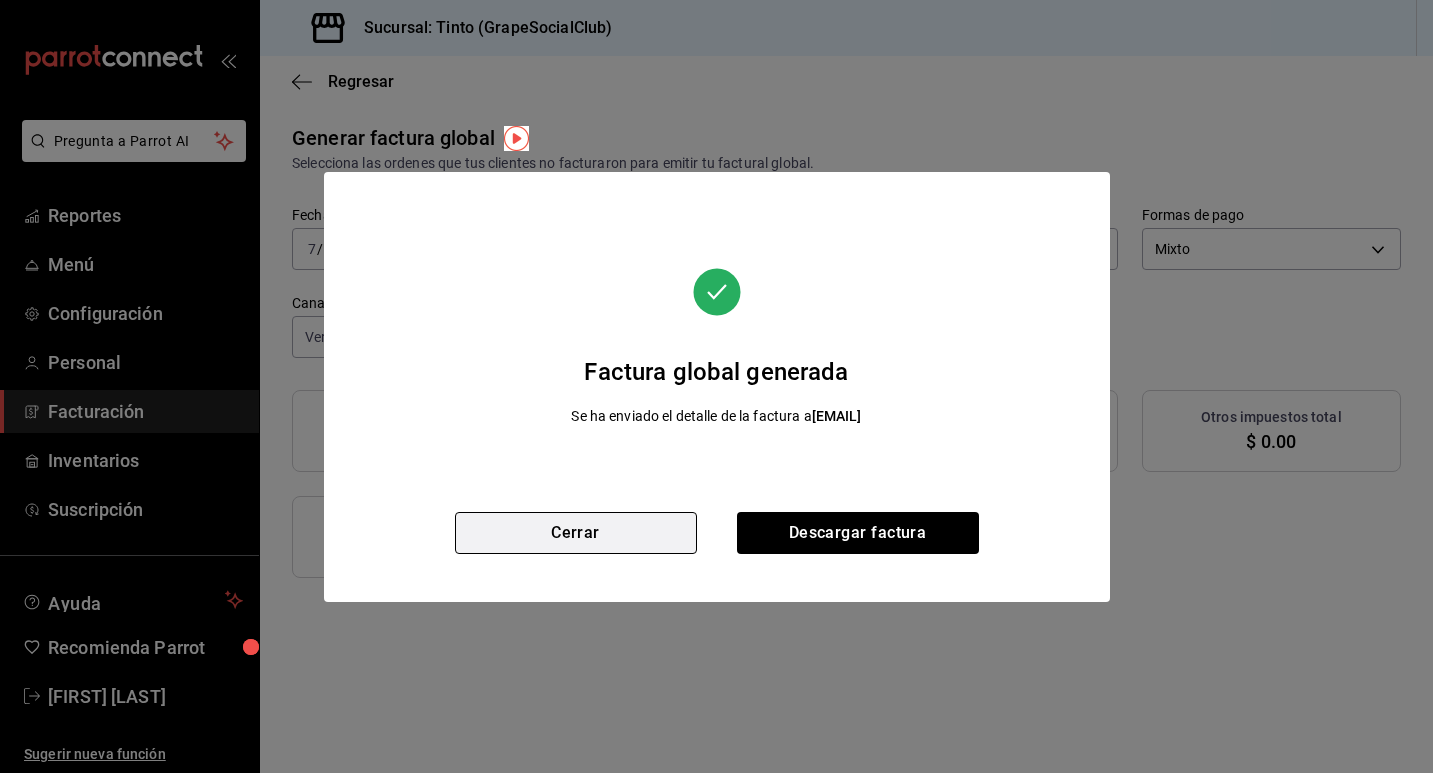 click on "Cerrar" at bounding box center (576, 533) 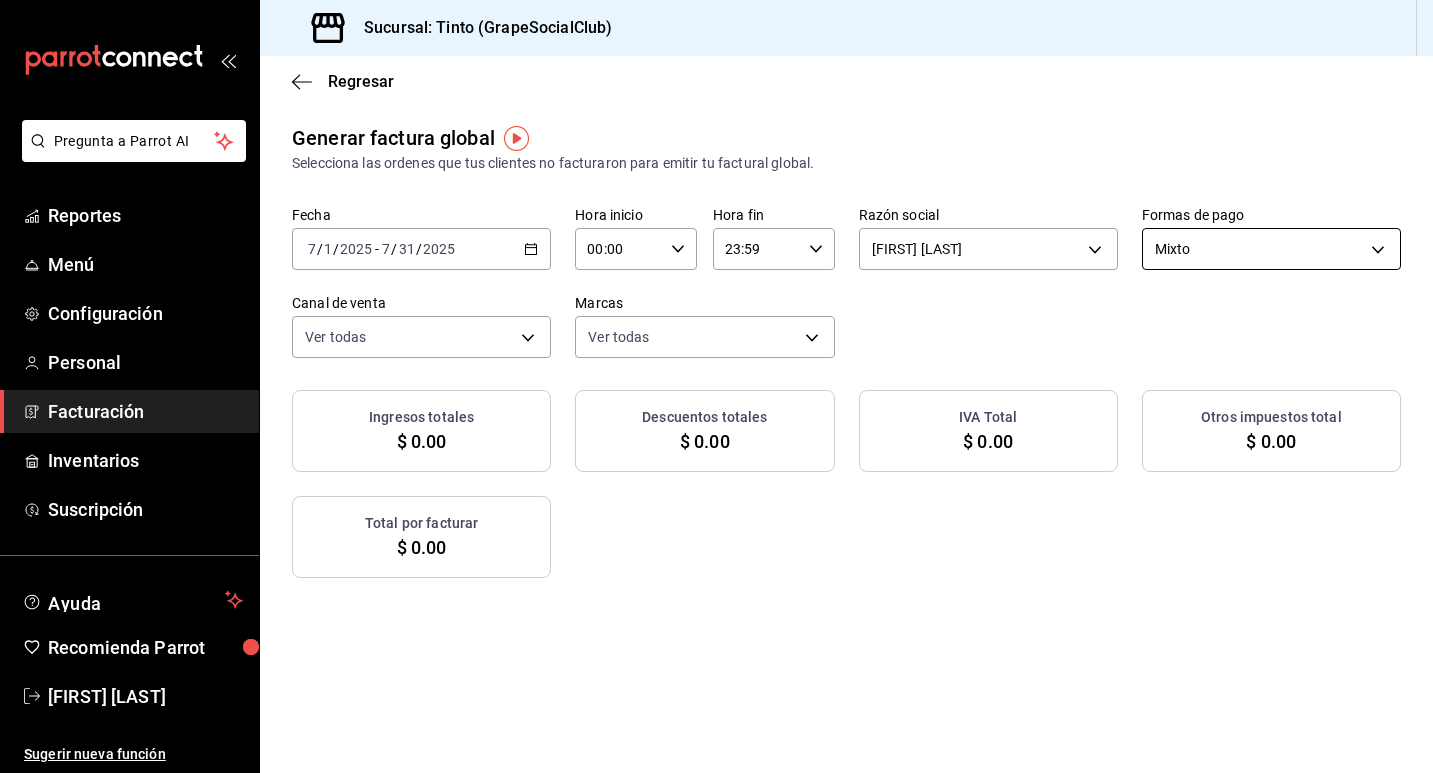 click on "Pregunta a Parrot AI Reportes   Menú   Configuración   Personal   Facturación   Inventarios   Suscripción   Ayuda Recomienda Parrot   [FIRST] [LAST]   Sugerir nueva función   Sucursal: Tinto (GrapeSocialClub) Regresar Generar factura global Selecciona las ordenes que tus clientes no facturaron para emitir tu factural global. Fecha 2025-07-01 7 / 1 / 2025 - 2025-07-31 7 / 31 / 2025 Hora inicio 00:00 Hora inicio Hora fin 23:59 Hora fin Razón social [FIRST] [LAST] [CREDIT CARD] Formas de pago Mixto MIXED Canal de venta Ver todas PARROT,UBER_EATS,RAPPI,DIDI_FOOD,ONLINE Marcas Ver todas [CREDIT CARD] Ingresos totales $ 0.00 Descuentos totales $ 0.00 IVA Total $ 0.00 Otros impuestos total $ 0.00 Total por facturar $ 0.00 No hay información que mostrar GANA 1 MES GRATIS EN TU SUSCRIPCIÓN AQUÍ Ver video tutorial Ir a video Pregunta a Parrot AI Reportes   Menú   Configuración   Personal   Facturación   Inventarios   Suscripción   Ayuda" at bounding box center (716, 386) 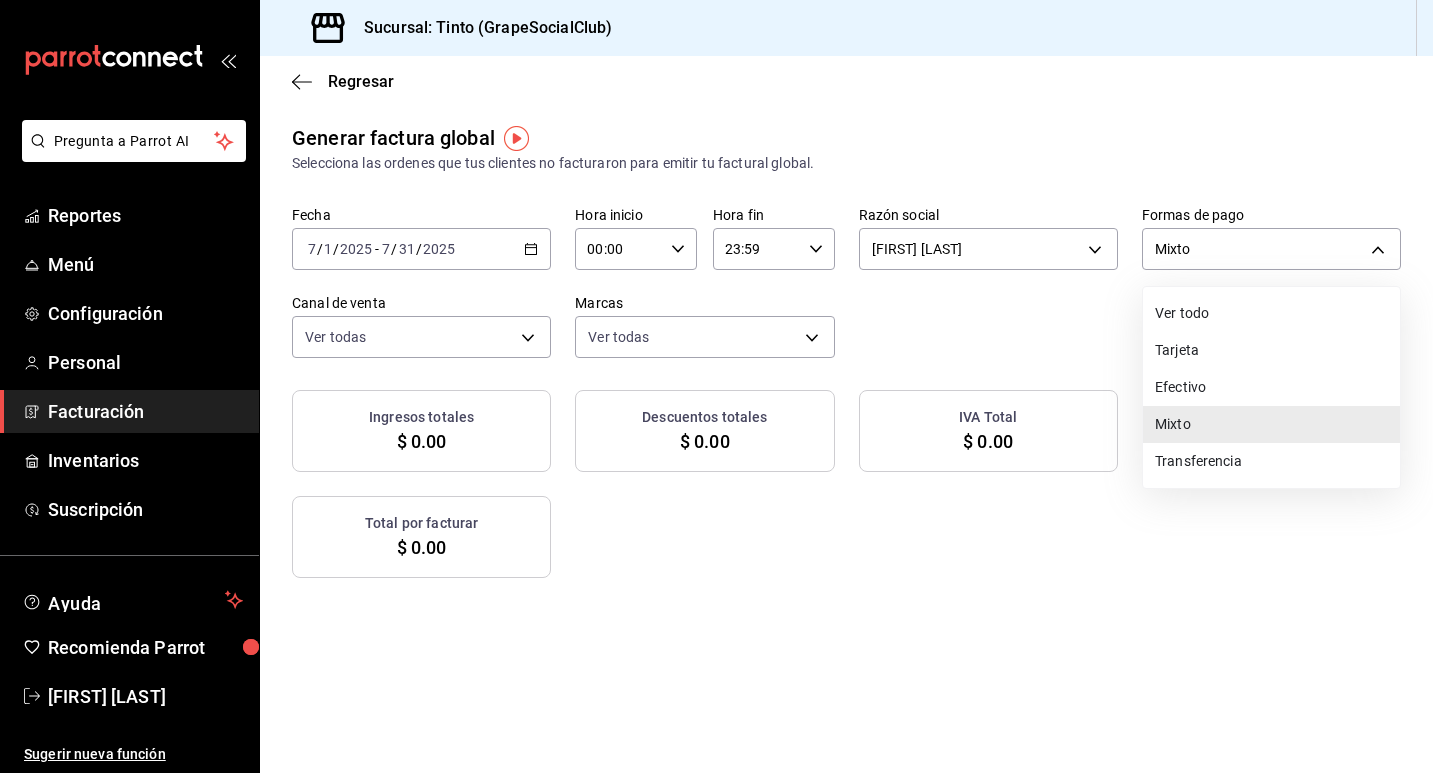 click on "Transferencia" at bounding box center (1271, 461) 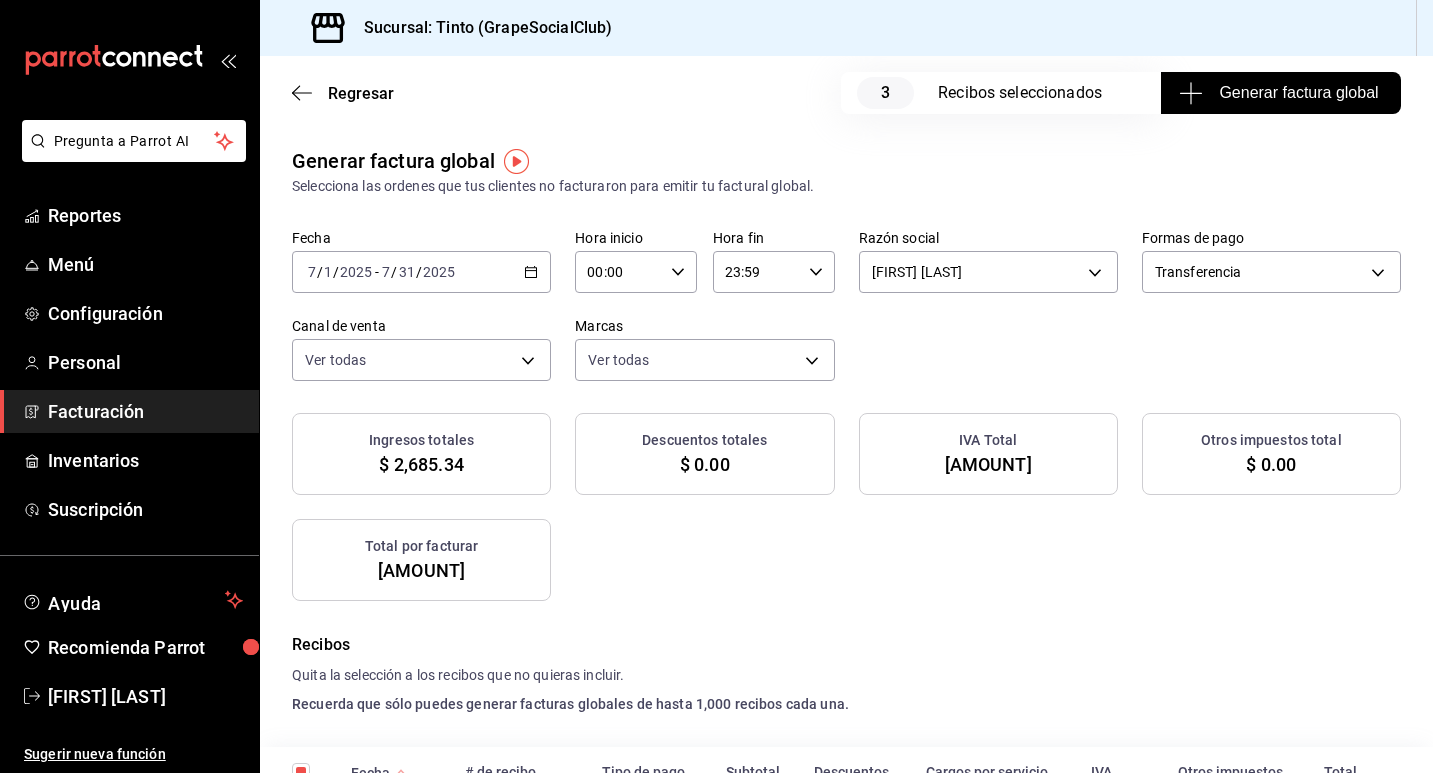click on "Generar factura global" at bounding box center (1280, 93) 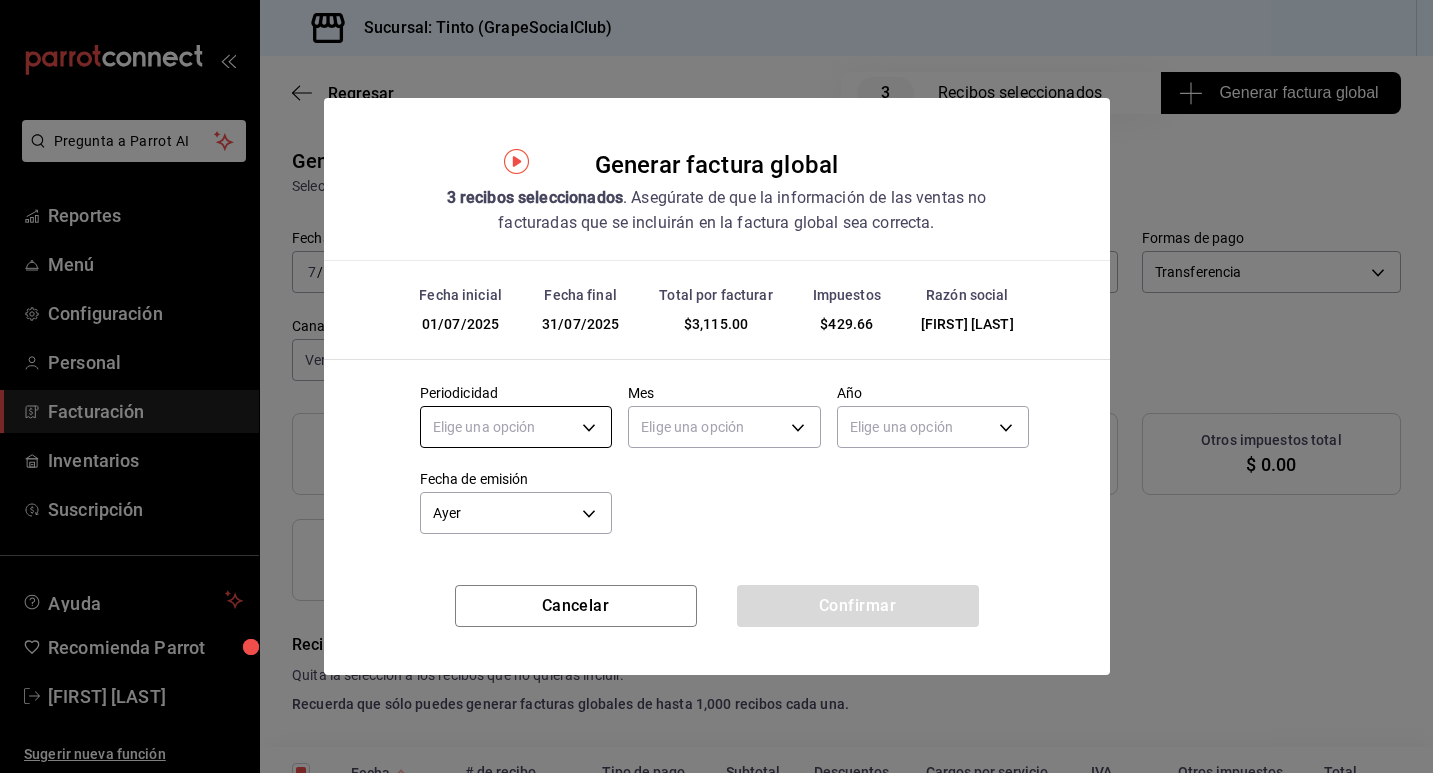 click on "Pregunta a Parrot AI Reportes   Menú   Configuración   Personal   Facturación   Inventarios   Suscripción   Ayuda Recomienda Parrot   [FIRST] [LAST]   Sugerir nueva función   Sucursal: Tinto (GrapeSocialClub) Regresar 3 Recibos seleccionados Generar factura global Generar factura global Selecciona las ordenes que tus clientes no facturaron para emitir tu factural global. Fecha [DATE] [DATE] - [DATE] [DATE] Hora inicio [TIME] Hora inicio Hora fin [TIME] Hora fin Razón social [FIRST] [LAST] [UUID] Formas de pago Transferencia TRANSFERENCE Canal de venta Ver todas PARROT,UBER_EATS,RAPPI,DIDI_FOOD,ONLINE Marcas Ver todas [UUID] Ingresos totales [AMOUNT] Descuentos totales [AMOUNT] IVA Total [AMOUNT] Otros impuestos total [AMOUNT] Total por facturar [AMOUNT] Recibos Quita la selección a los recibos que no quieras incluir. Recuerda que sólo puedes generar facturas globales de hasta 1,000 recibos cada una. Fecha IVA" at bounding box center (716, 386) 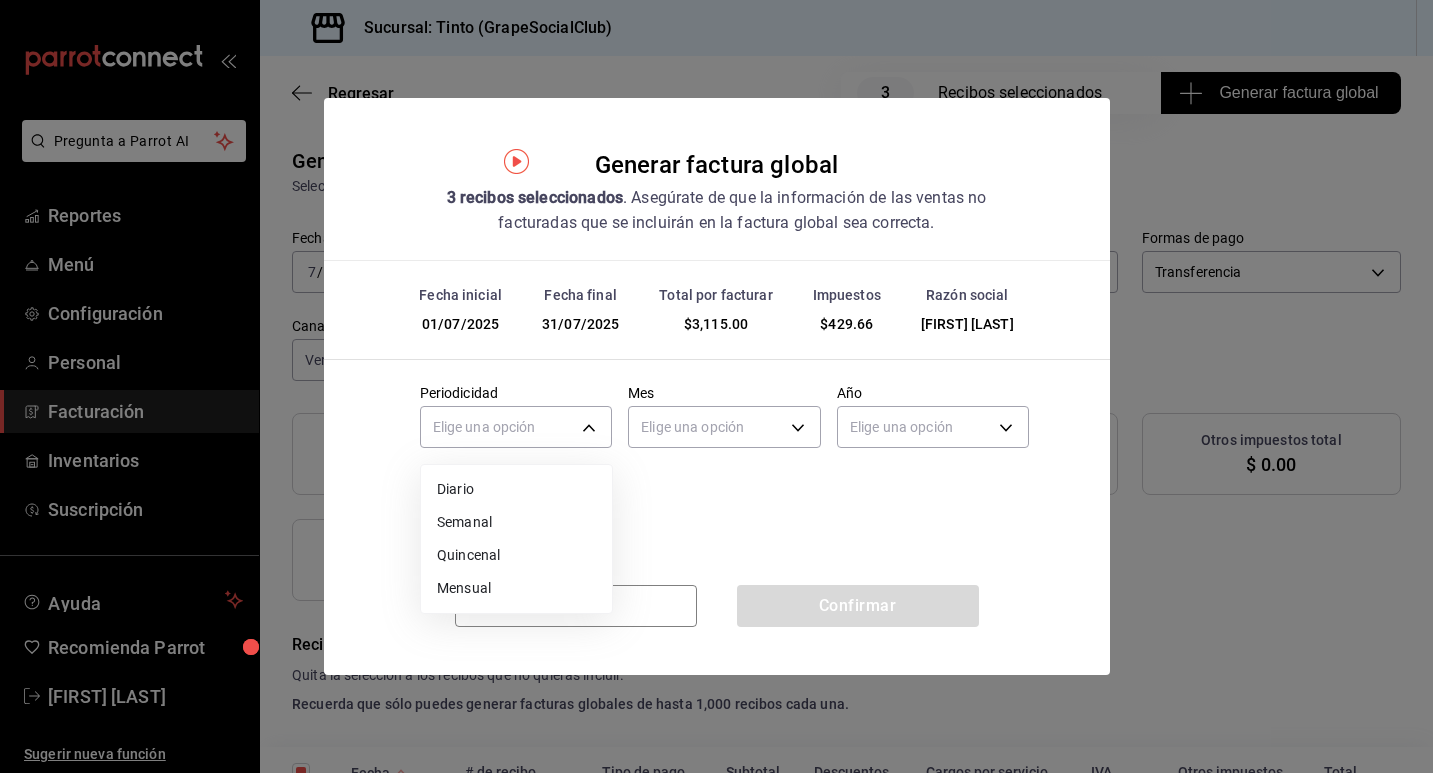 click on "Mensual" at bounding box center [516, 588] 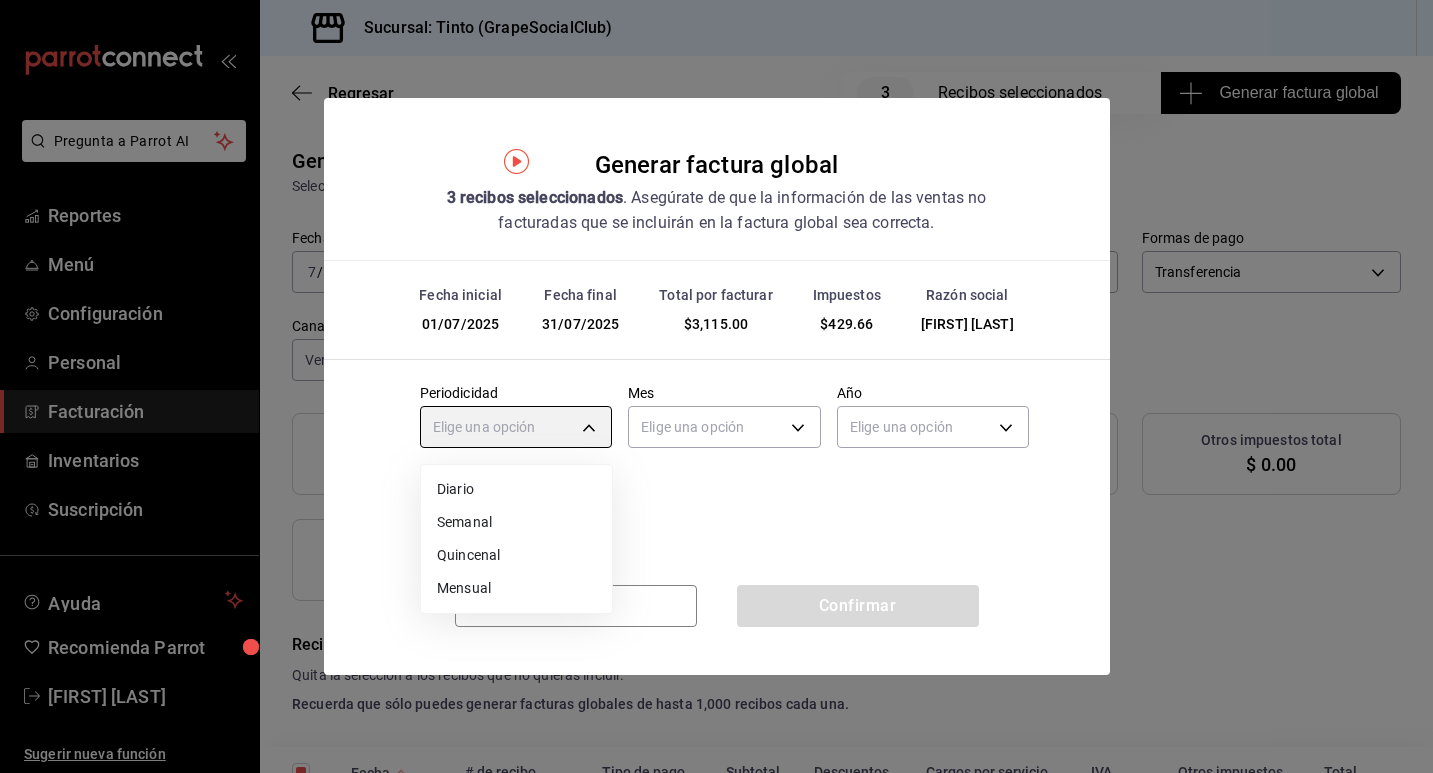 type on "MONTHLY" 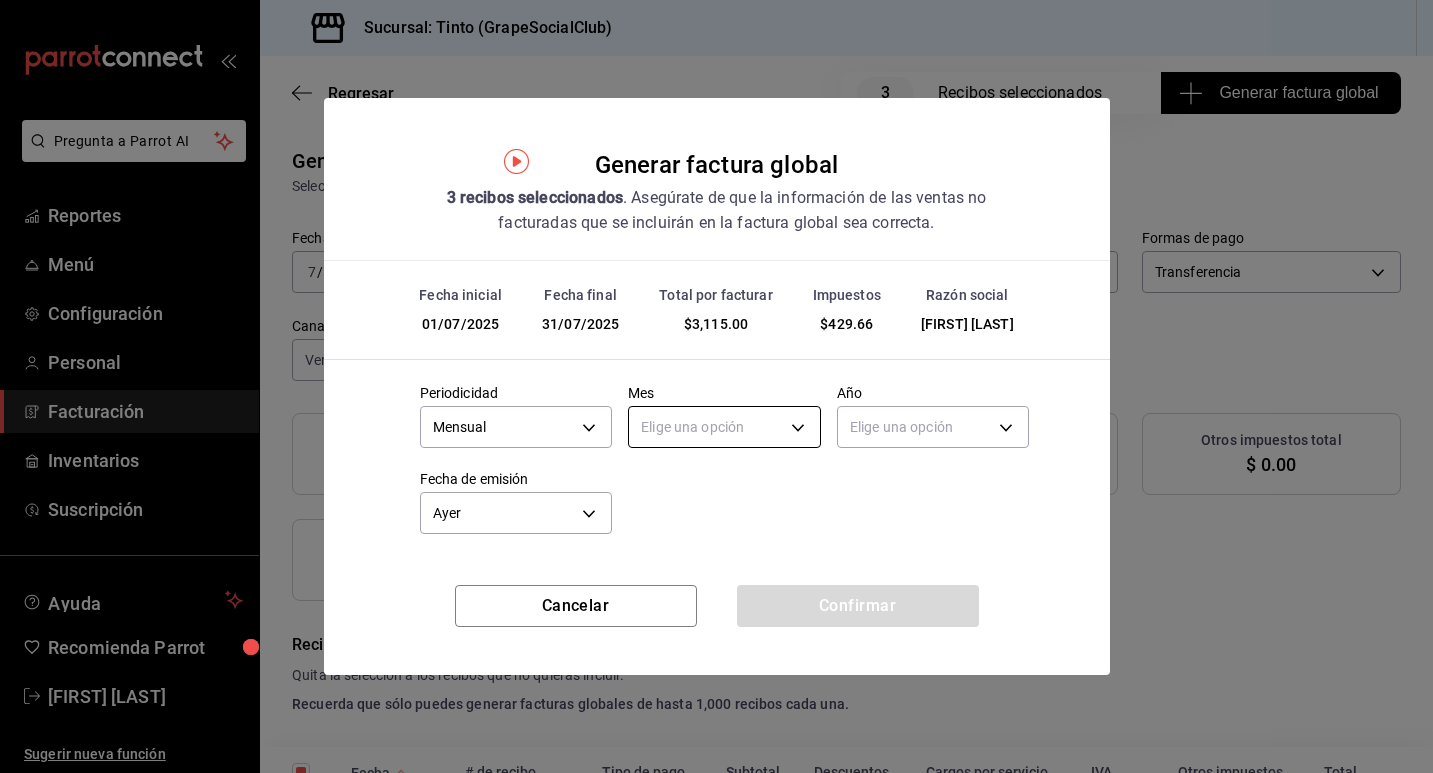click on "Pregunta a Parrot AI Reportes   Menú   Configuración   Personal   Facturación   Inventarios   Suscripción   Ayuda Recomienda Parrot   [FIRST] [LAST]   Sugerir nueva función   Sucursal: Tinto (GrapeSocialClub) Regresar 3 Recibos seleccionados Generar factura global Generar factura global Selecciona las ordenes que tus clientes no facturaron para emitir tu factural global. Fecha [DATE] [DATE] - [DATE] [DATE] Hora inicio [TIME] Hora inicio Hora fin [TIME] Hora fin Razón social [FIRST] [LAST] [UUID] Formas de pago Transferencia TRANSFERENCE Canal de venta Ver todas PARROT,UBER_EATS,RAPPI,DIDI_FOOD,ONLINE Marcas Ver todas [UUID] Ingresos totales [AMOUNT] Descuentos totales [AMOUNT] IVA Total [AMOUNT] Otros impuestos total [AMOUNT] Total por facturar [AMOUNT] Recibos Quita la selección a los recibos que no quieras incluir. Recuerda que sólo puedes generar facturas globales de hasta 1,000 recibos cada una. Fecha IVA" at bounding box center (716, 386) 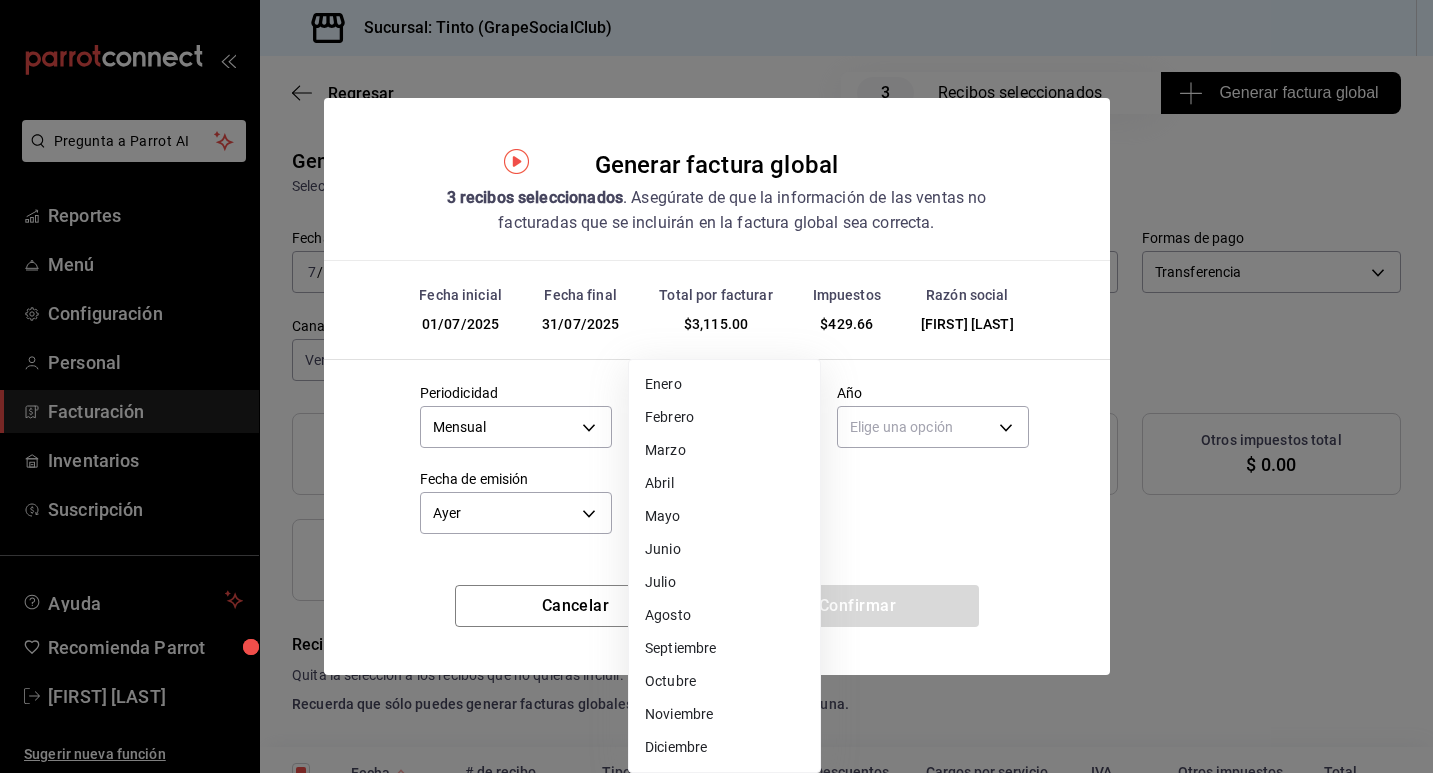 click on "Julio" at bounding box center (724, 582) 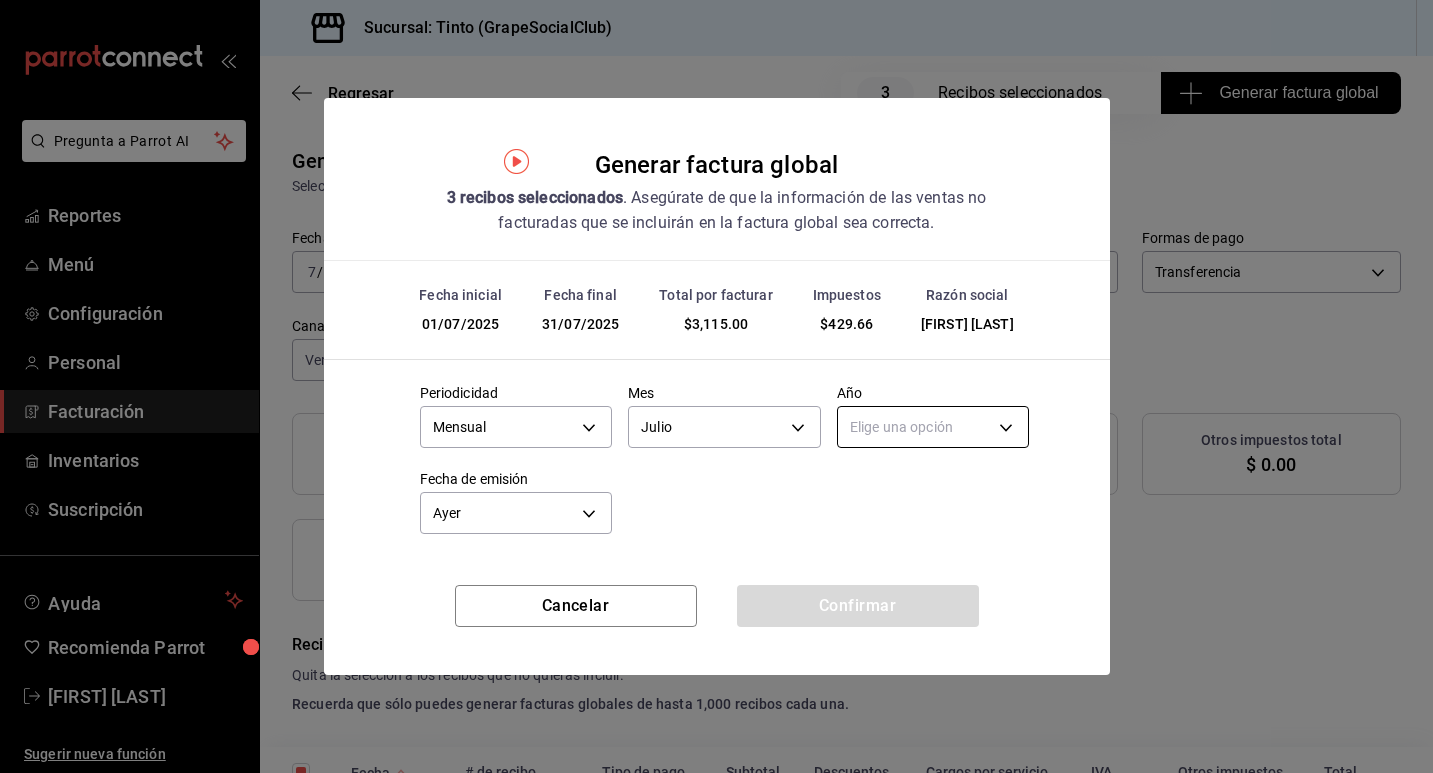 click on "Pregunta a Parrot AI Reportes   Menú   Configuración   Personal   Facturación   Inventarios   Suscripción   Ayuda Recomienda Parrot   [FIRST] [LAST]   Sugerir nueva función   Sucursal: Tinto (GrapeSocialClub) Regresar 3 Recibos seleccionados Generar factura global Generar factura global Selecciona las ordenes que tus clientes no facturaron para emitir tu factural global. Fecha [DATE] [DATE] - [DATE] [DATE] Hora inicio [TIME] Hora inicio Hora fin [TIME] Hora fin Razón social [FIRST] [LAST] [UUID] Formas de pago Transferencia TRANSFERENCE Canal de venta Ver todas PARROT,UBER_EATS,RAPPI,DIDI_FOOD,ONLINE Marcas Ver todas [UUID] Ingresos totales [AMOUNT] Descuentos totales [AMOUNT] IVA Total [AMOUNT] Otros impuestos total [AMOUNT] Total por facturar [AMOUNT] Recibos Quita la selección a los recibos que no quieras incluir. Recuerda que sólo puedes generar facturas globales de hasta 1,000 recibos cada una. Fecha IVA" at bounding box center [716, 386] 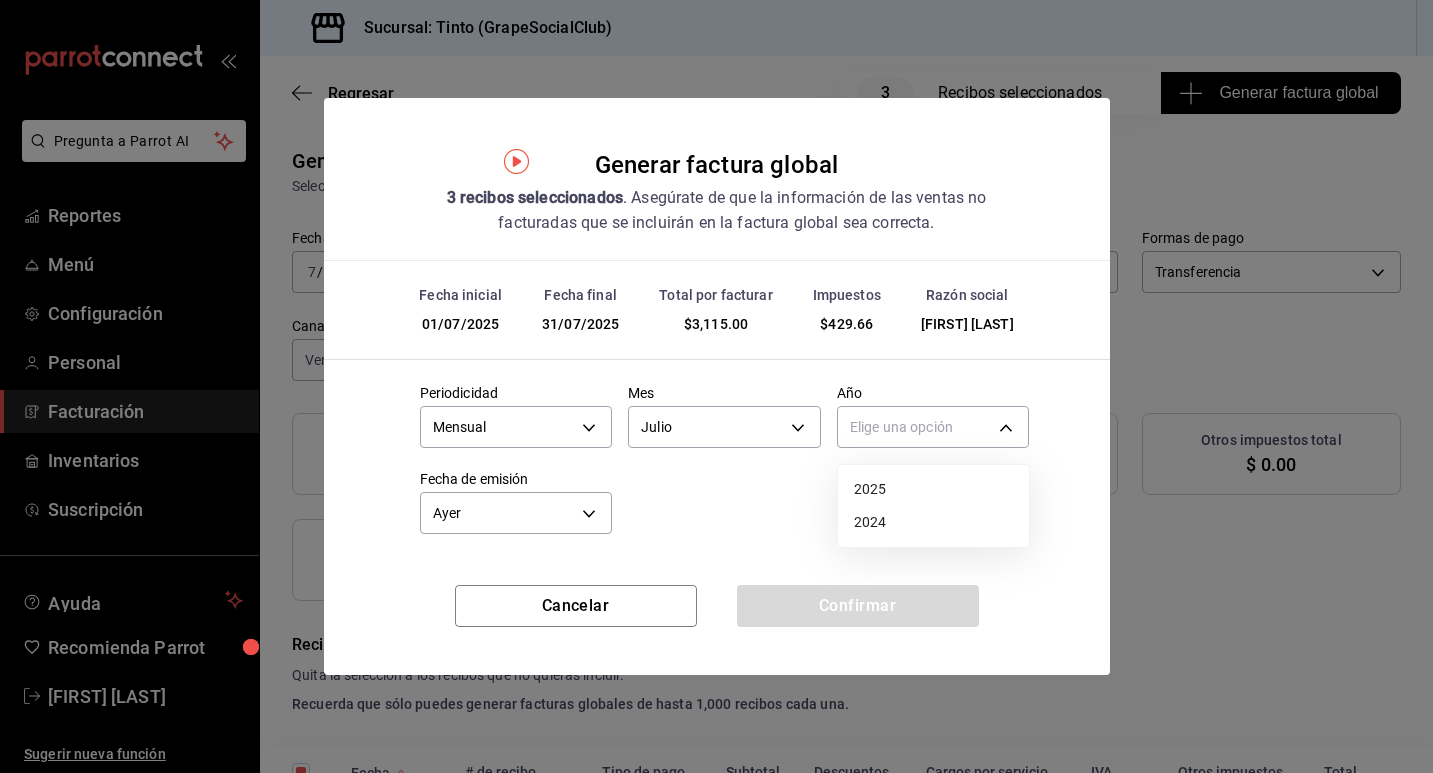 click on "2025" at bounding box center (933, 489) 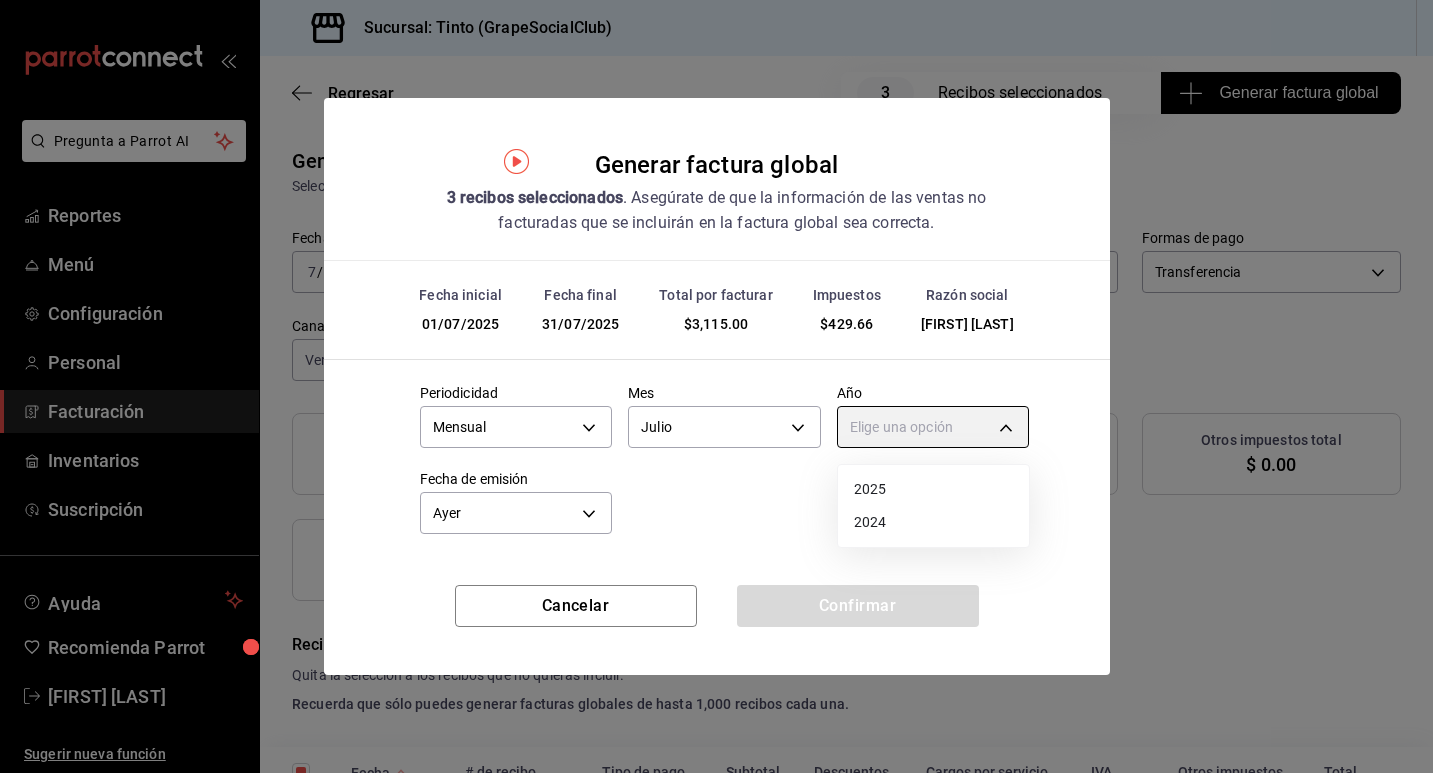 type on "2025" 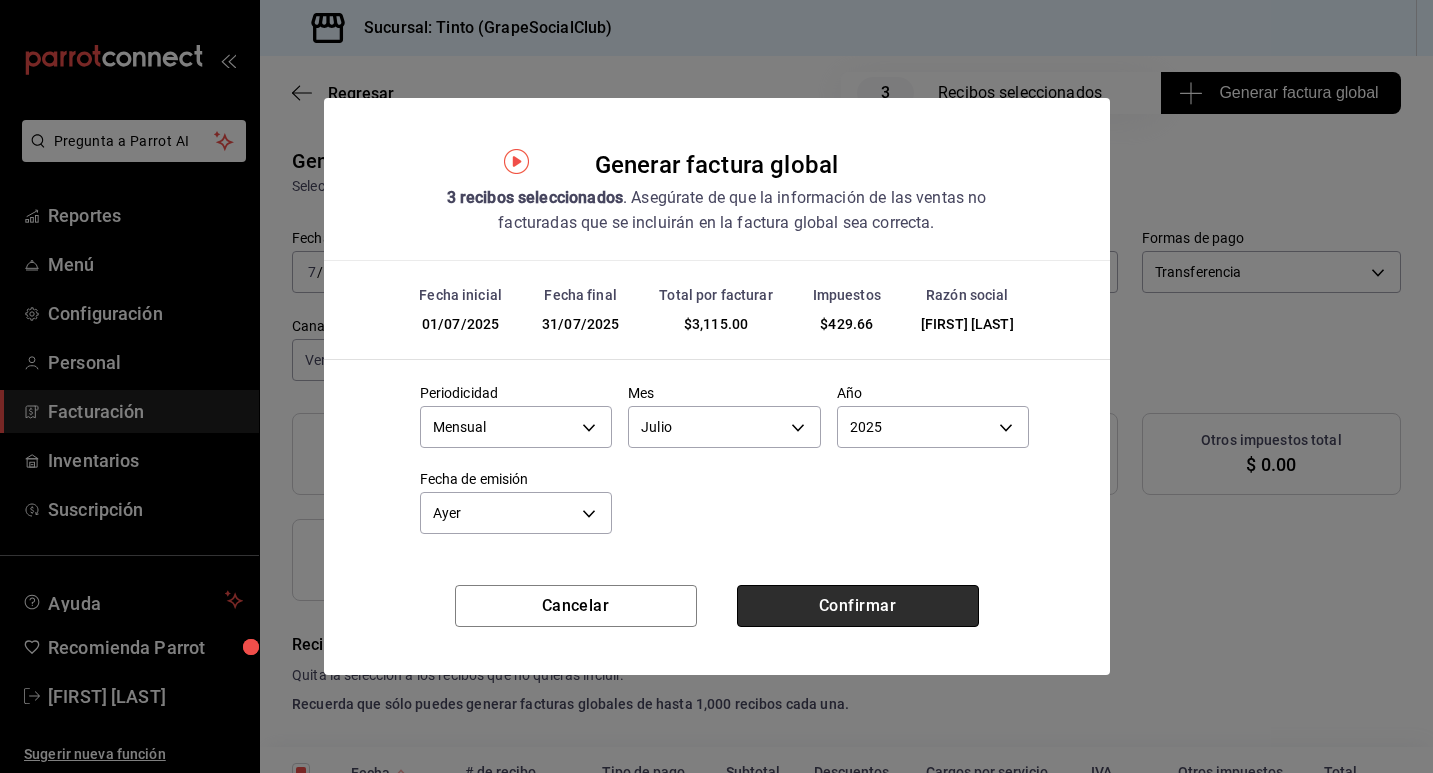 click on "Confirmar" at bounding box center [858, 606] 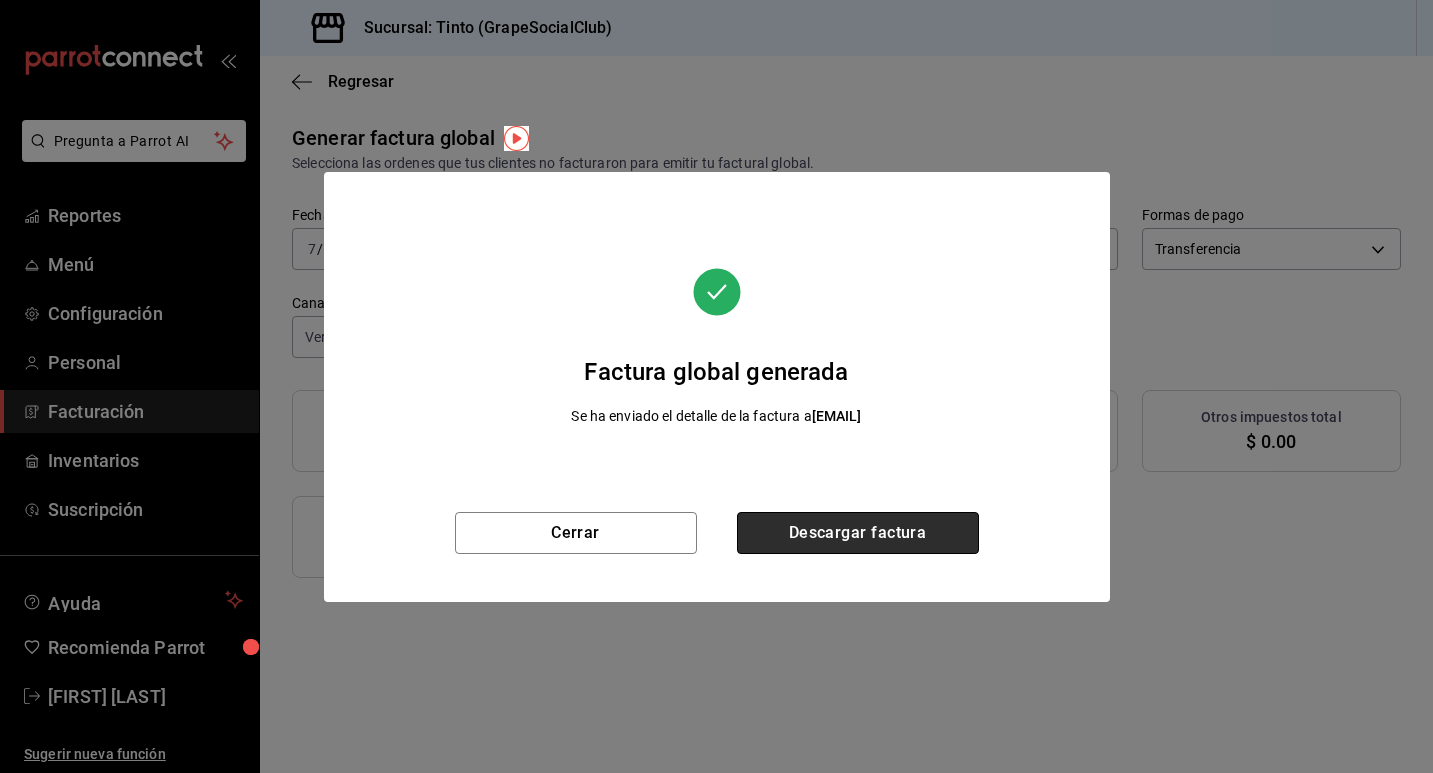 click on "Descargar factura" at bounding box center (858, 533) 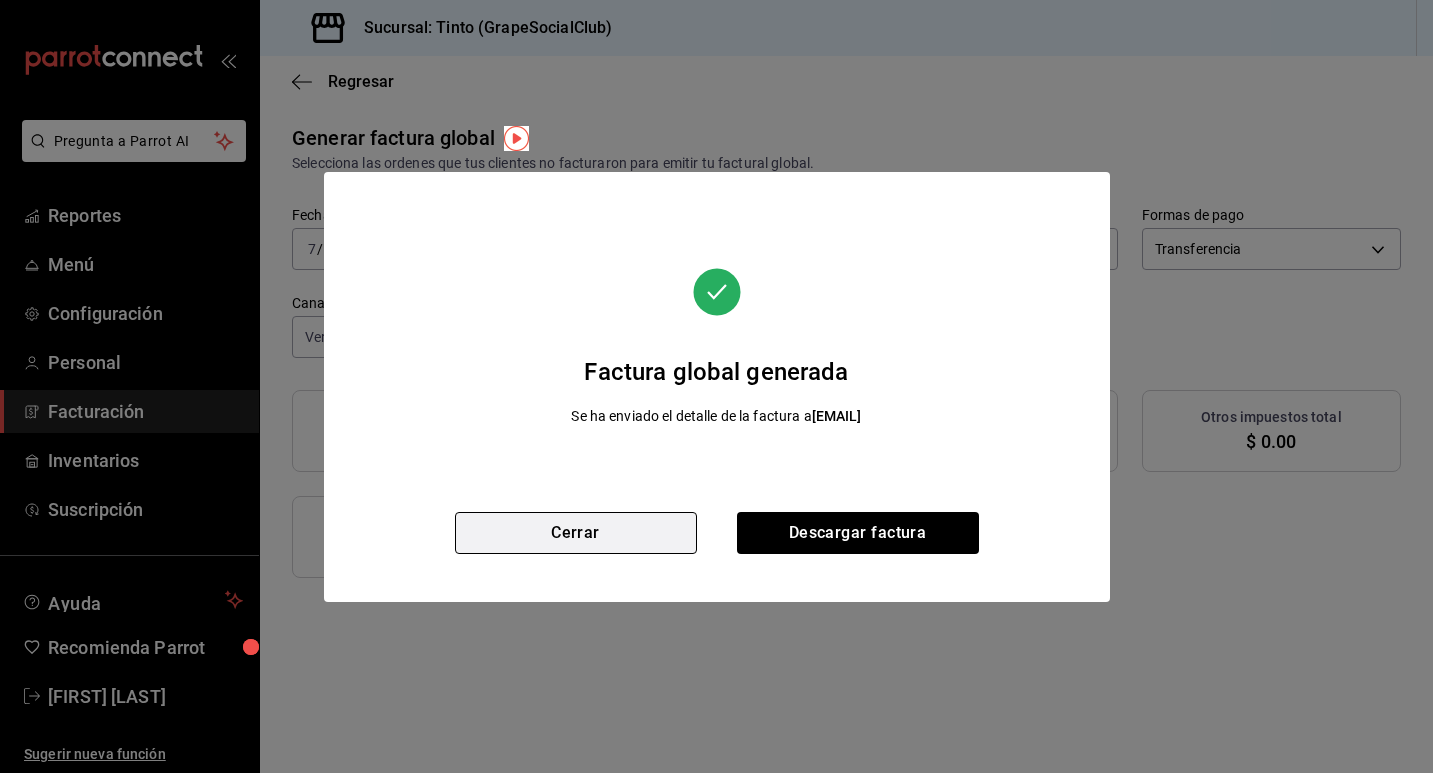 click on "Cerrar" at bounding box center (576, 533) 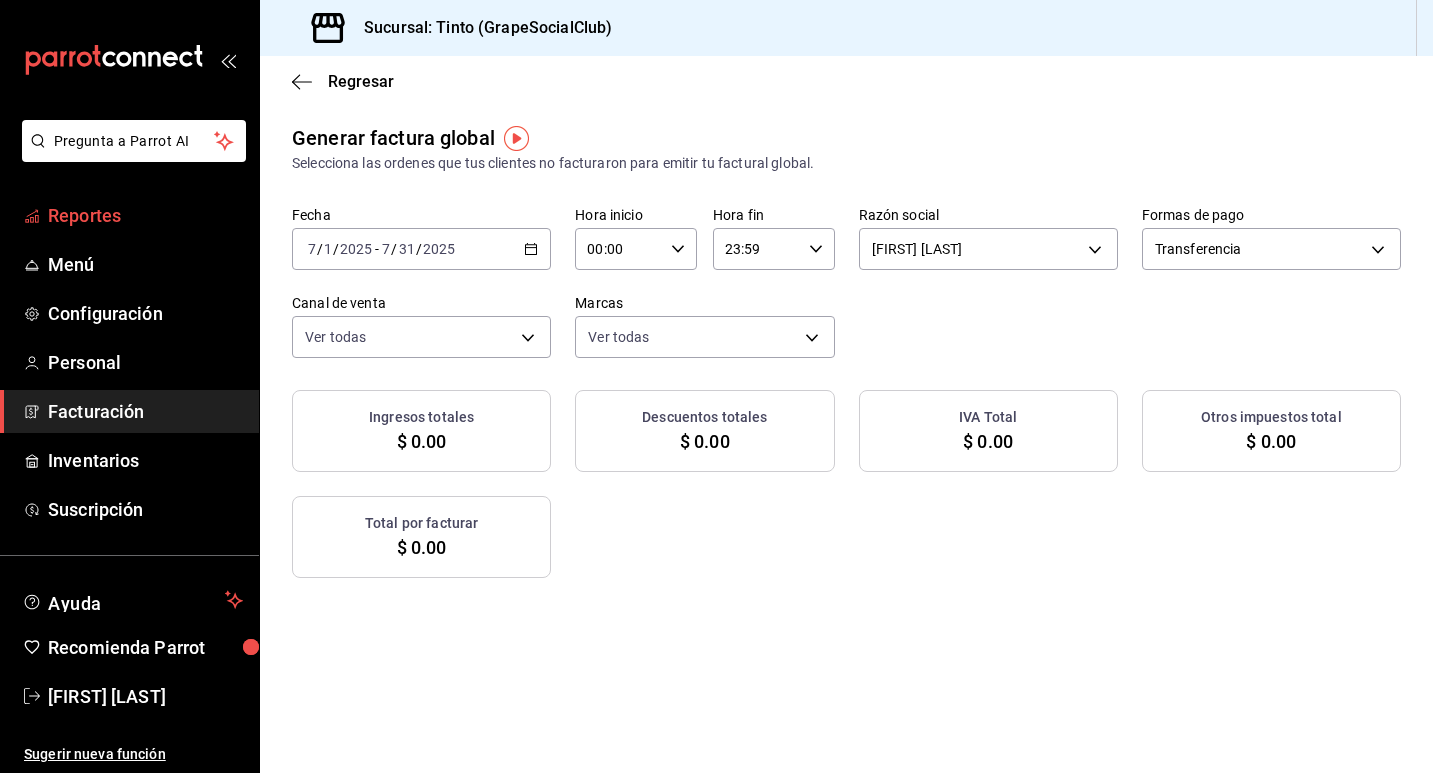 click on "Reportes" at bounding box center (145, 215) 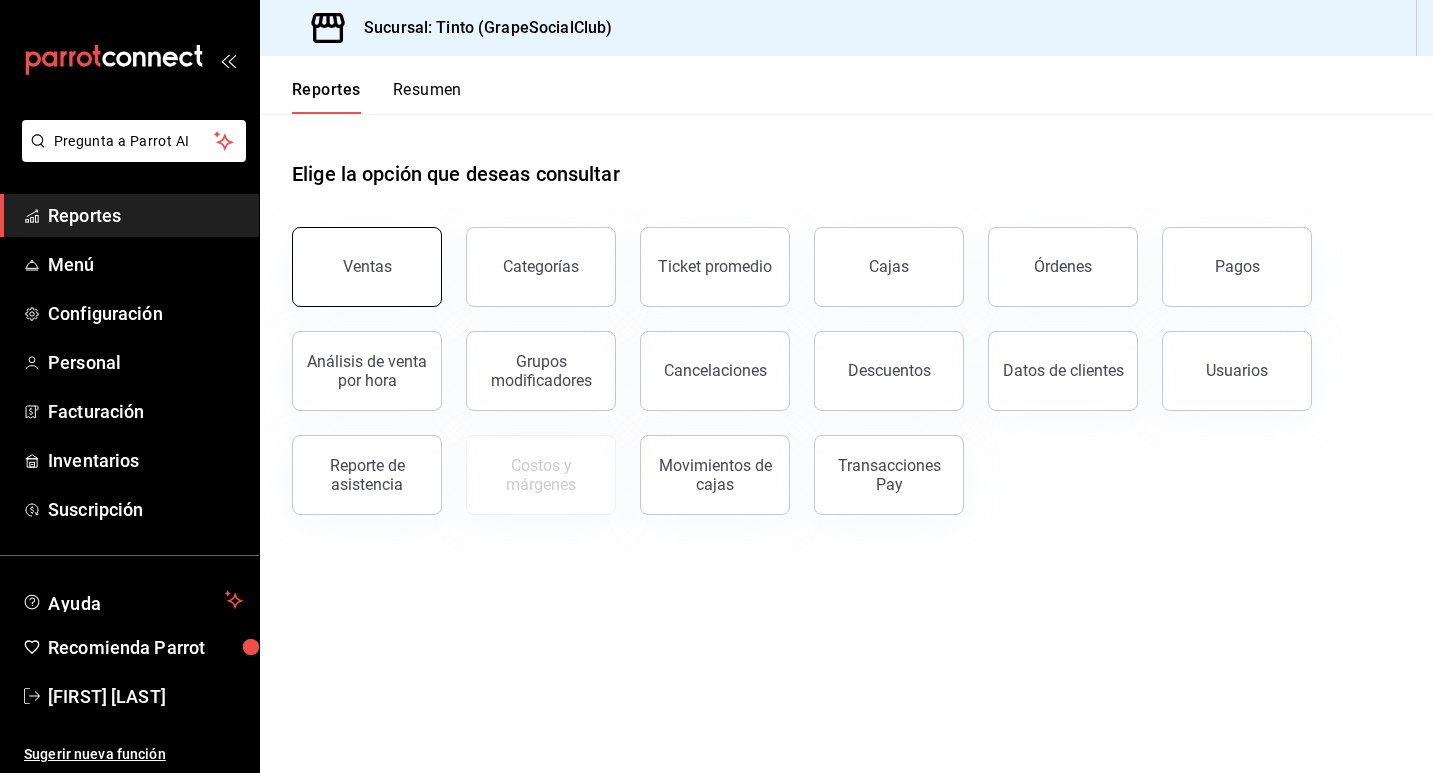 click on "Ventas" at bounding box center (367, 267) 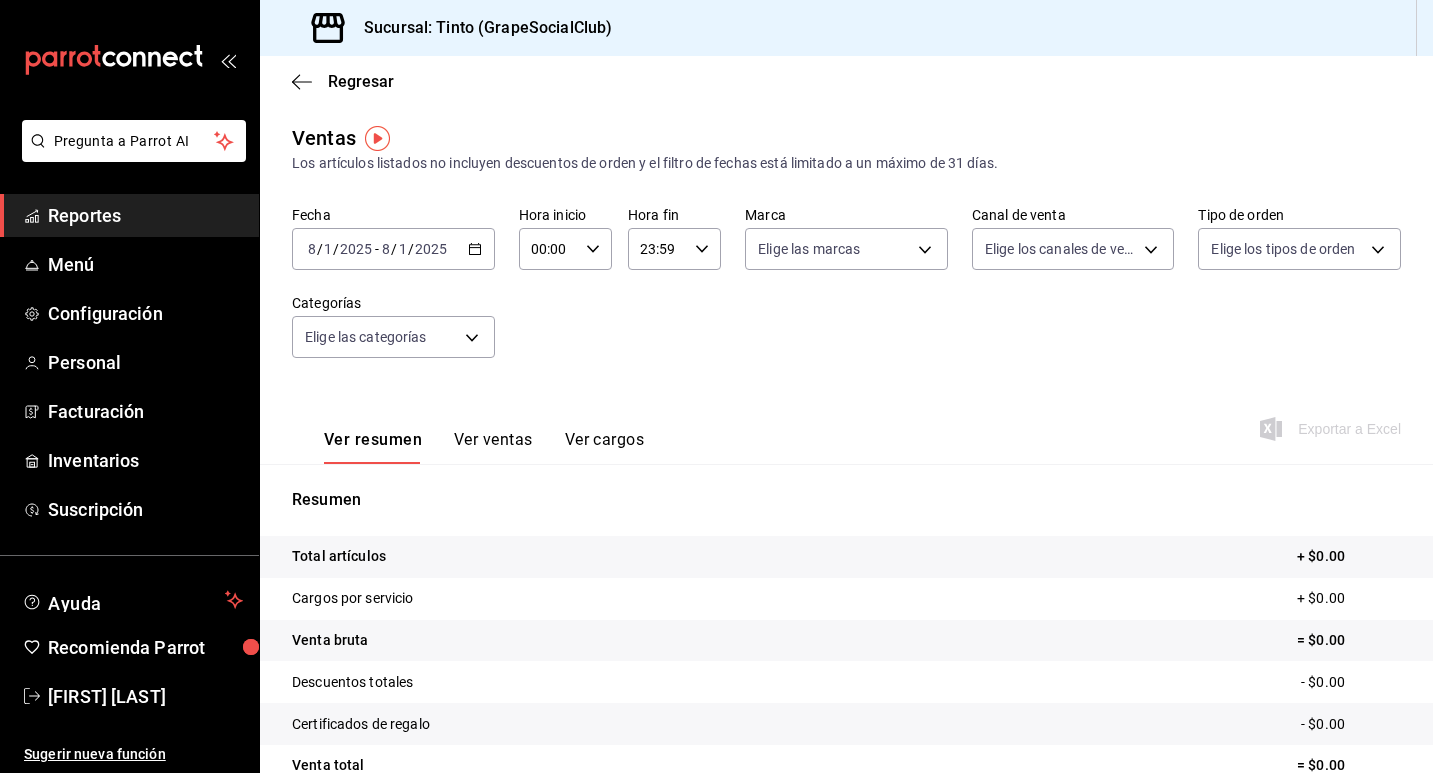 click on "Ver ventas" at bounding box center (493, 447) 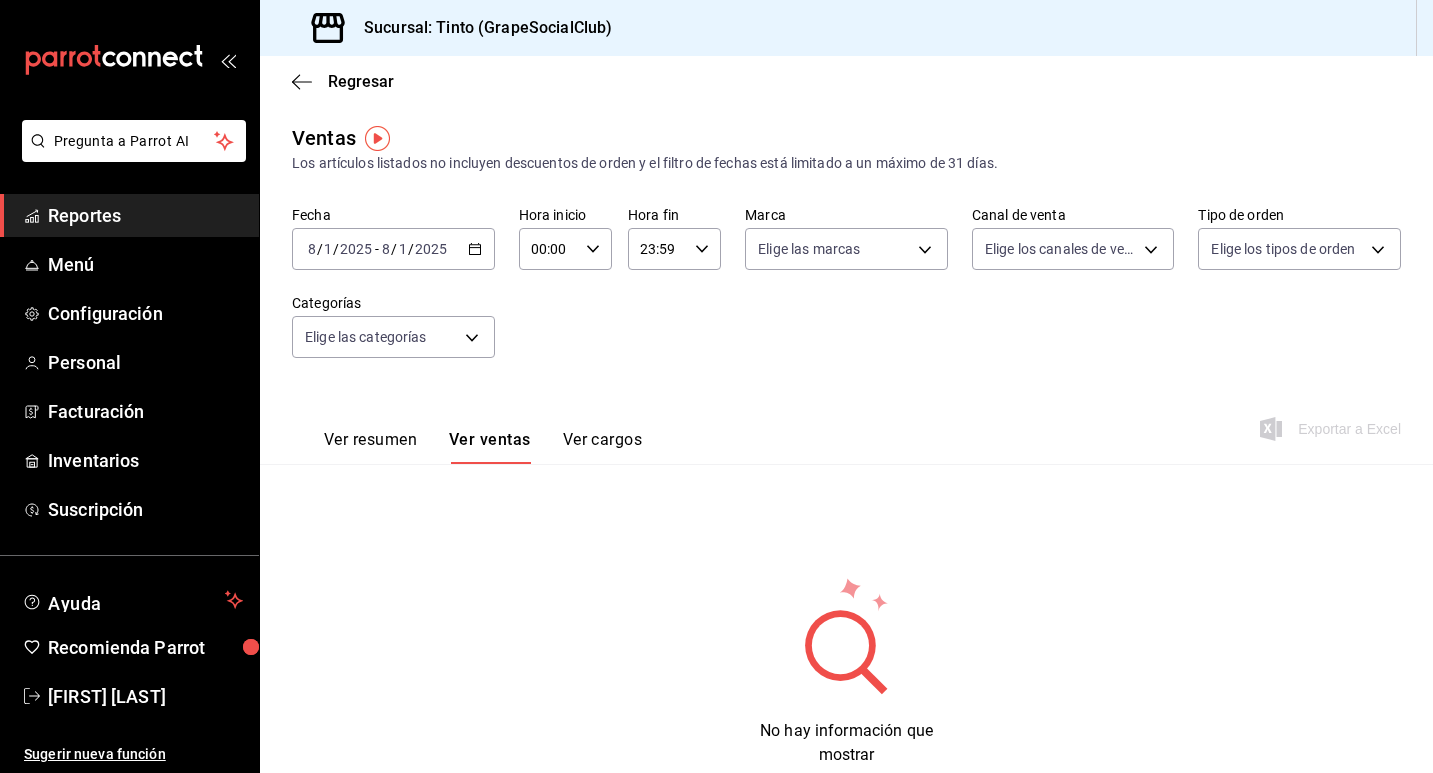 click on "Ver cargos" at bounding box center [603, 447] 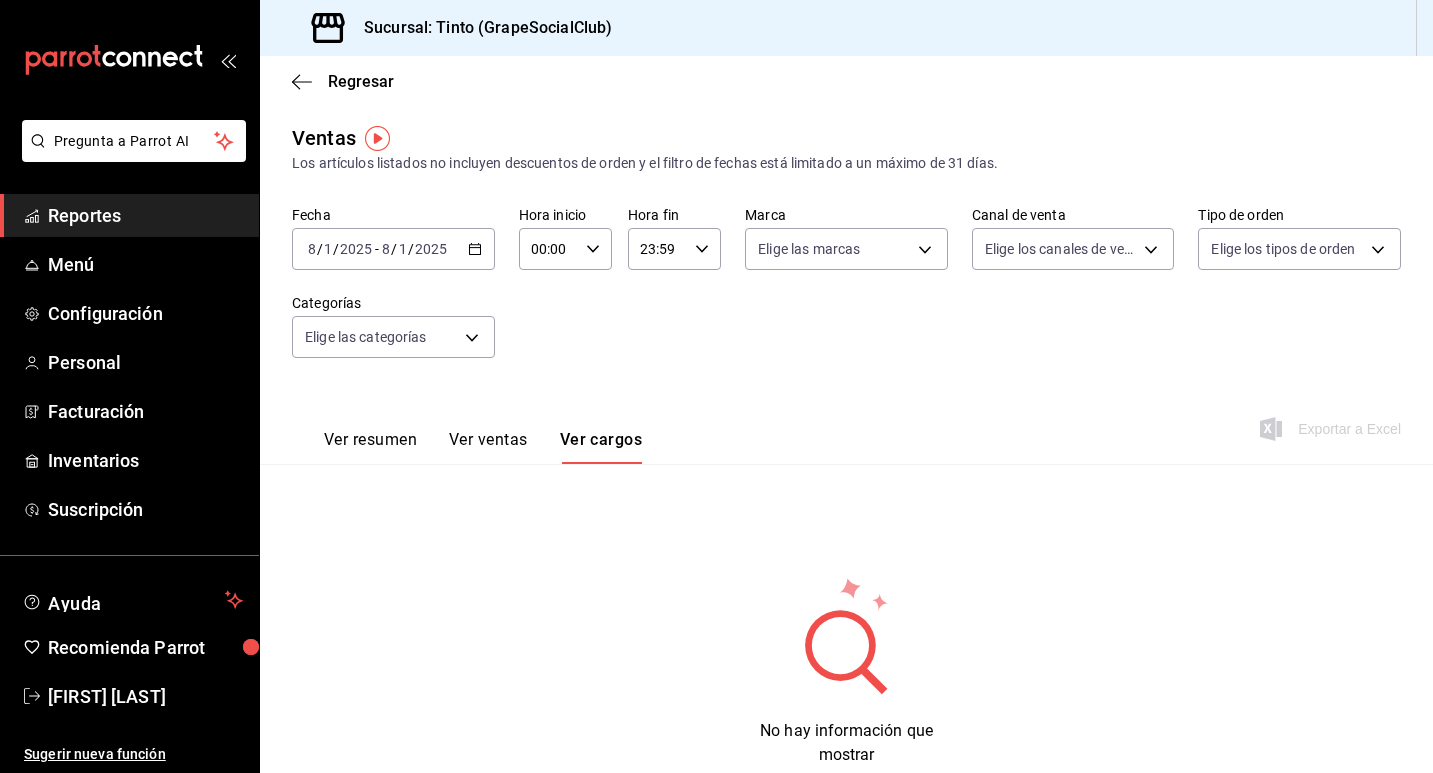 click on "Reportes" at bounding box center (145, 215) 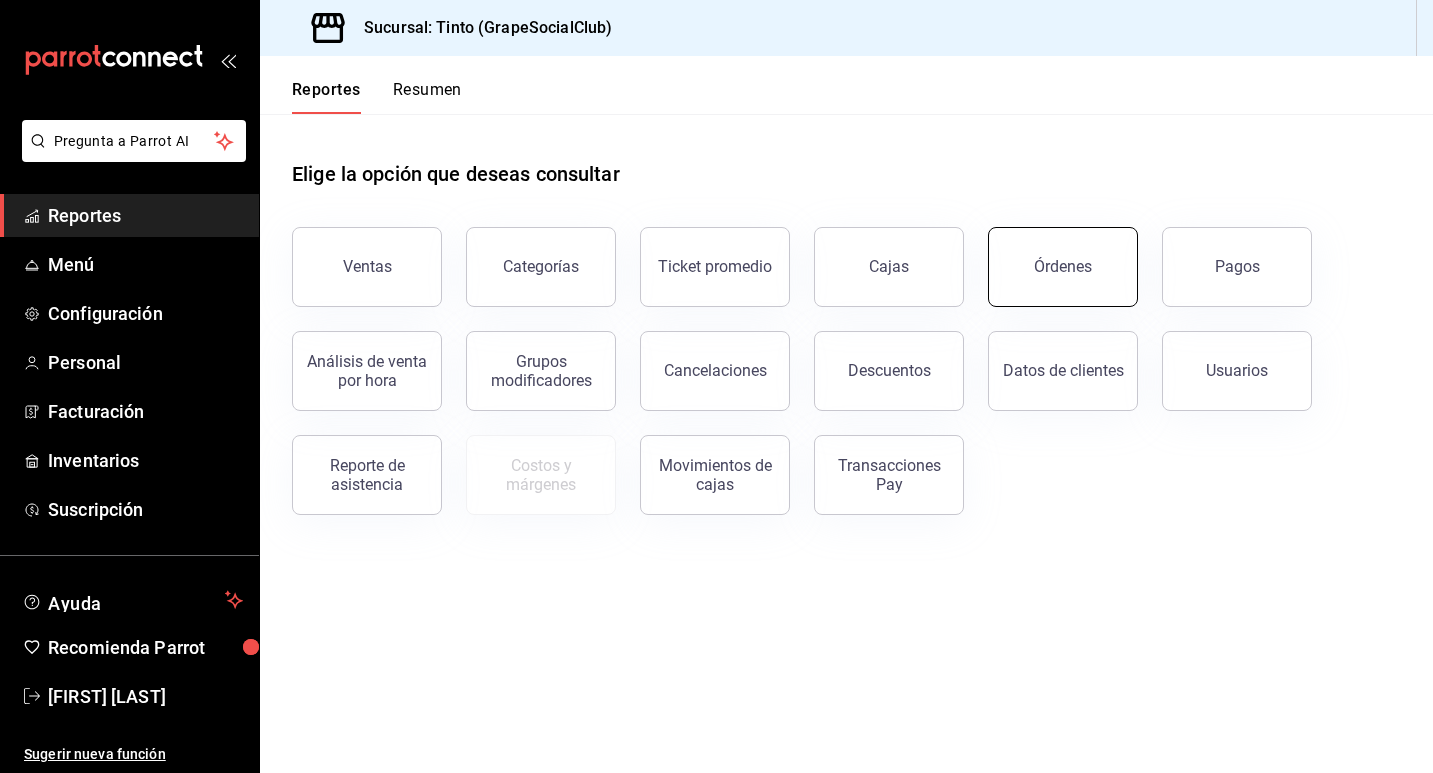 click on "Órdenes" at bounding box center (1063, 266) 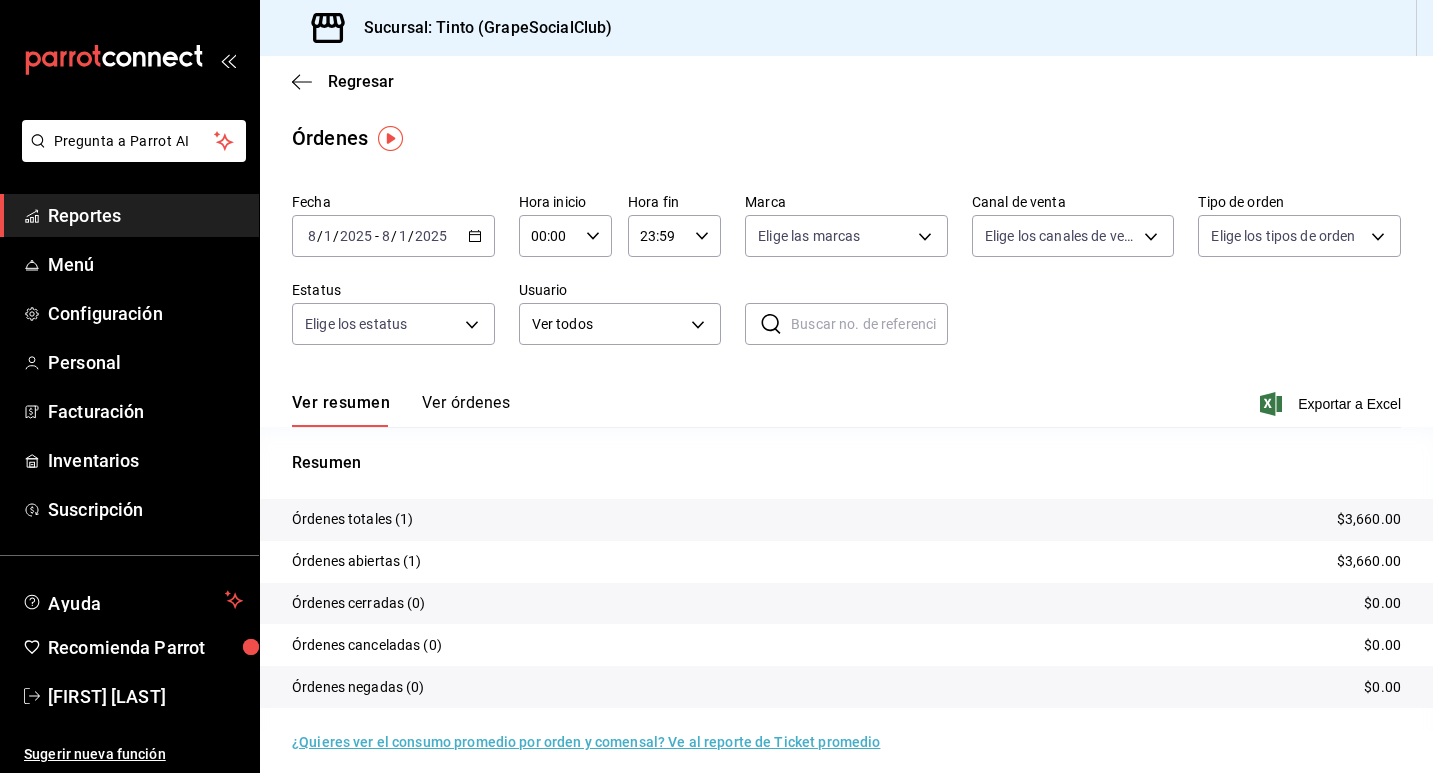 click on "Ver órdenes" at bounding box center [466, 410] 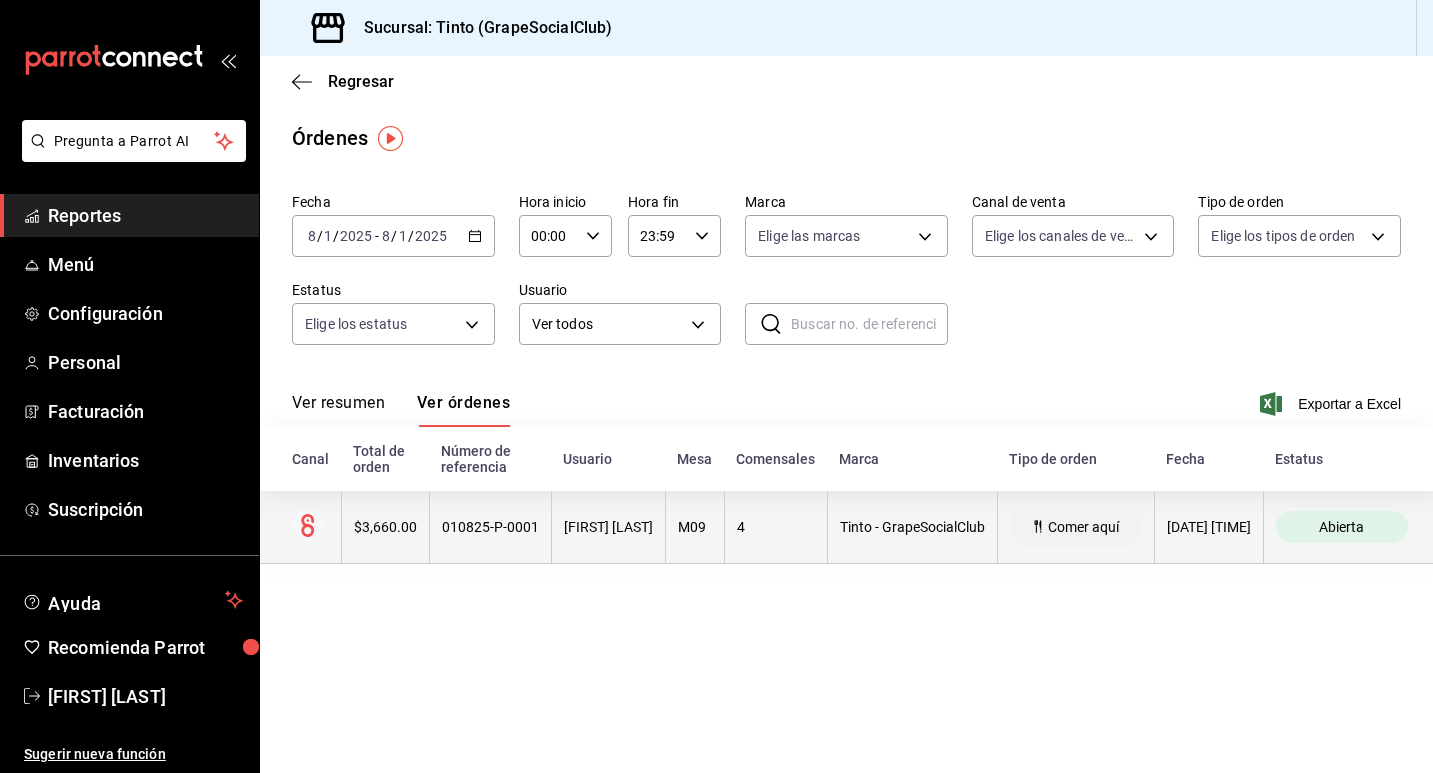 click on "[DATE] [TIME]" at bounding box center (1208, 527) 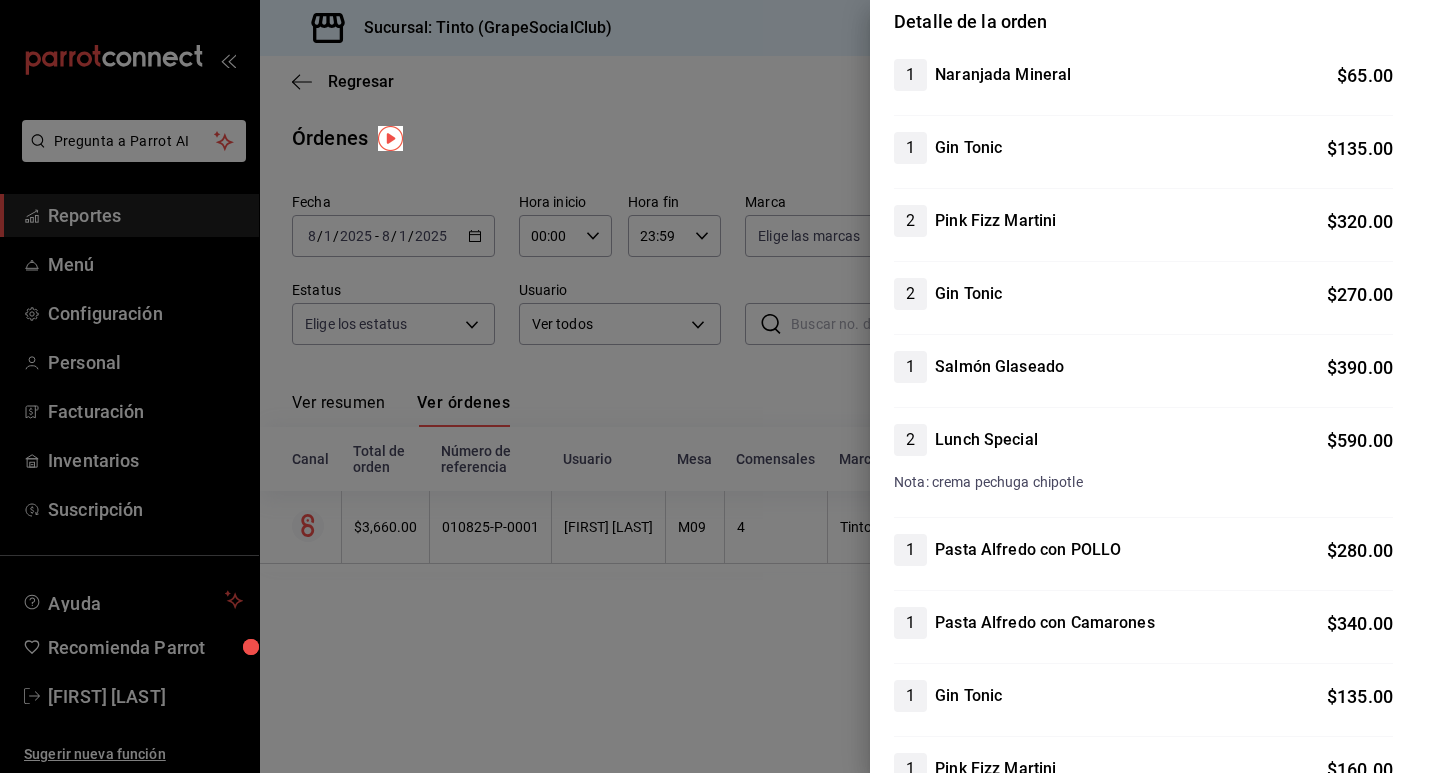 scroll, scrollTop: 0, scrollLeft: 0, axis: both 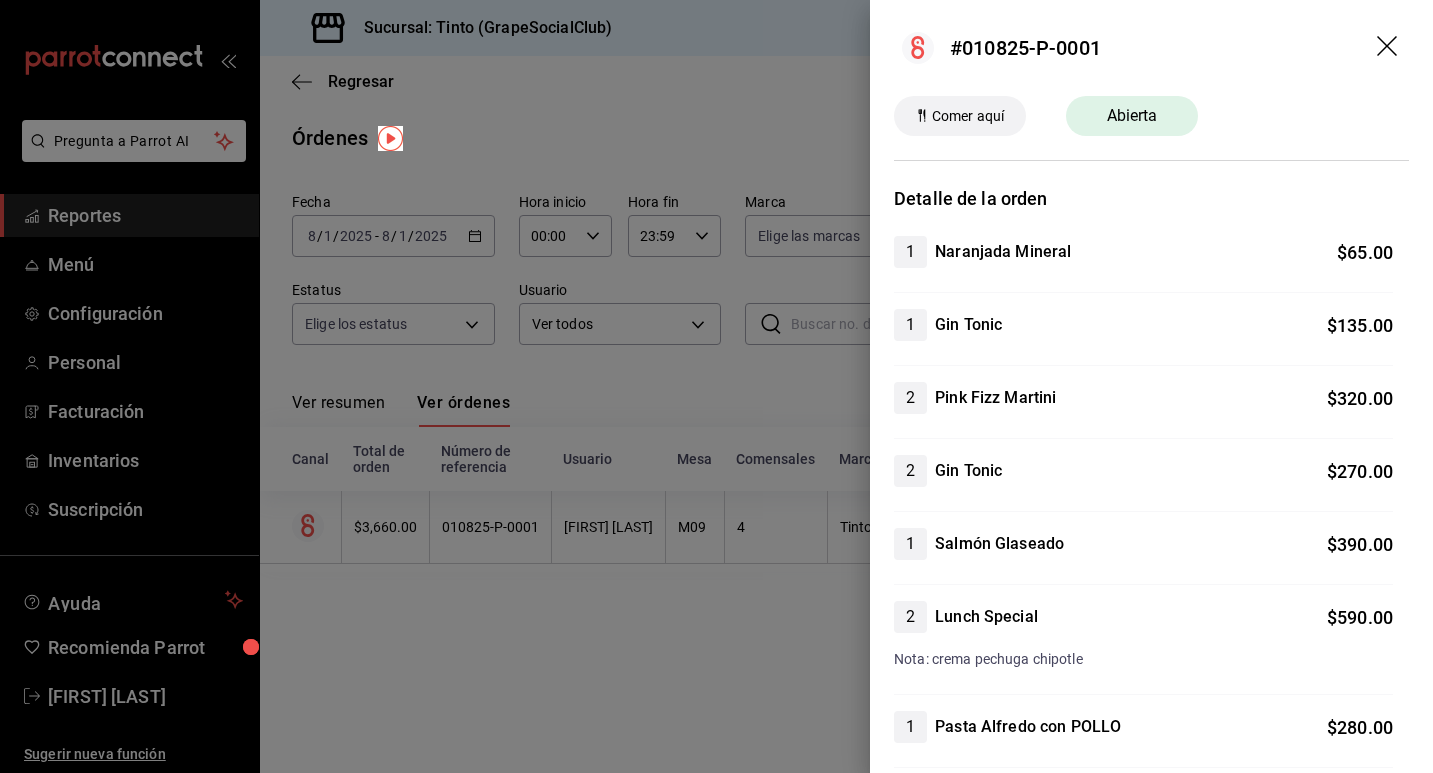 click 